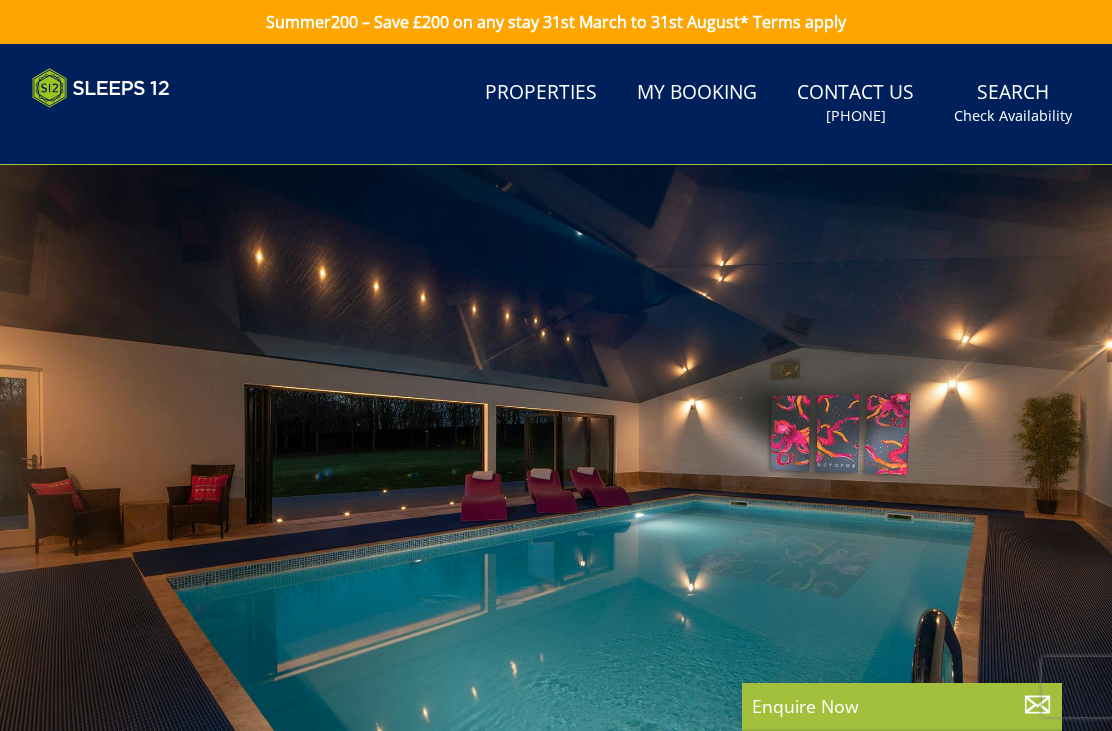 scroll, scrollTop: 0, scrollLeft: 0, axis: both 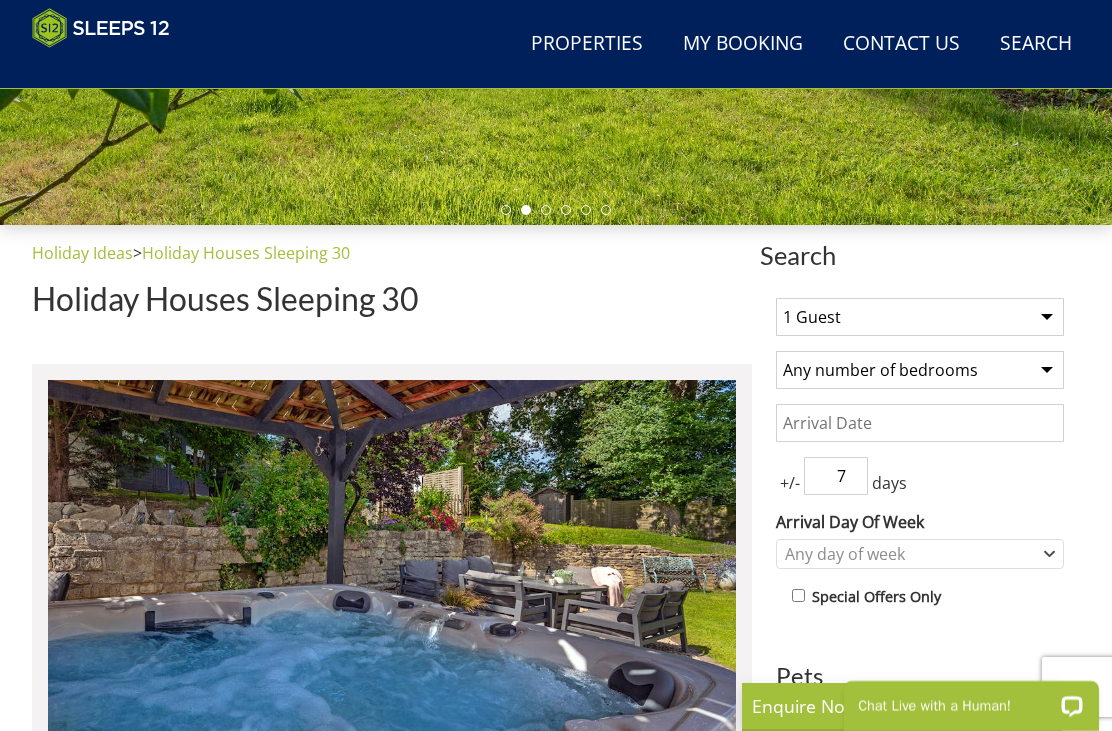 click on "1 Guest
2 Guests
3 Guests
4 Guests
5 Guests
6 Guests
7 Guests
8 Guests
9 Guests
10 Guests
11 Guests
12 Guests
13 Guests
14 Guests
15 Guests
16 Guests
17 Guests
18 Guests
19 Guests
20 Guests
21 Guests
22 Guests
23 Guests
24 Guests
25 Guests
26 Guests
27 Guests
28 Guests
29 Guests
30 Guests
31 Guests
32 Guests" at bounding box center [920, 317] 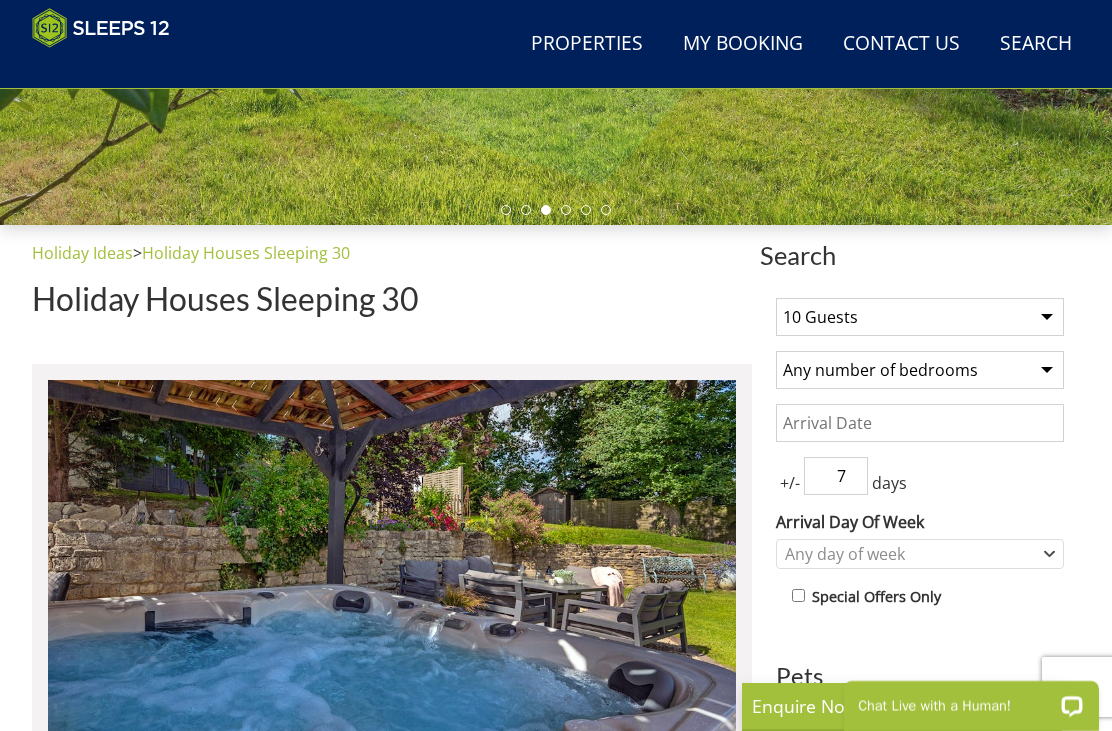 click on "Any number of bedrooms
4 Bedrooms
5 Bedrooms
6 Bedrooms
7 Bedrooms
8 Bedrooms
9 Bedrooms
10 Bedrooms
11 Bedrooms
12 Bedrooms
13 Bedrooms
14 Bedrooms
15 Bedrooms
16 Bedrooms" at bounding box center [920, 370] 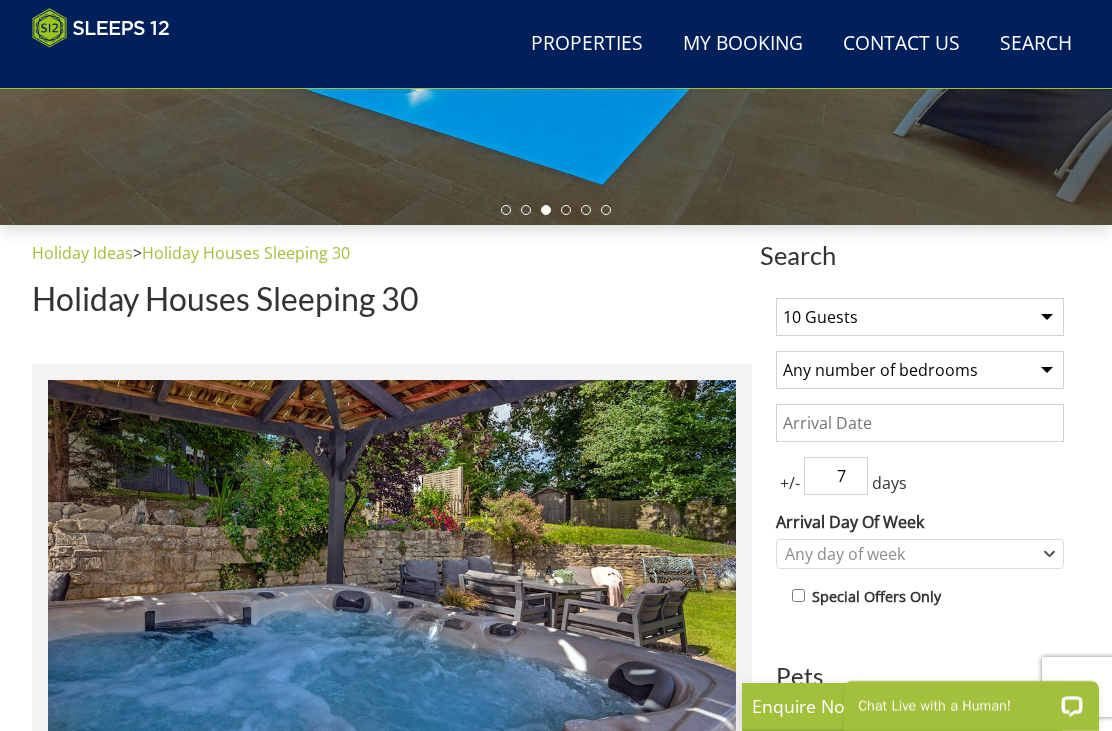 select on "5" 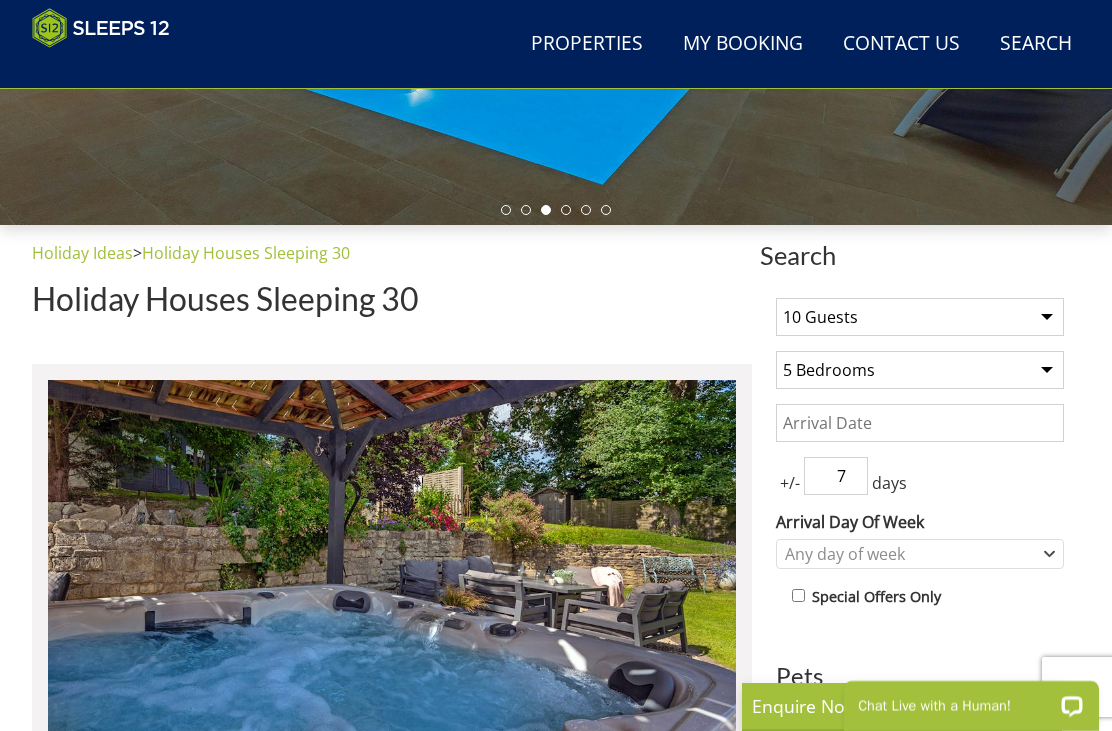 click on "Date" at bounding box center [920, 423] 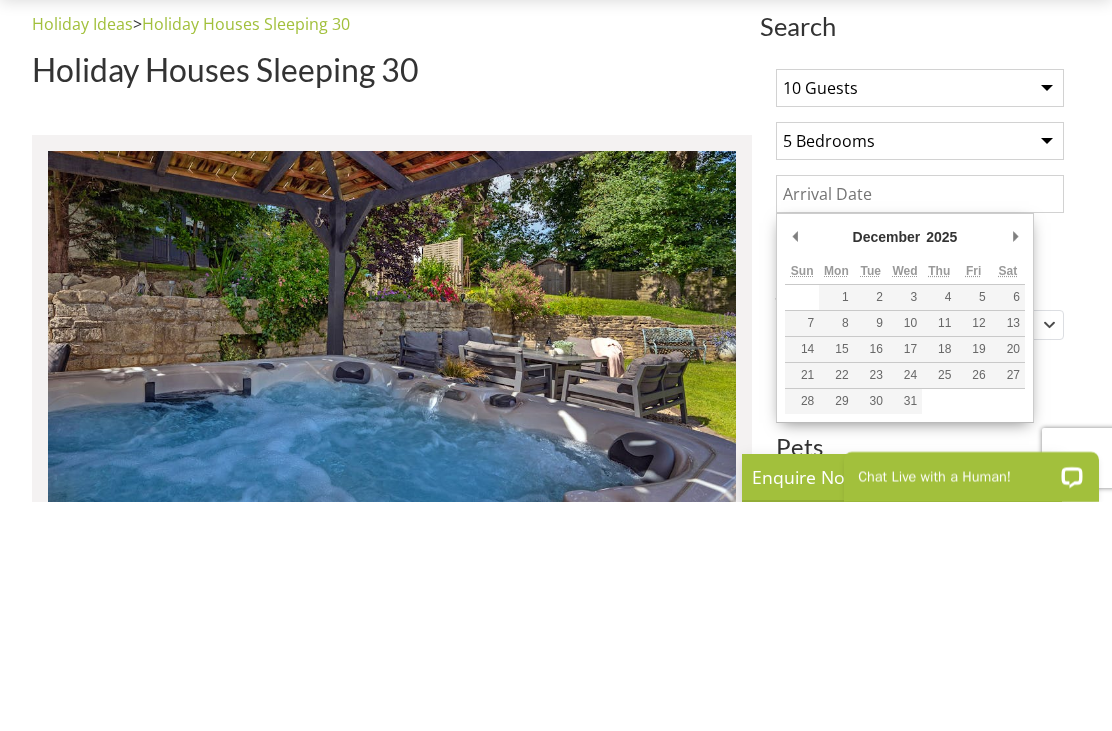 scroll, scrollTop: 760, scrollLeft: 0, axis: vertical 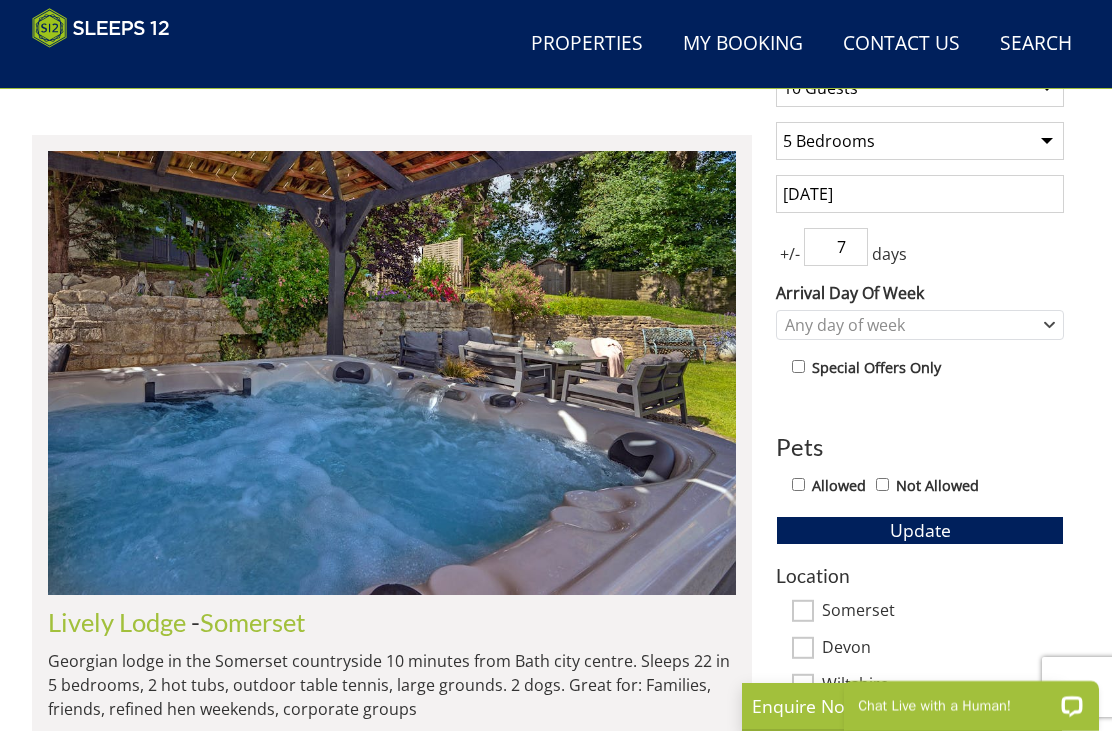 click on "[DATE]" at bounding box center [920, 194] 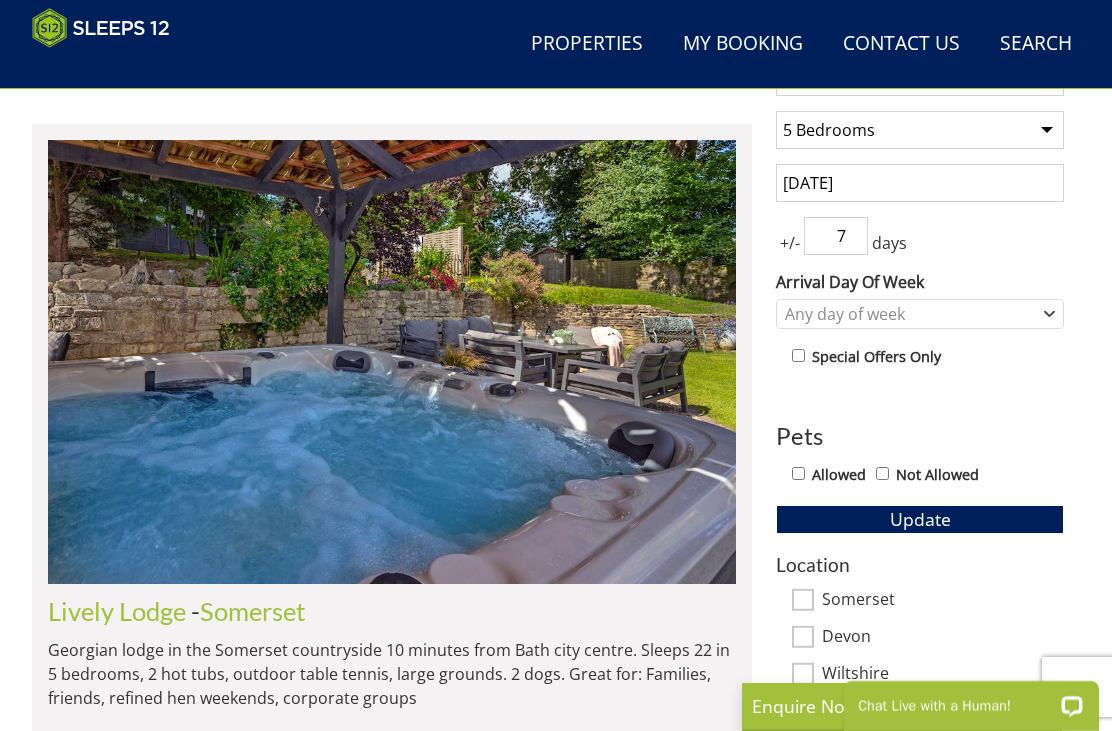 scroll, scrollTop: 770, scrollLeft: 0, axis: vertical 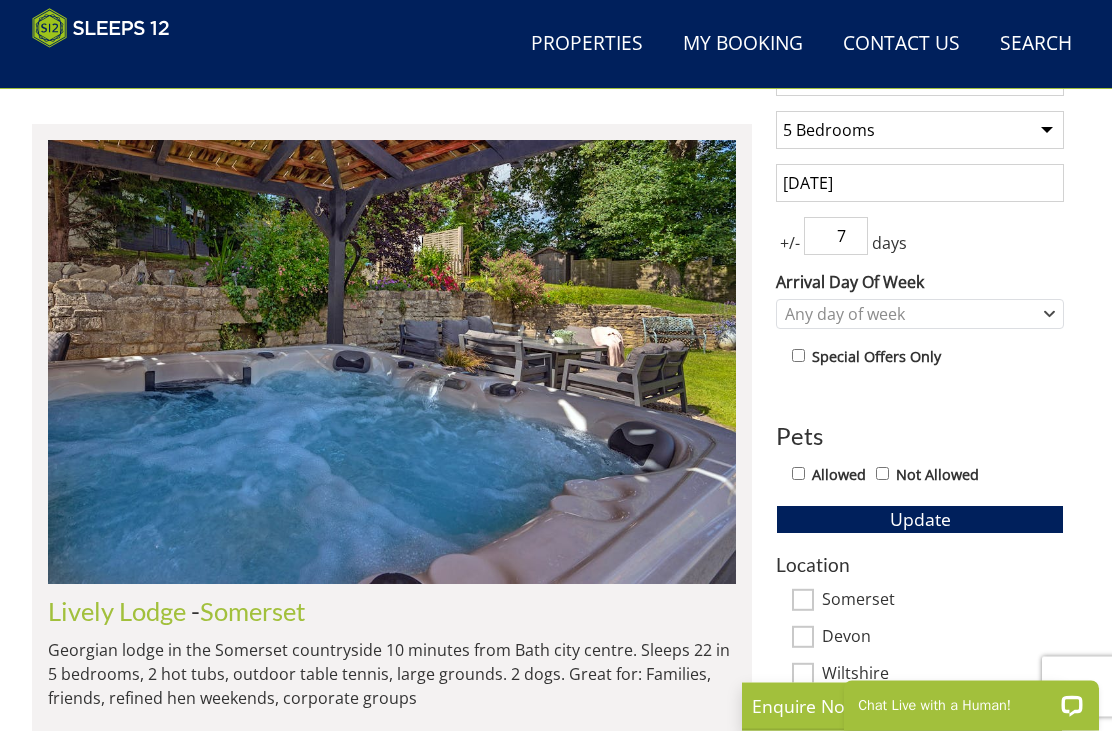 click on "[DATE]" at bounding box center [920, 184] 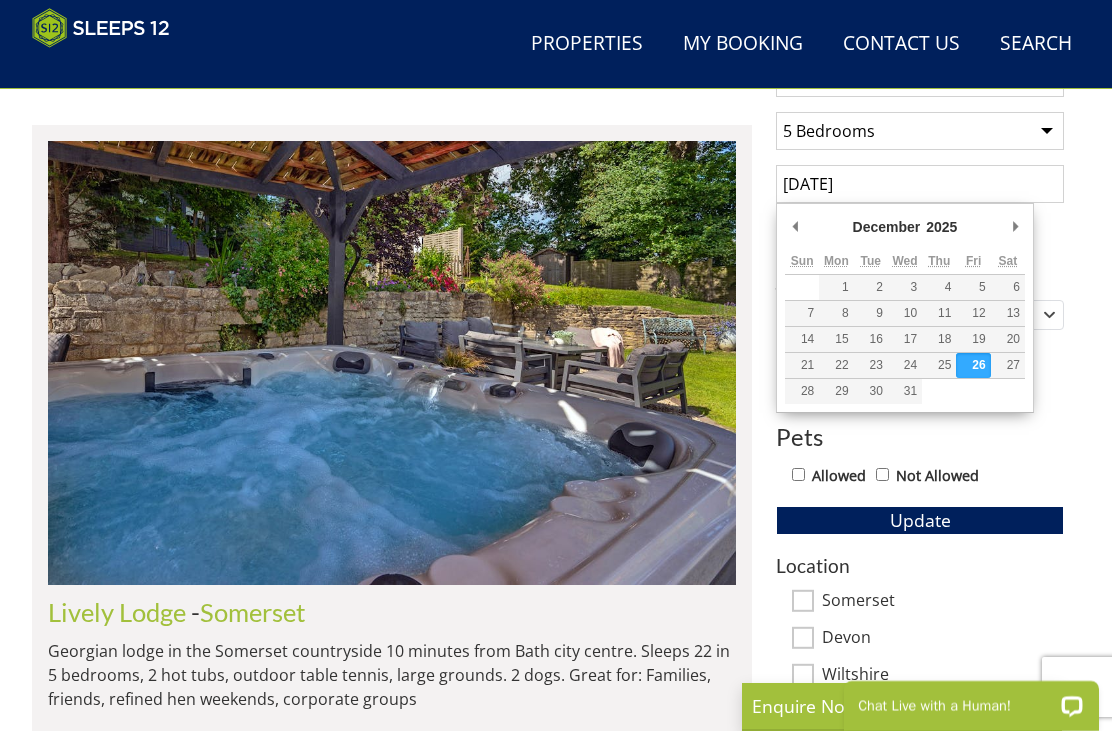 scroll, scrollTop: 771, scrollLeft: 0, axis: vertical 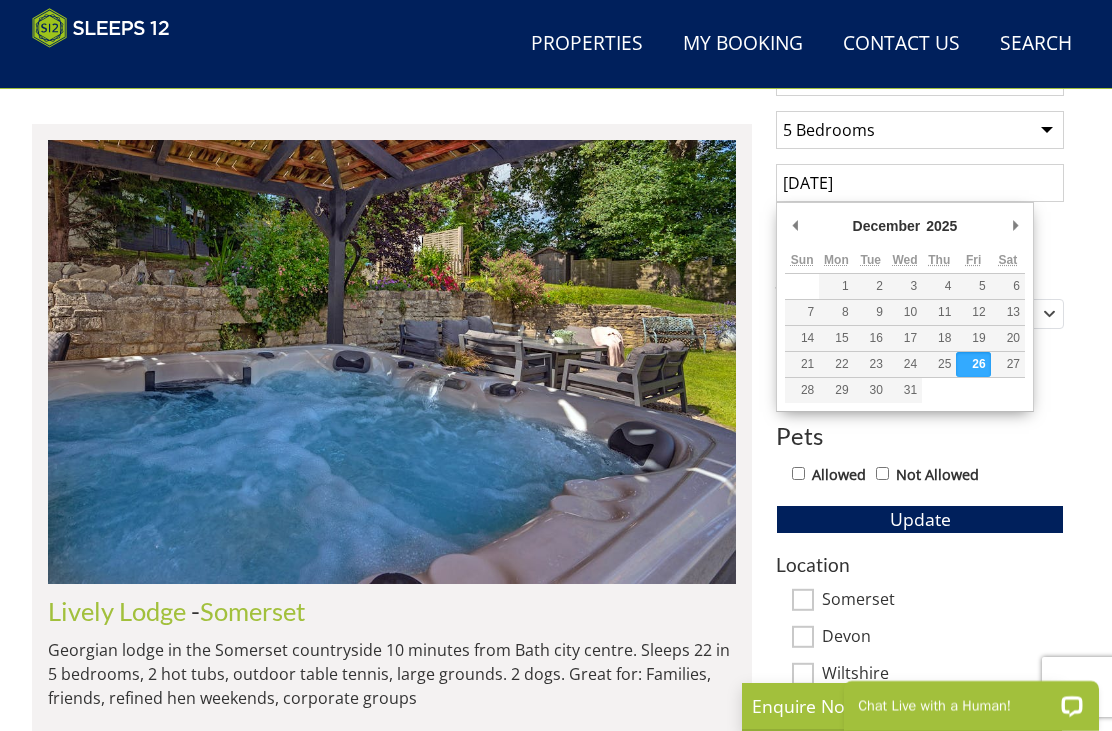type on "29/12/2025" 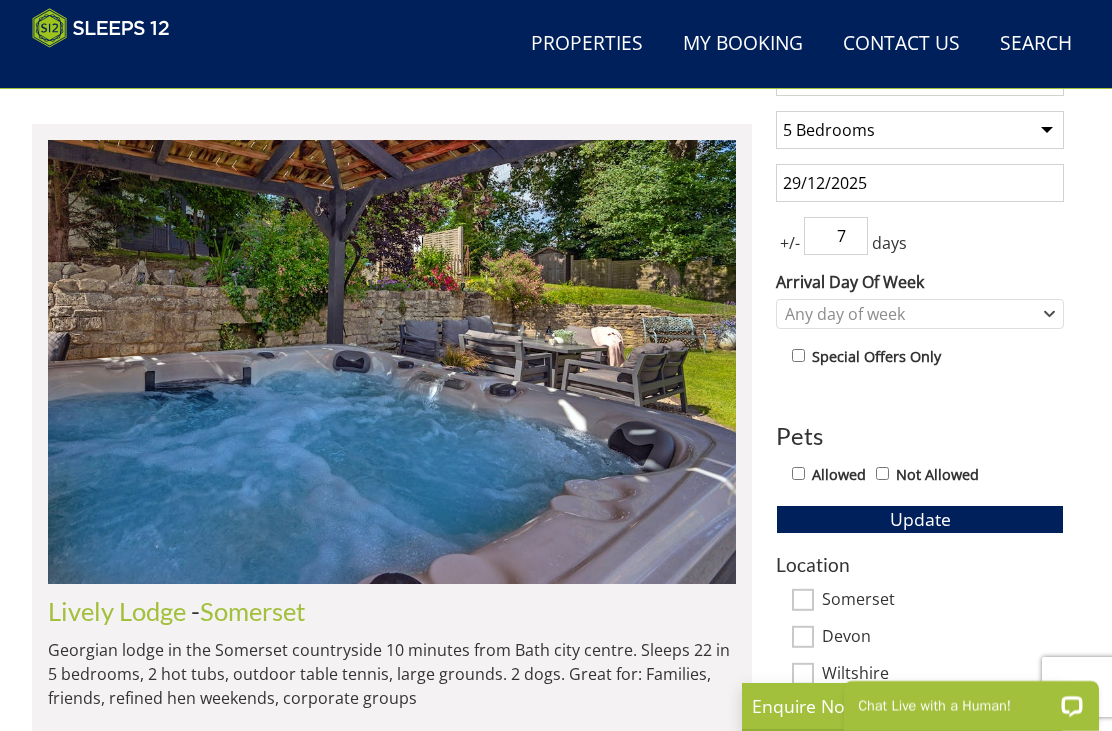 click on "7" at bounding box center [836, 236] 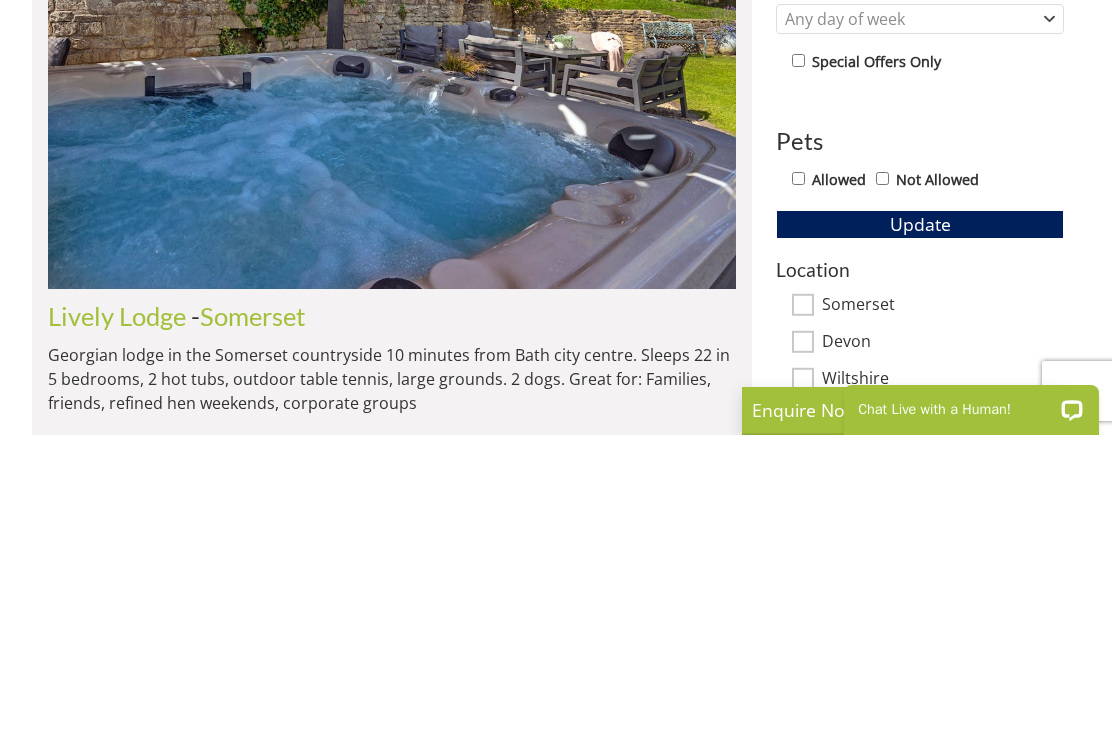 type on "1" 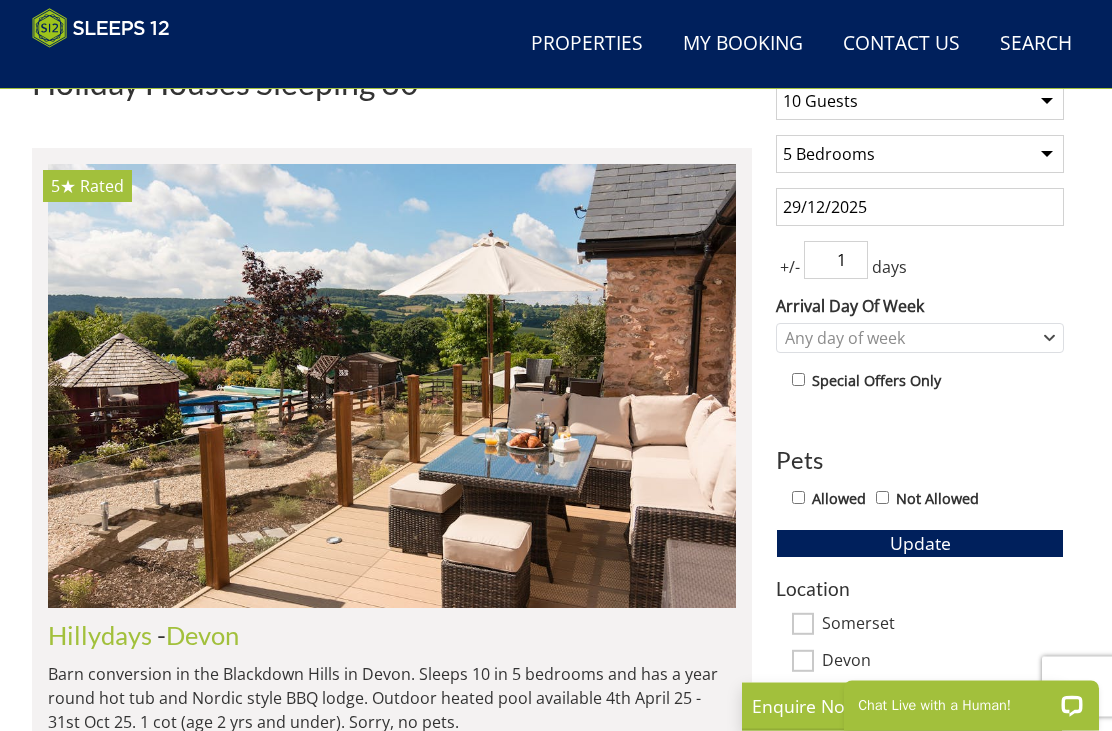 scroll, scrollTop: 742, scrollLeft: 0, axis: vertical 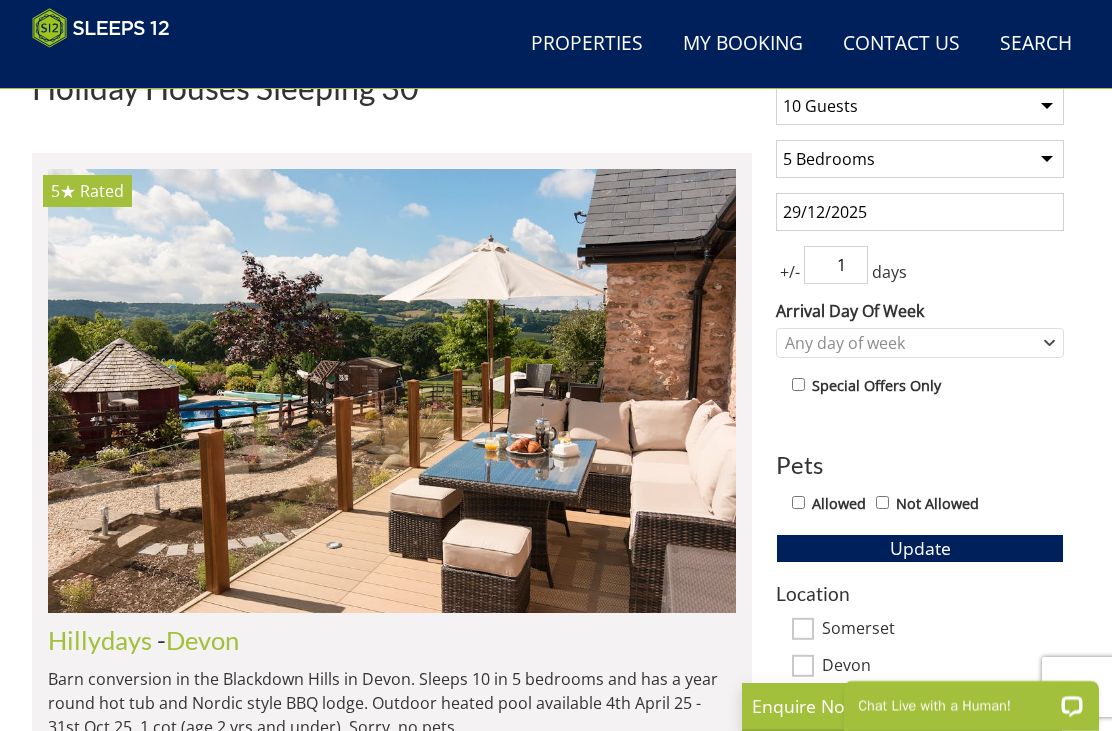 click at bounding box center [392, 391] 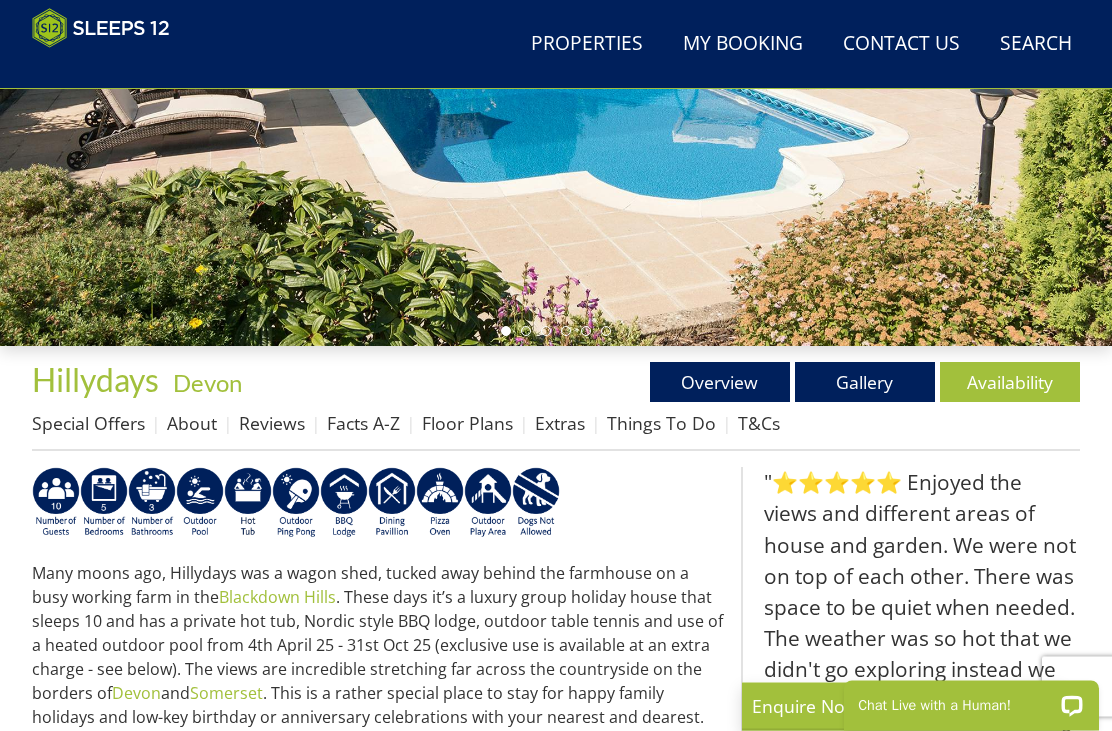 scroll, scrollTop: 410, scrollLeft: 0, axis: vertical 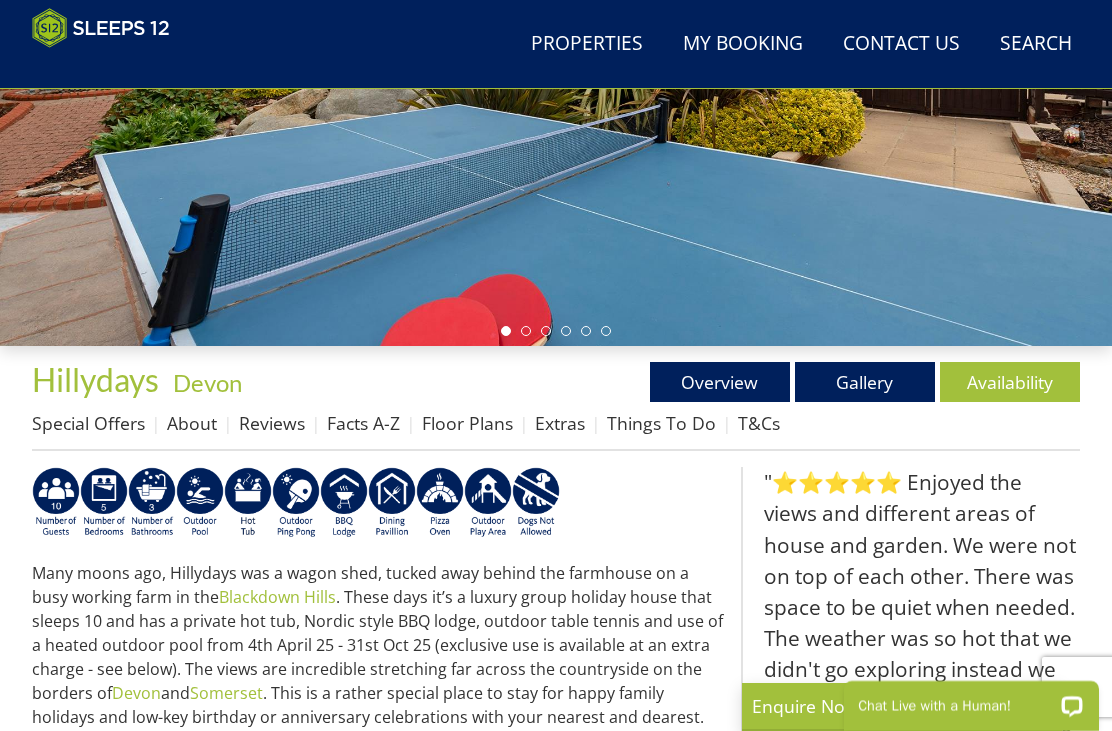 click on "Floor Plans" at bounding box center (467, 423) 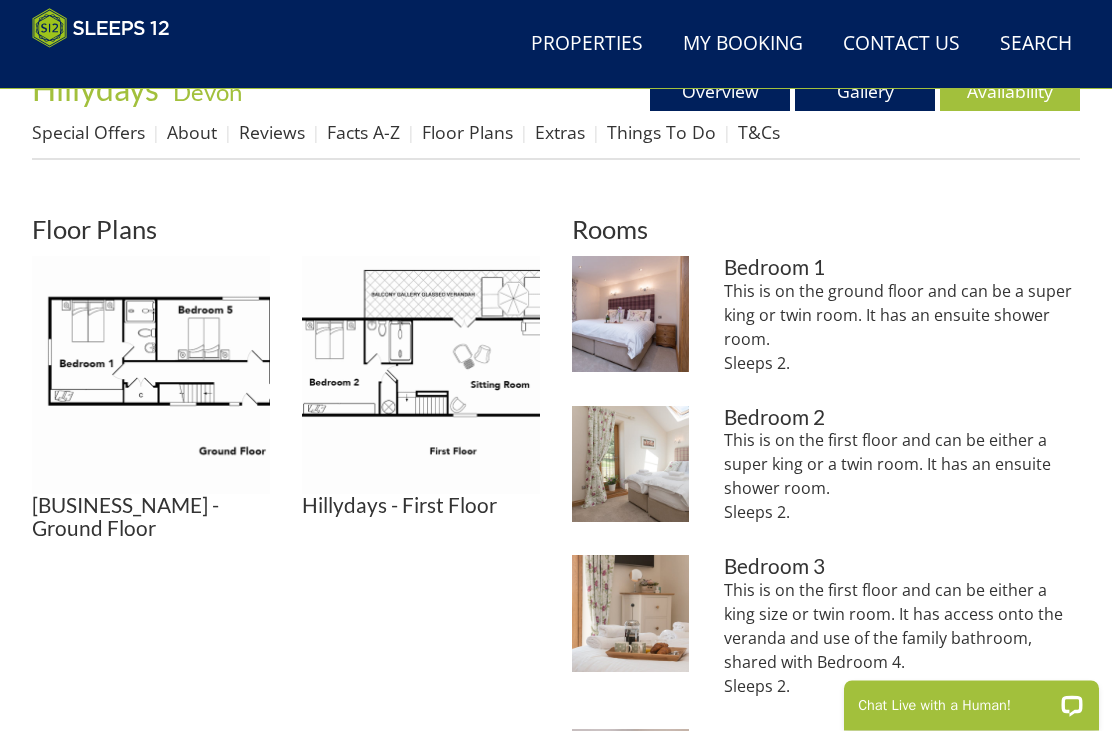 scroll, scrollTop: 686, scrollLeft: 0, axis: vertical 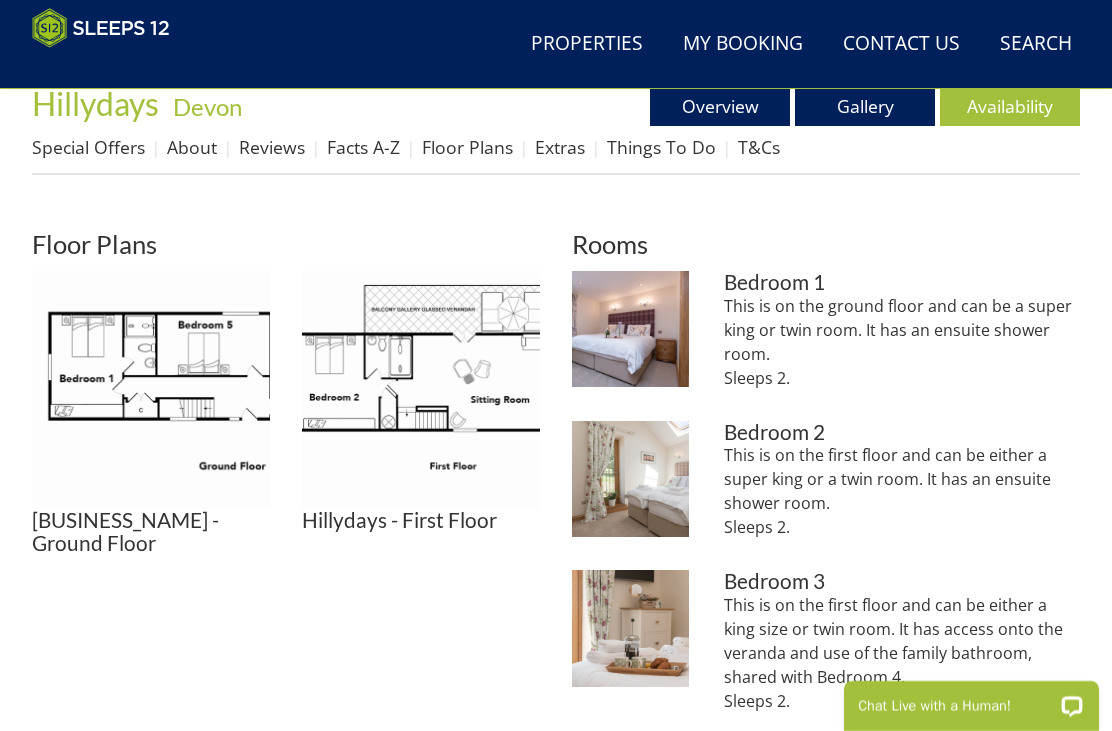 click at bounding box center [151, 390] 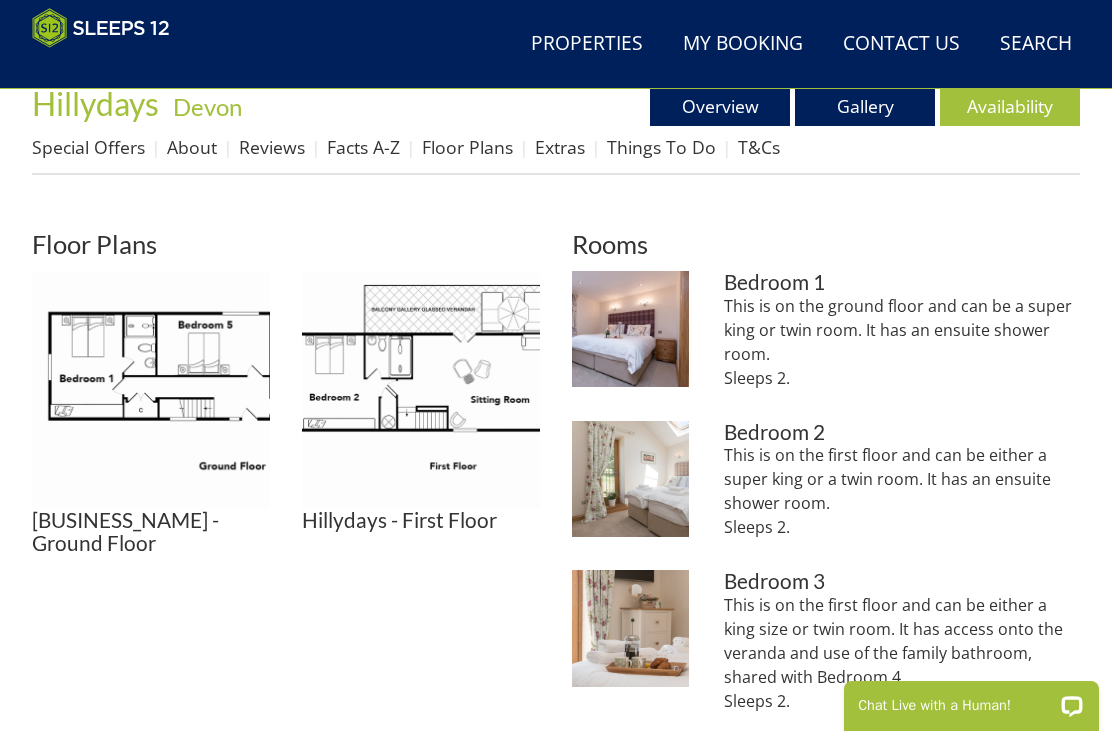 click at bounding box center [151, 390] 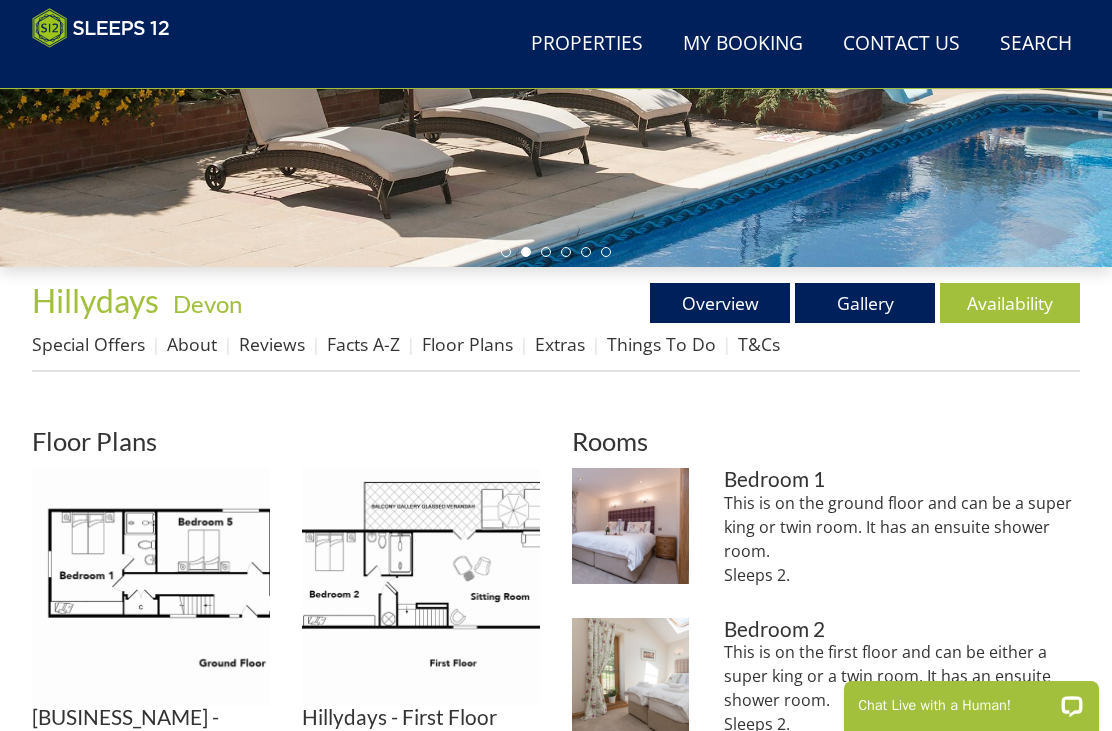 scroll, scrollTop: 487, scrollLeft: 0, axis: vertical 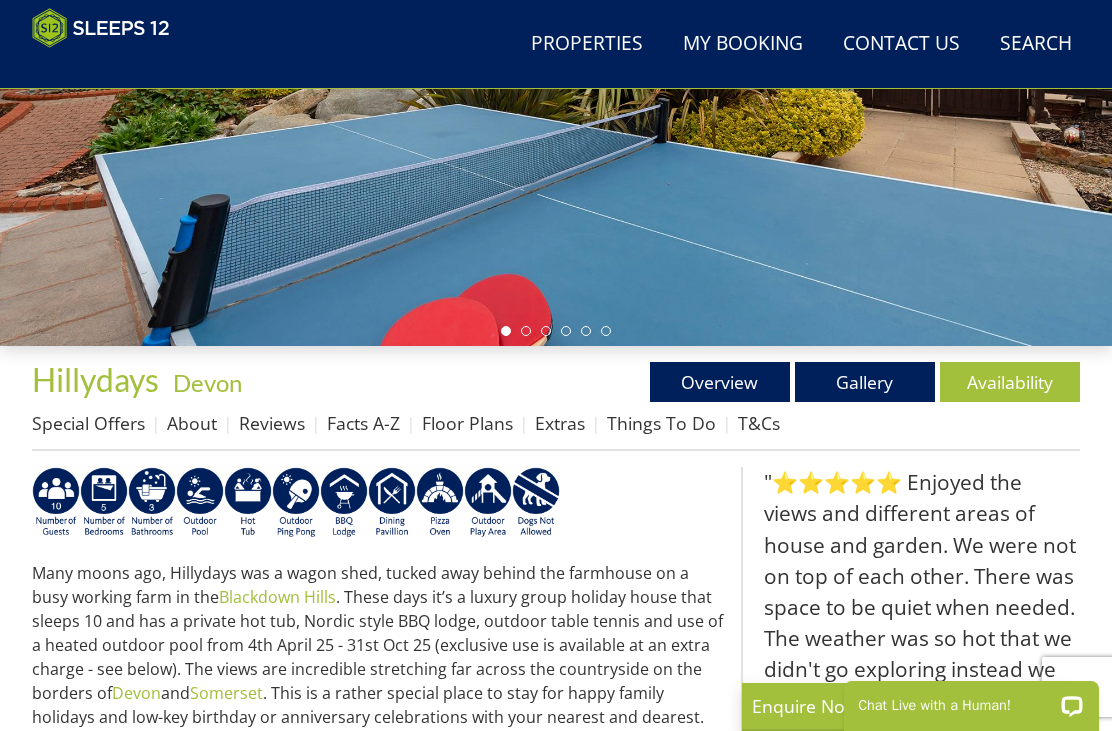 select on "10" 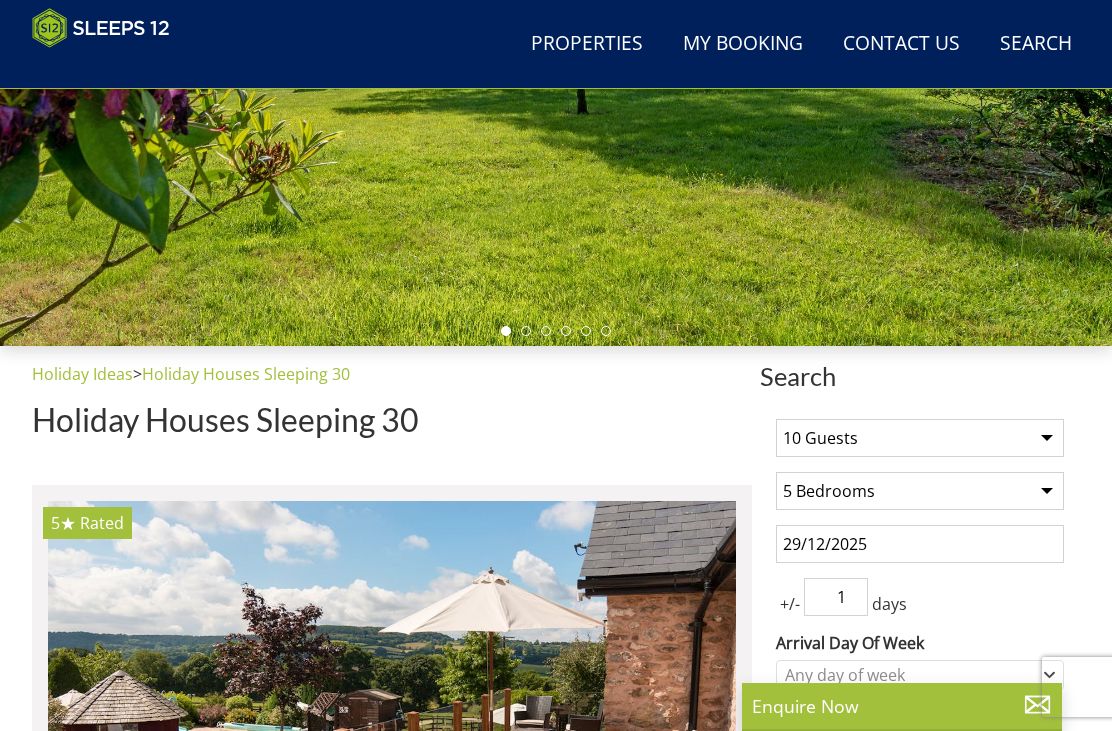 scroll, scrollTop: 742, scrollLeft: 0, axis: vertical 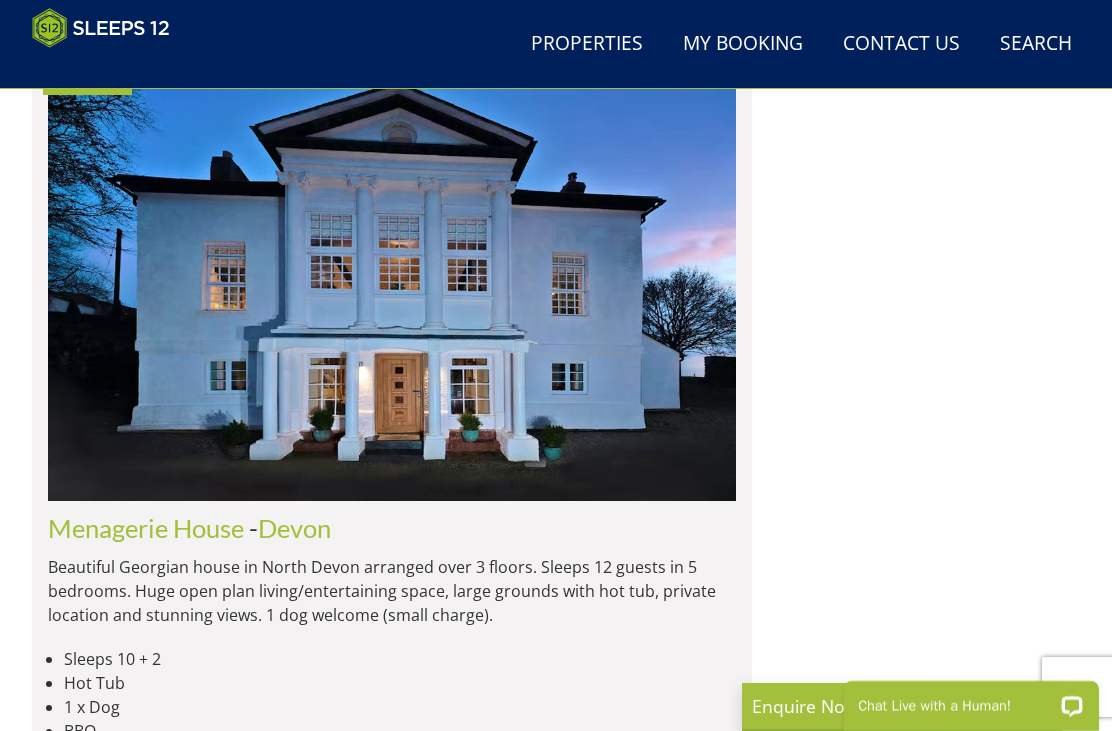 click on "Book Now" at bounding box center (688, -26) 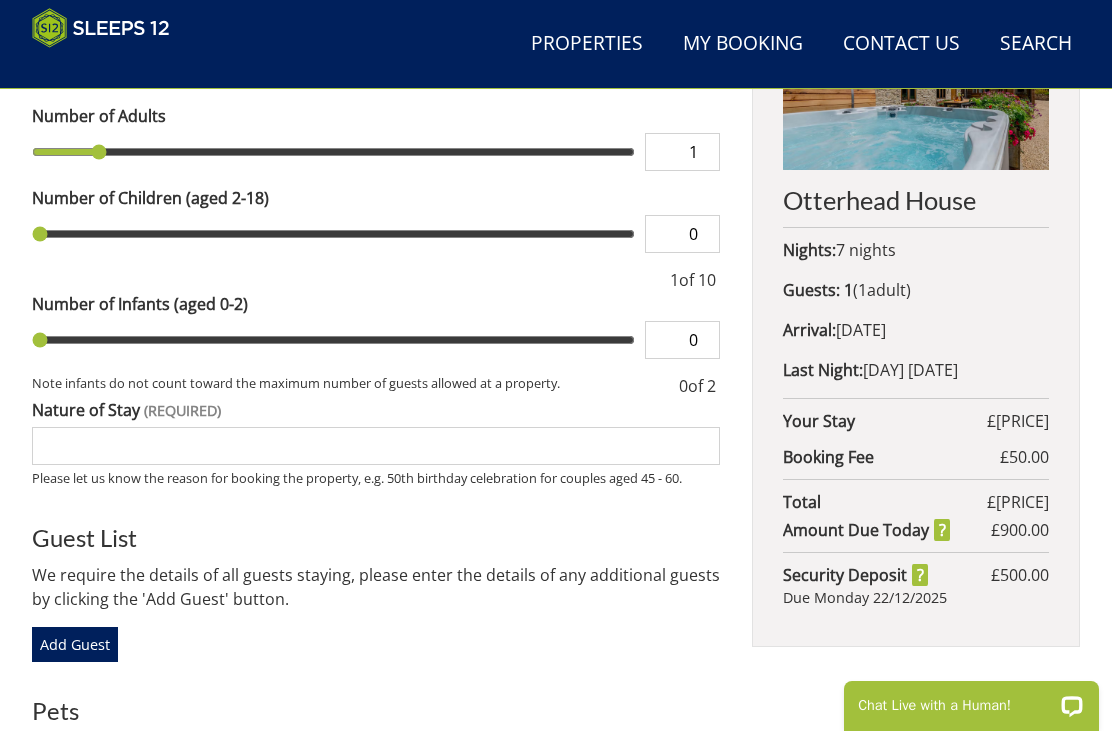 scroll, scrollTop: 0, scrollLeft: 0, axis: both 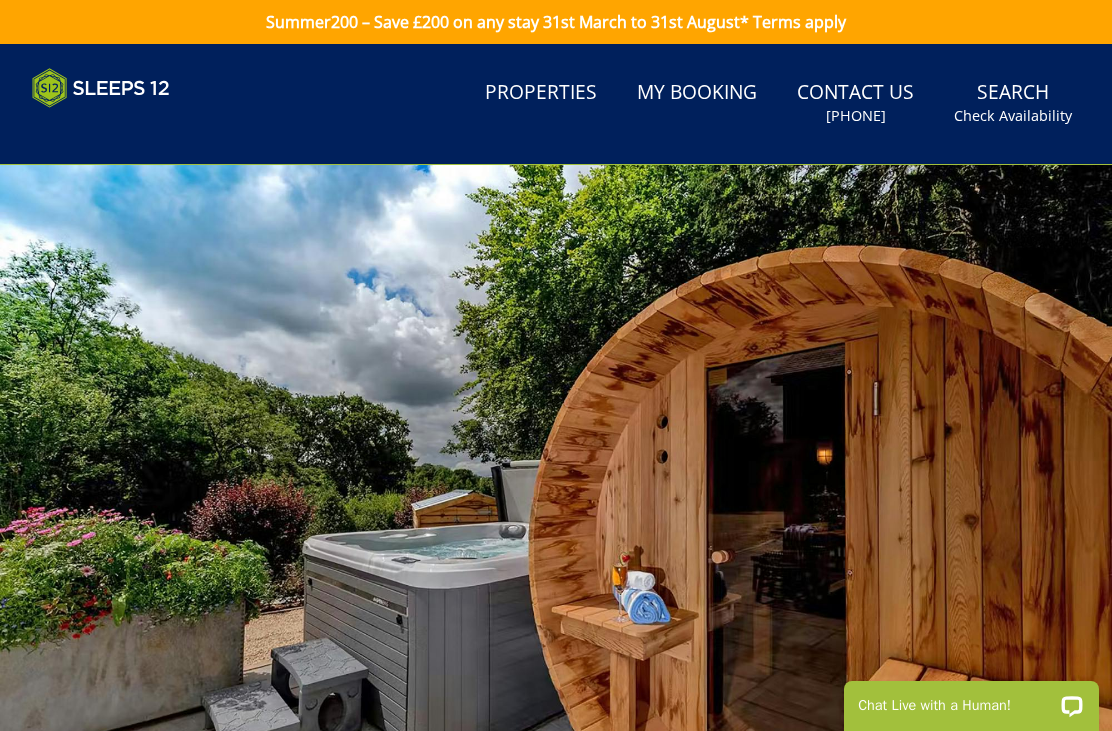 select on "10" 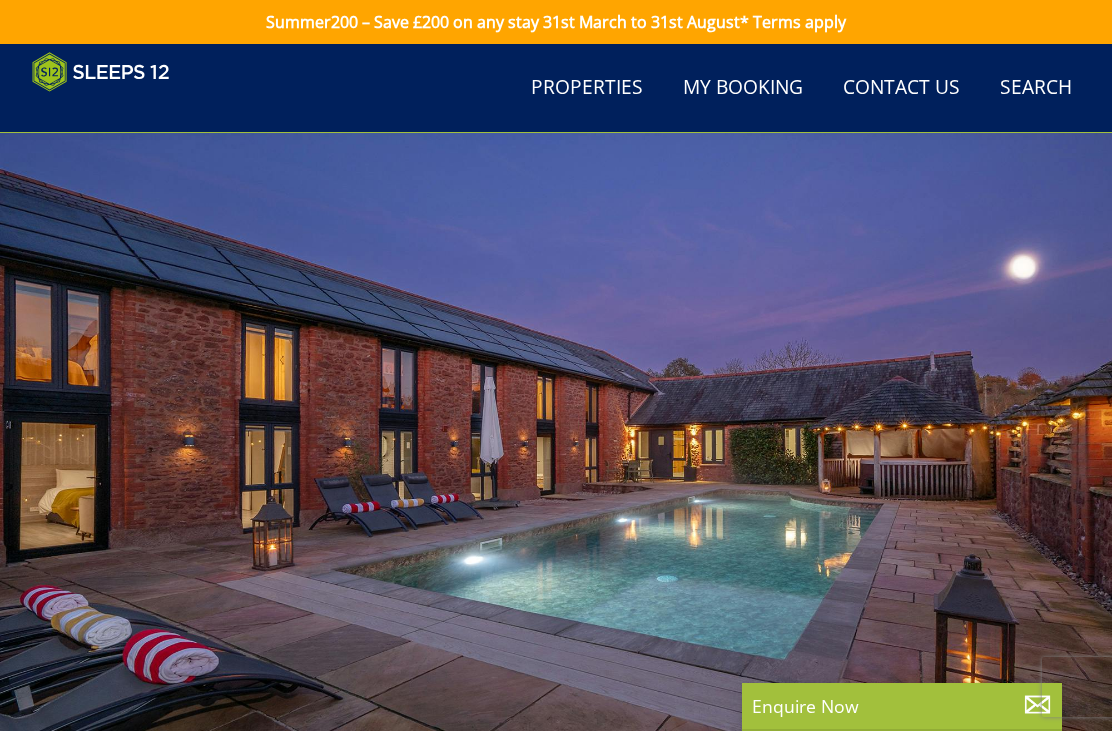 scroll, scrollTop: 2416, scrollLeft: 0, axis: vertical 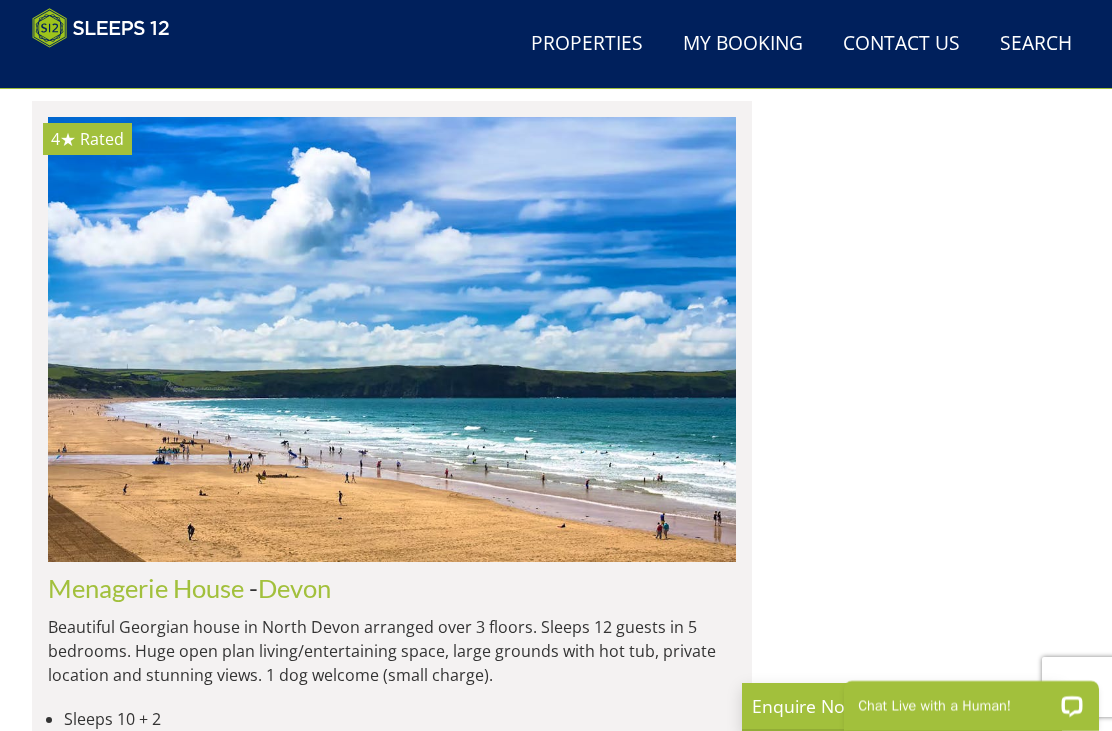 click at bounding box center (392, 339) 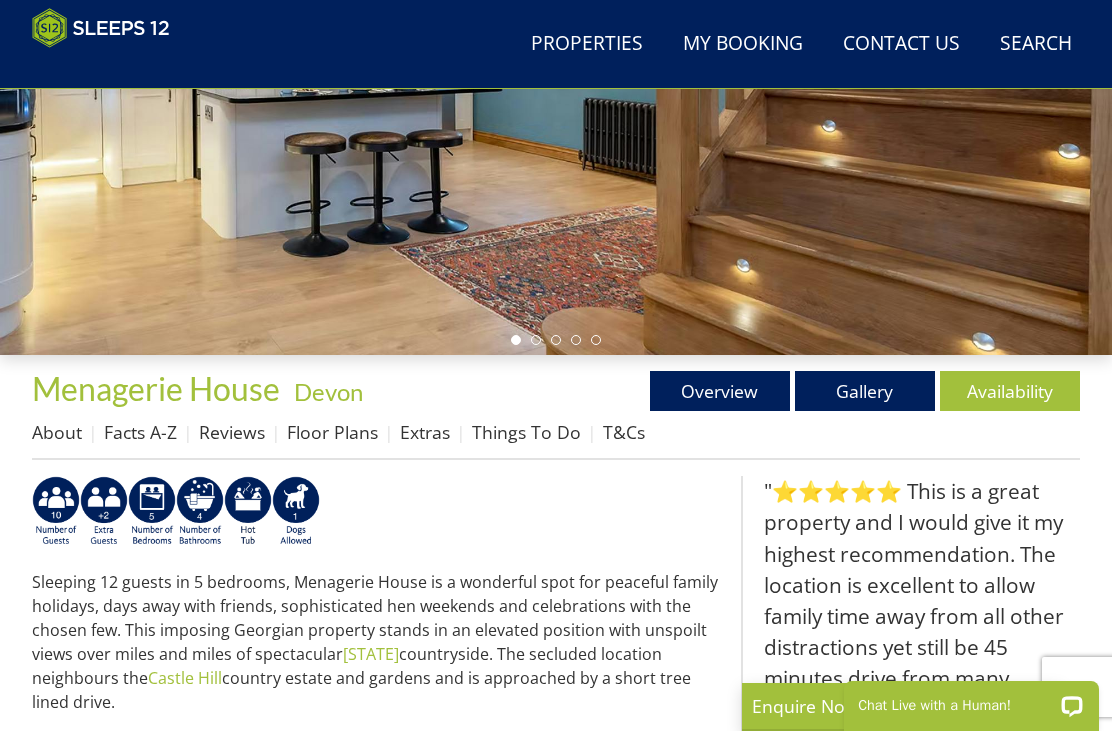 scroll, scrollTop: 419, scrollLeft: 0, axis: vertical 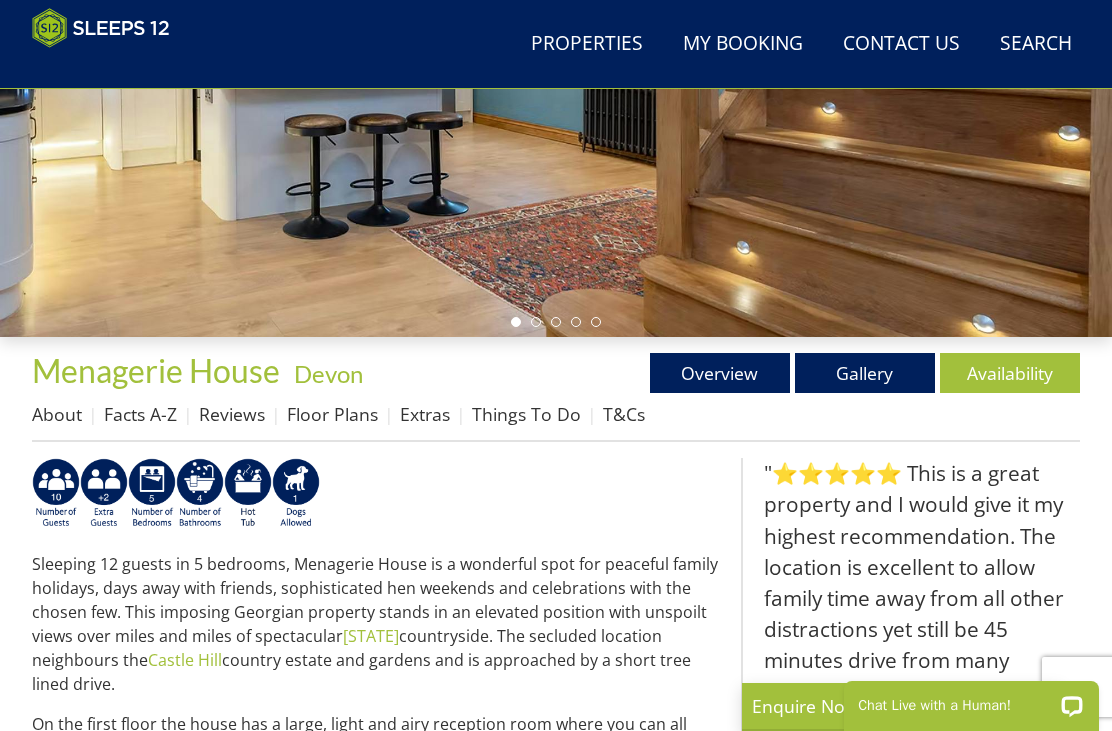 click on "Floor Plans" at bounding box center (332, 414) 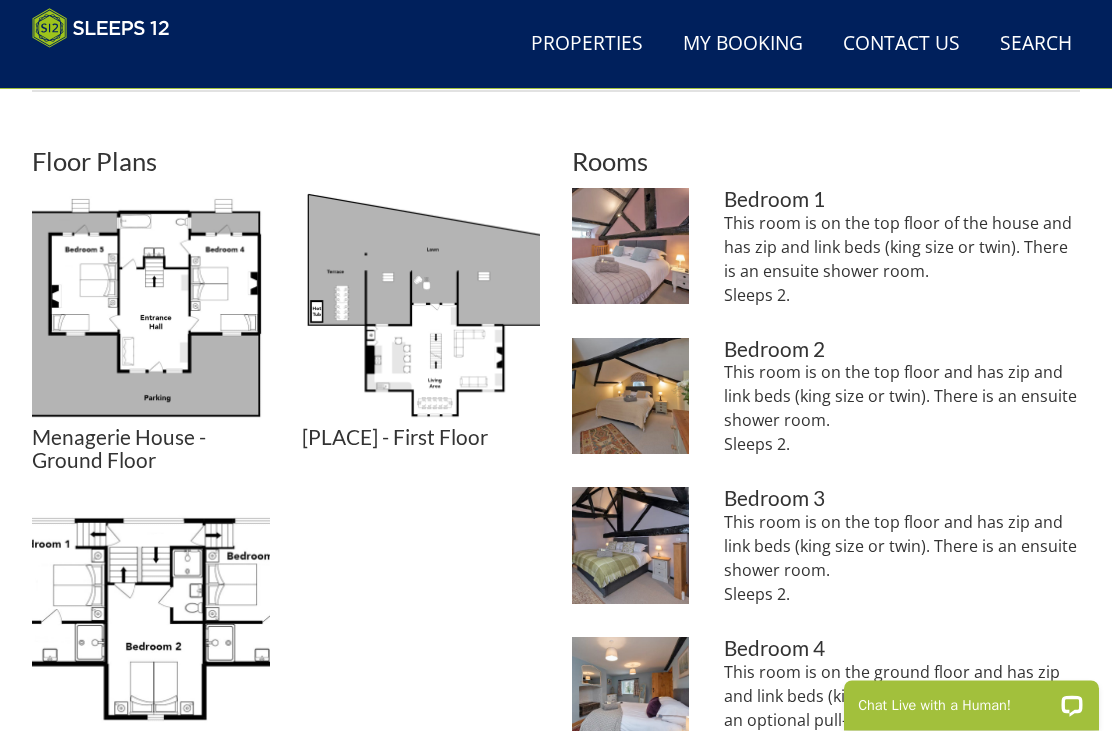 scroll, scrollTop: 769, scrollLeft: 0, axis: vertical 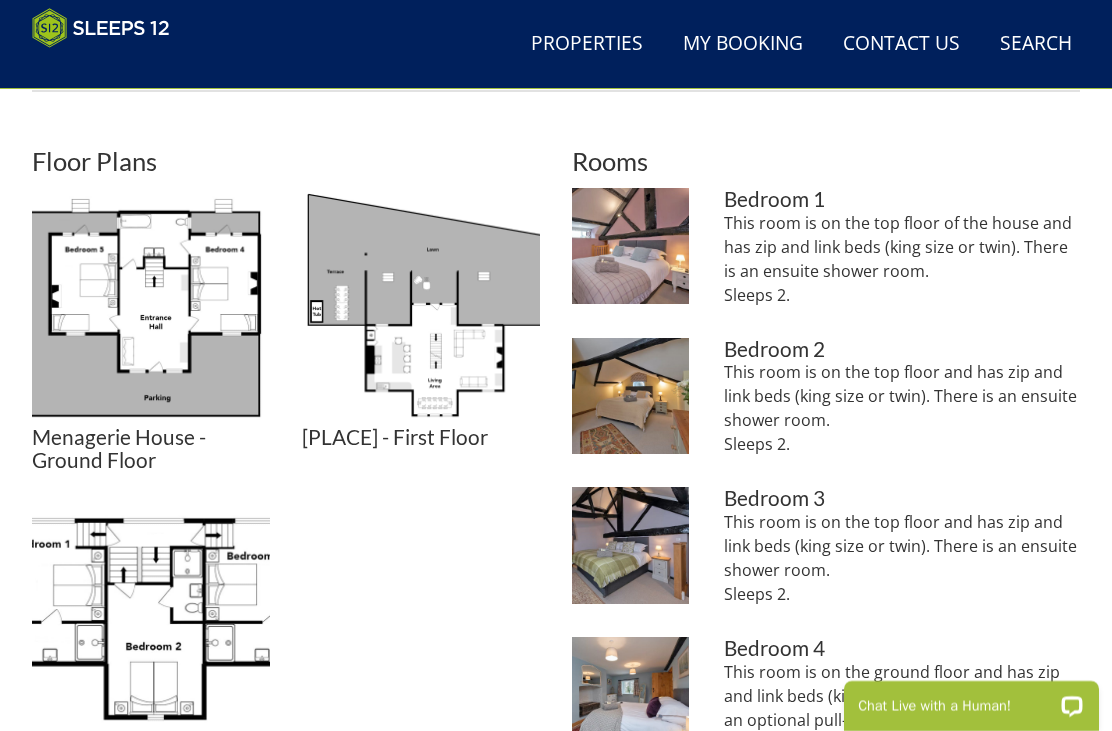 click at bounding box center (151, 307) 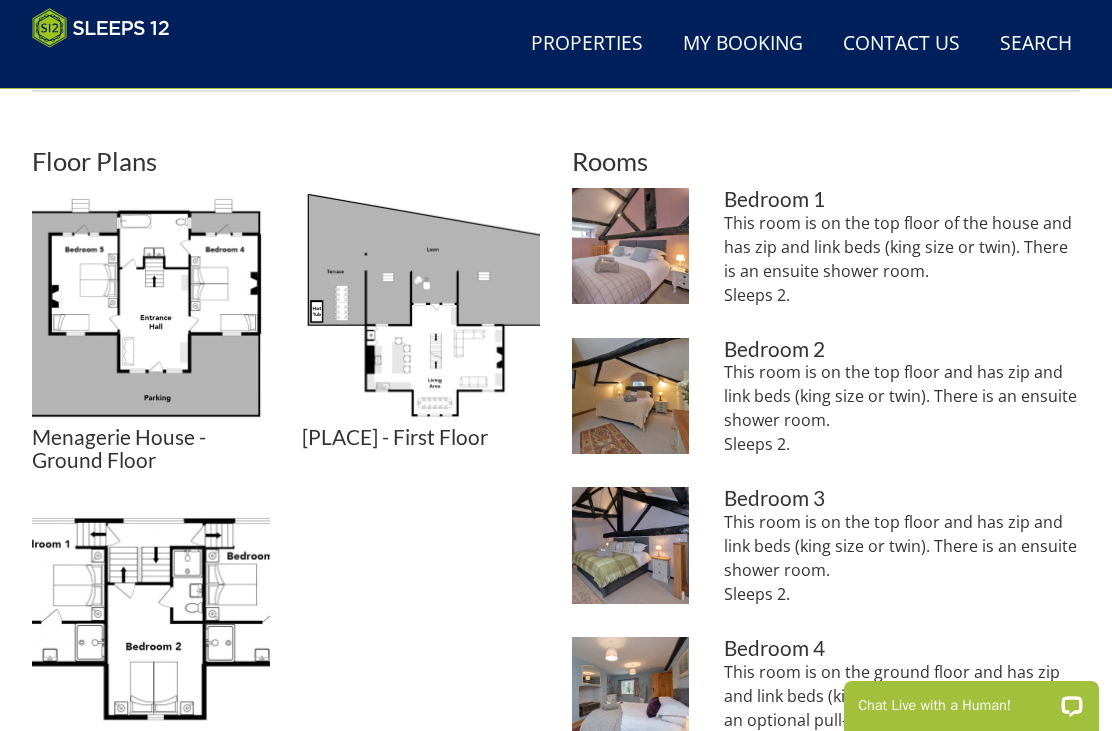 click at bounding box center [421, 307] 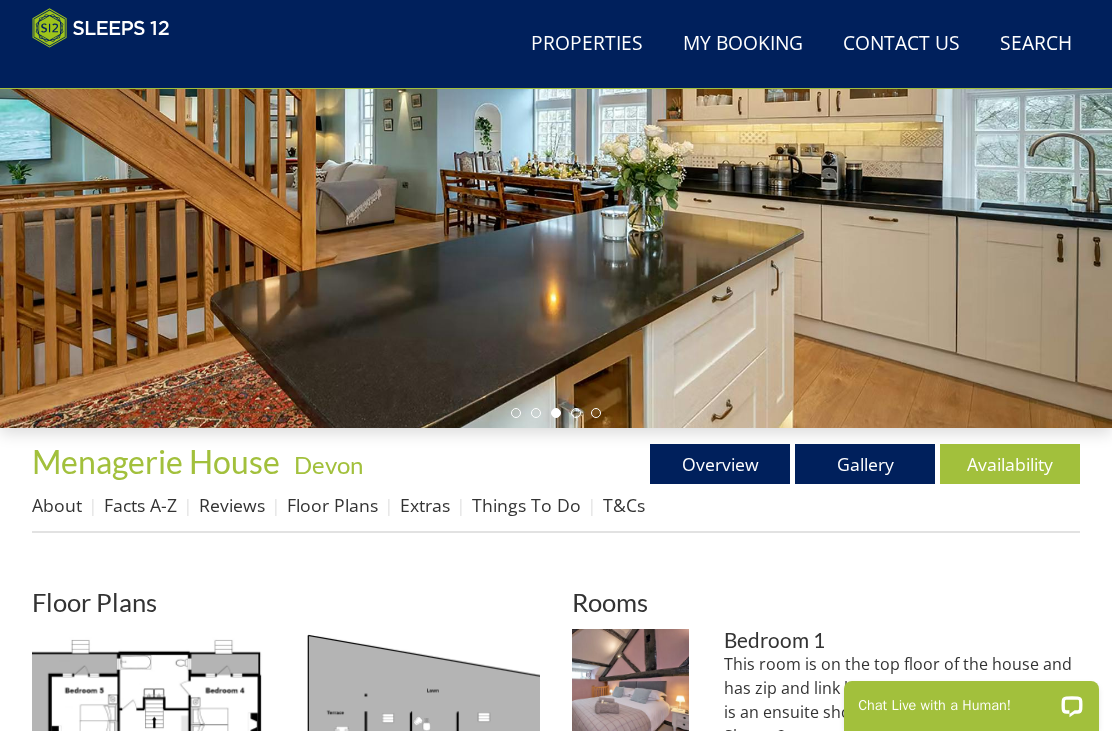 scroll, scrollTop: 326, scrollLeft: 0, axis: vertical 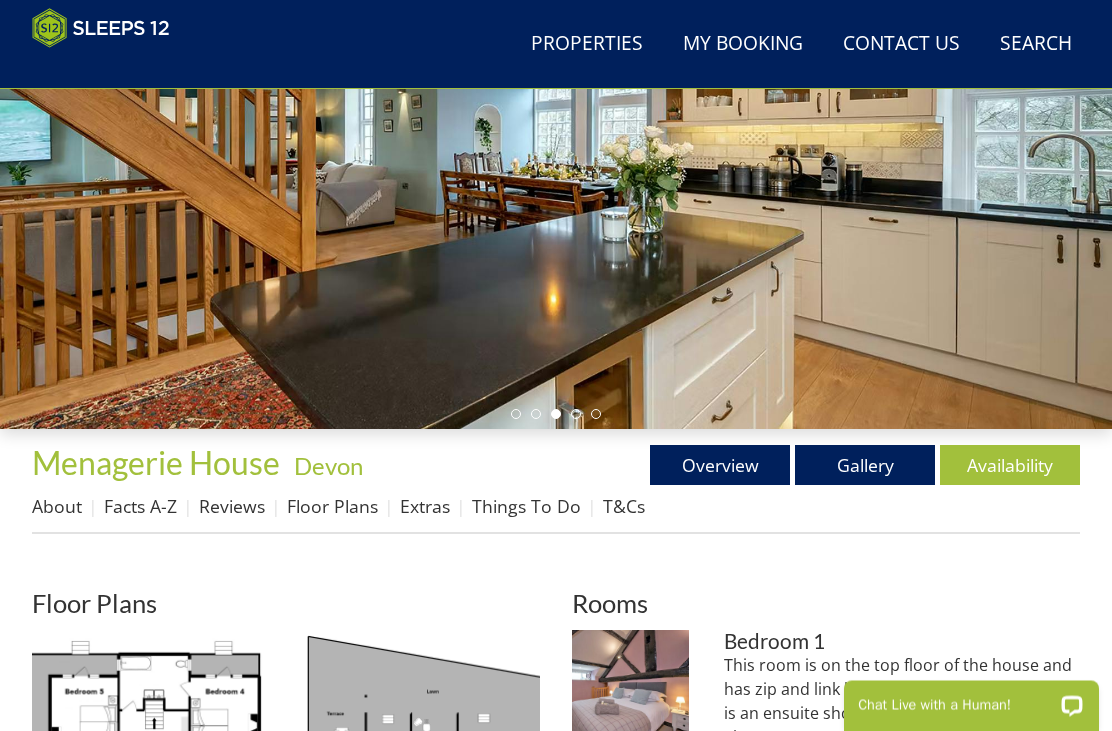 click at bounding box center (556, 118) 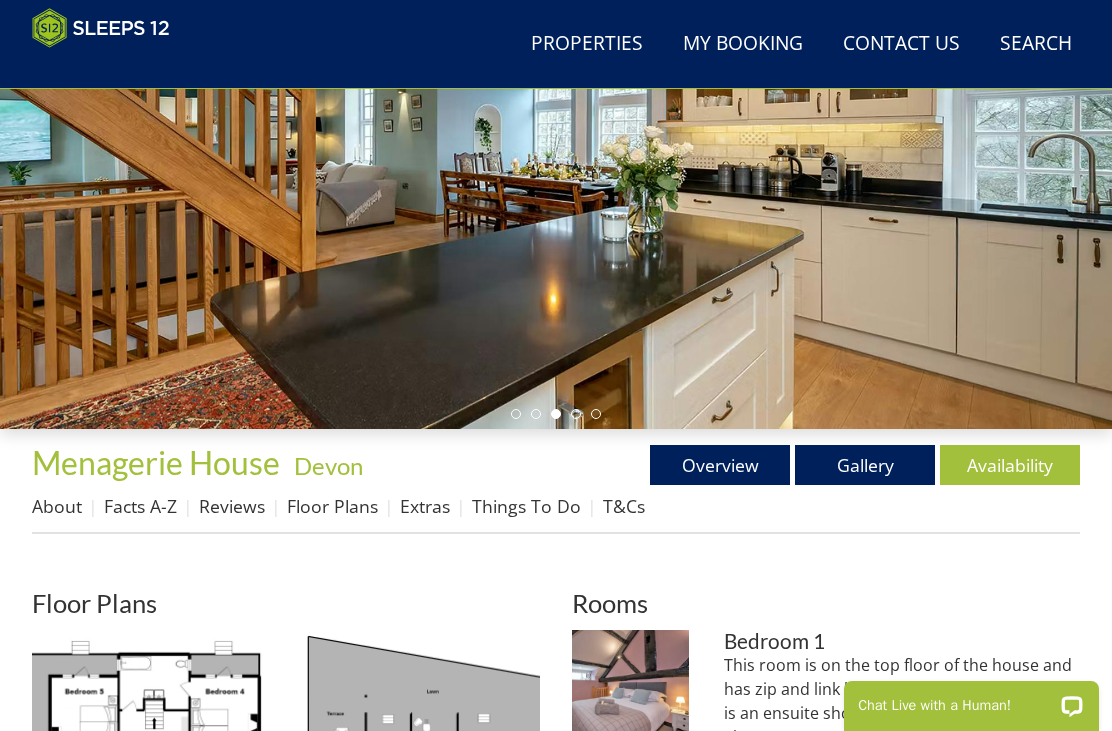 click on "Availability" at bounding box center [1010, 465] 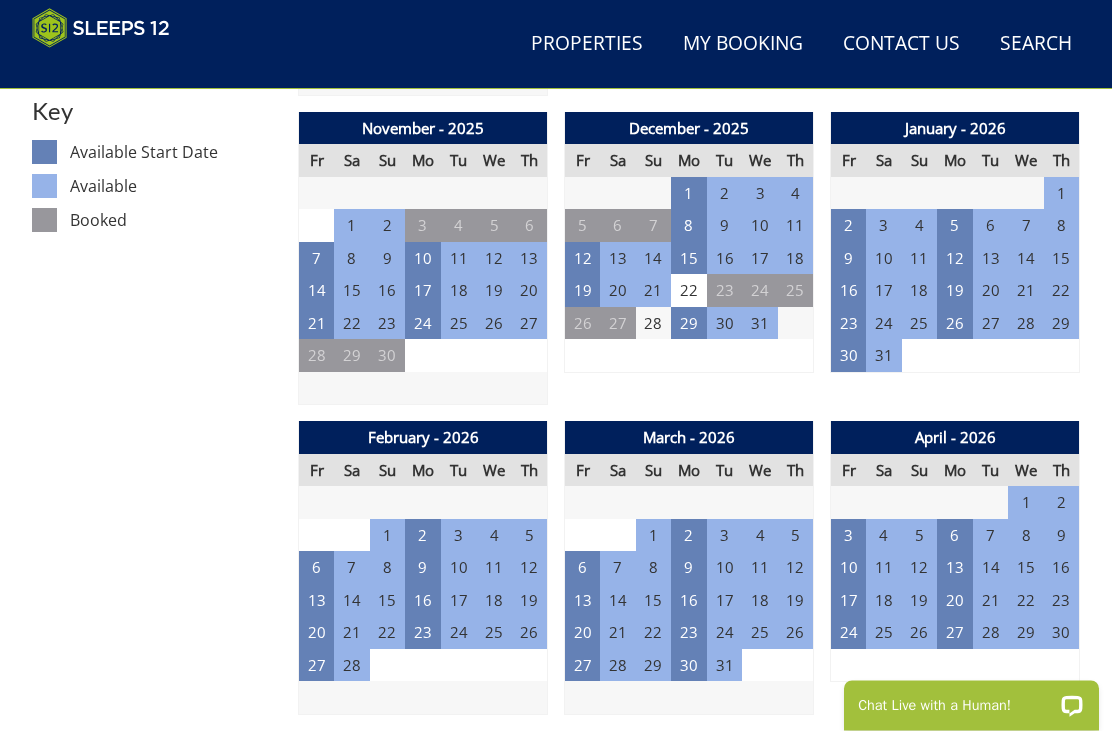 scroll, scrollTop: 1075, scrollLeft: 0, axis: vertical 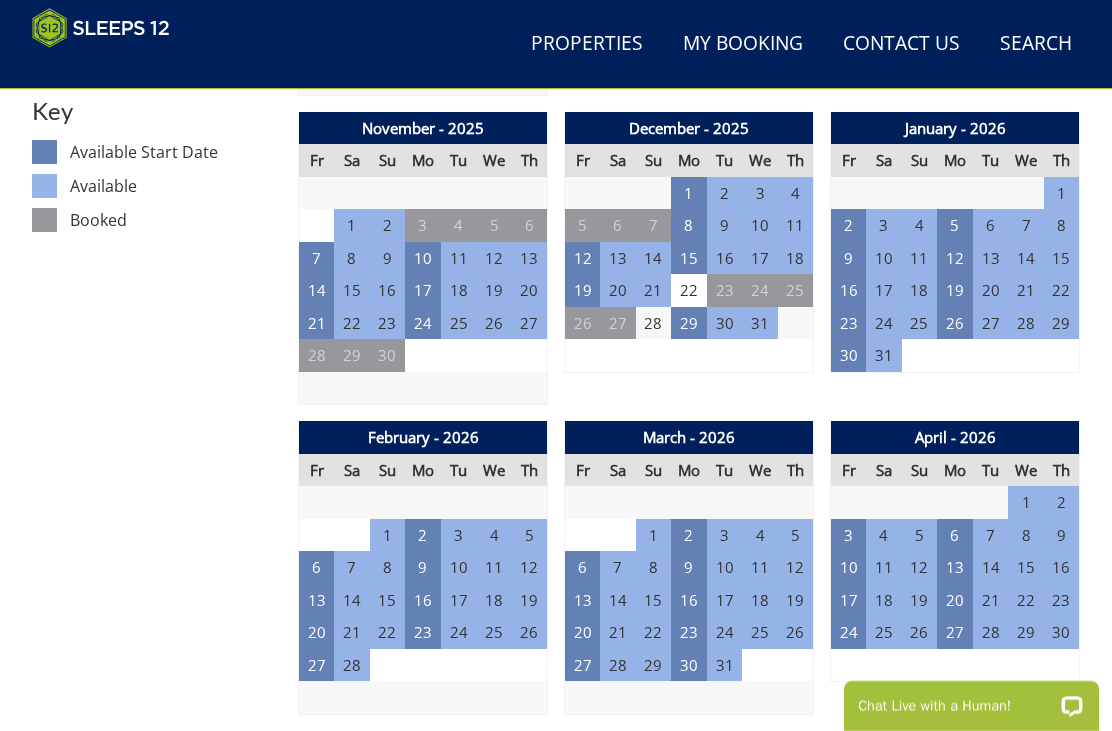 click on "29" at bounding box center [689, 323] 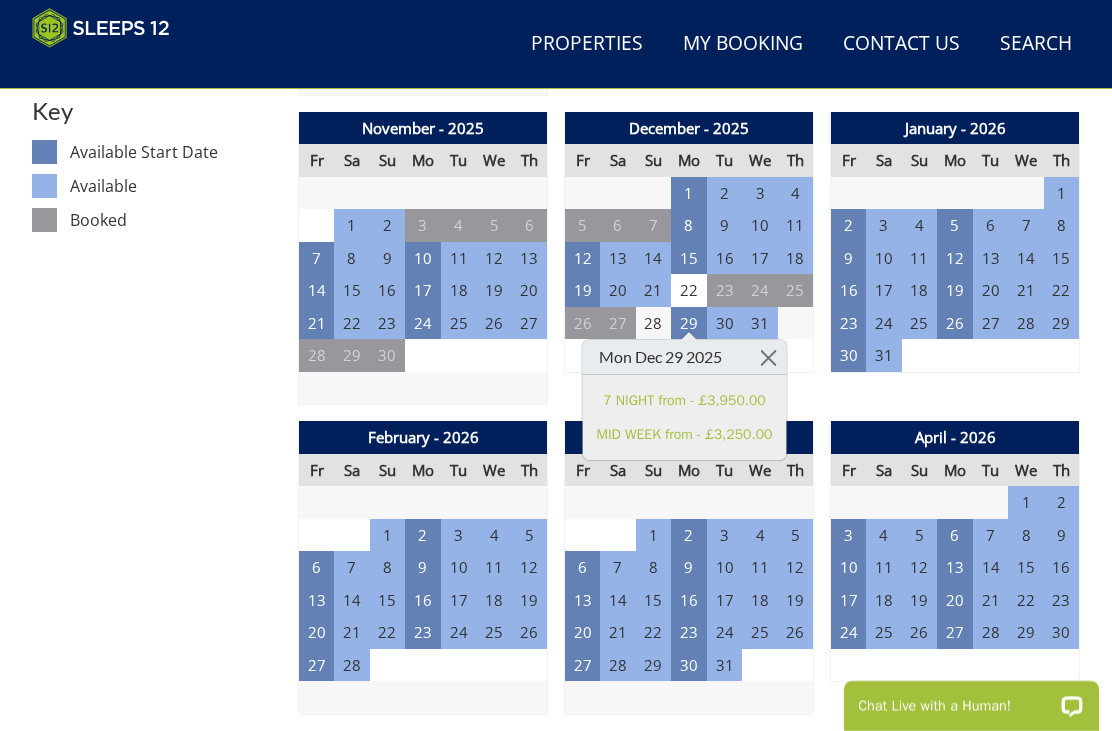 click at bounding box center (768, 357) 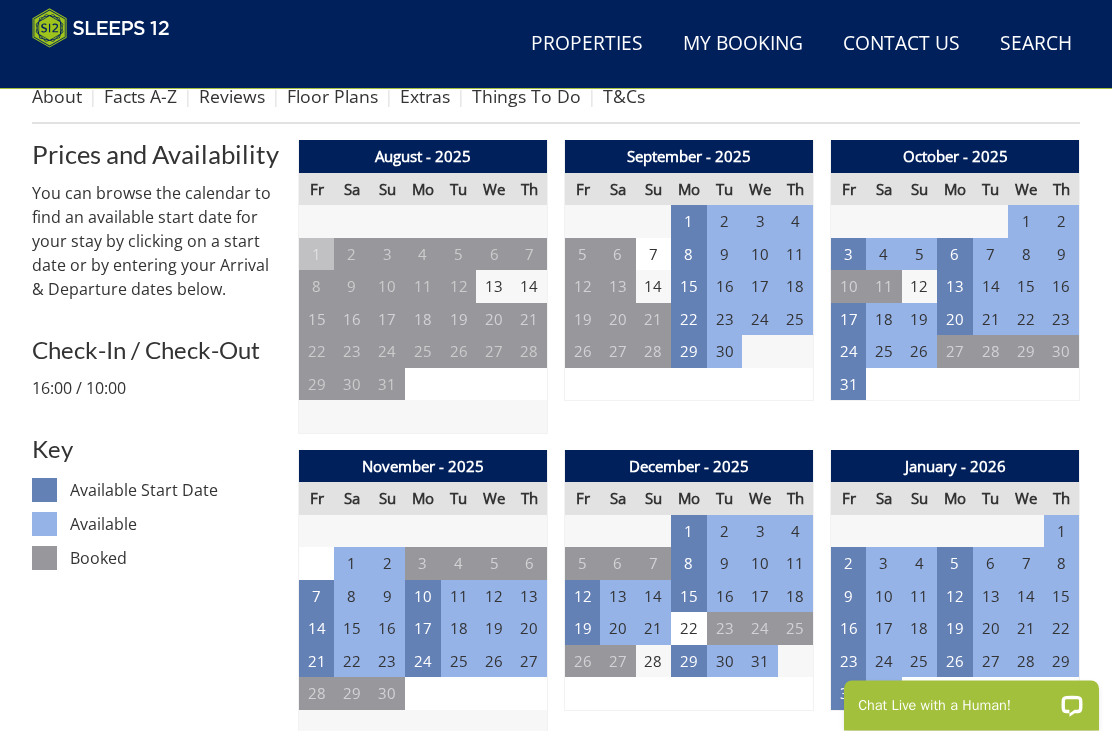 scroll, scrollTop: 737, scrollLeft: 0, axis: vertical 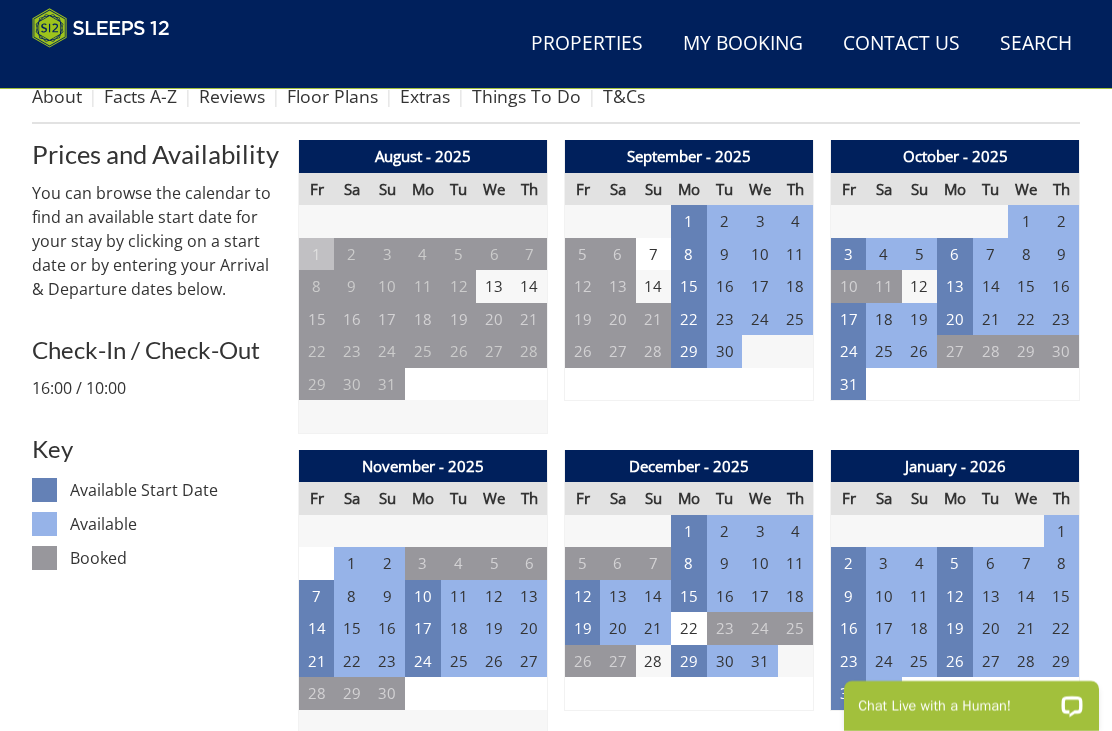 click on "29" at bounding box center [689, 661] 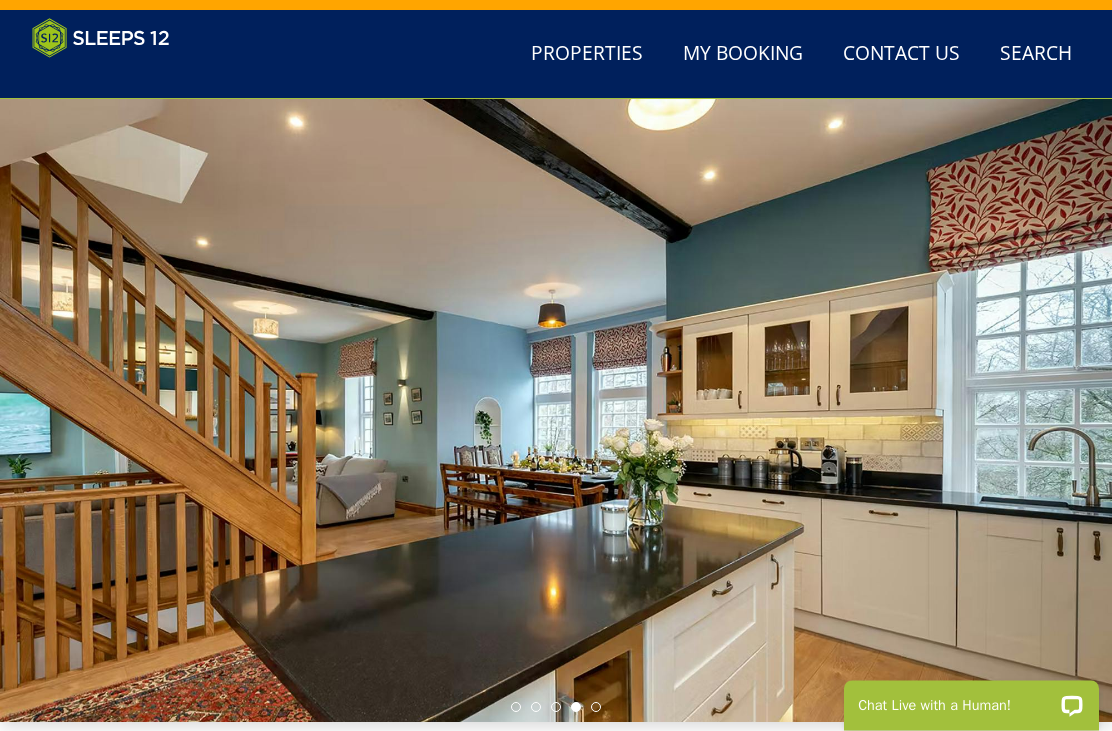 scroll, scrollTop: 0, scrollLeft: 0, axis: both 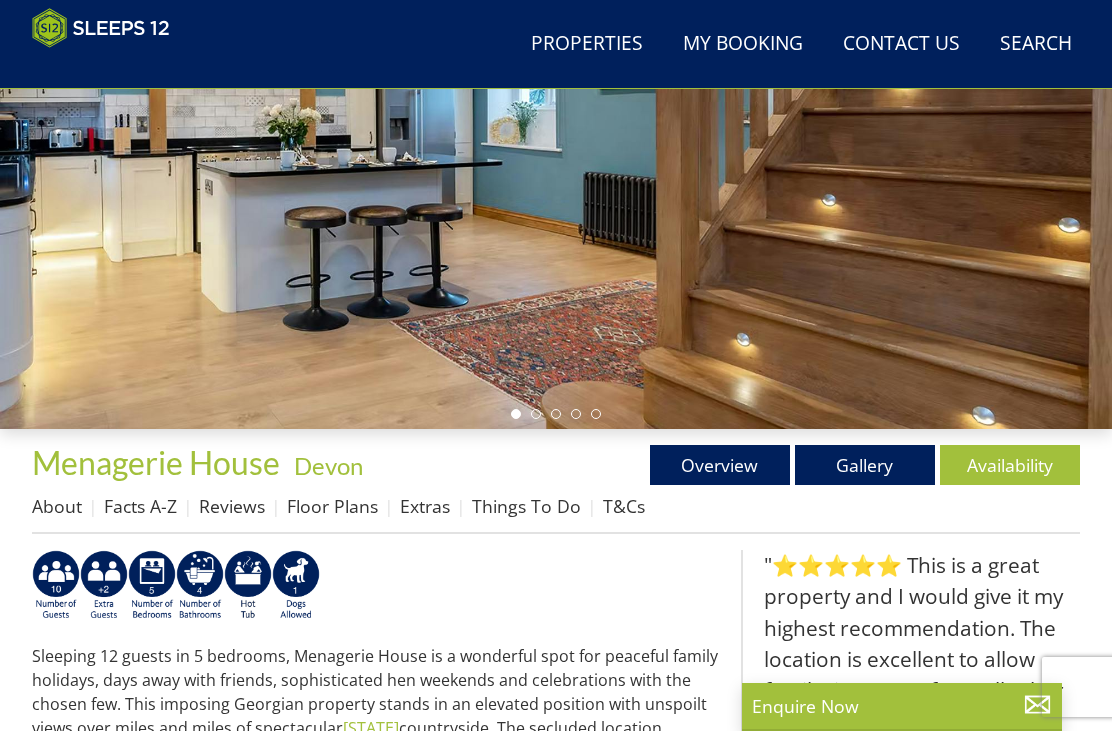 select on "10" 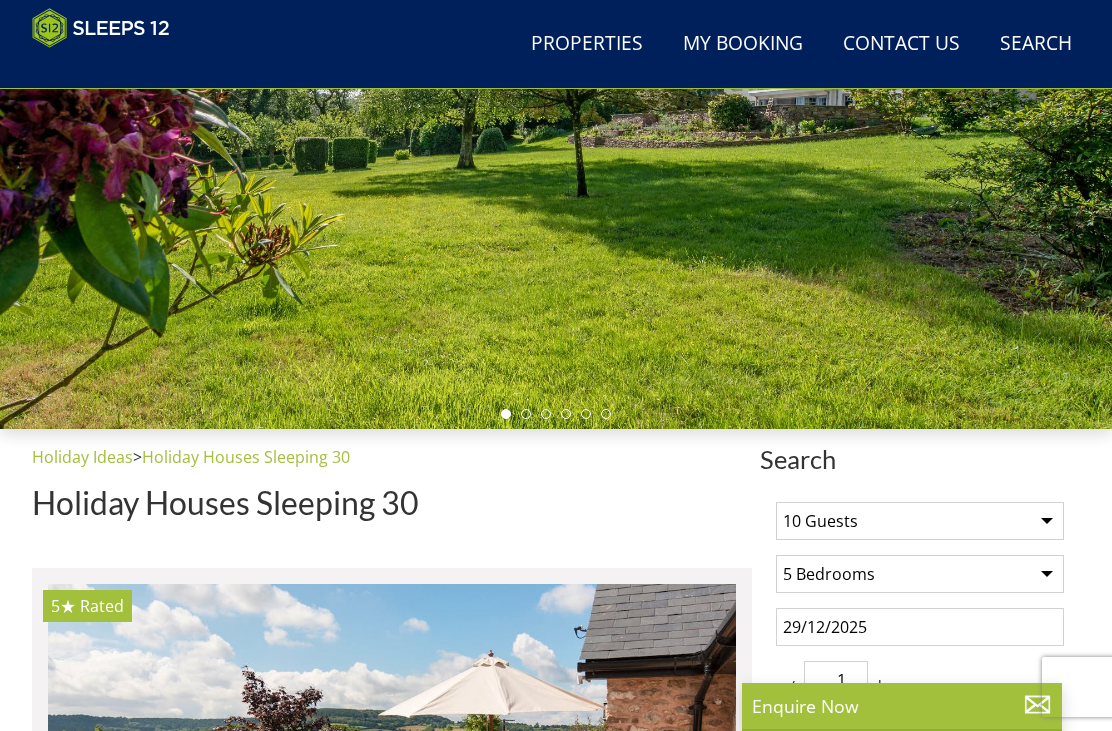 scroll, scrollTop: 2800, scrollLeft: 0, axis: vertical 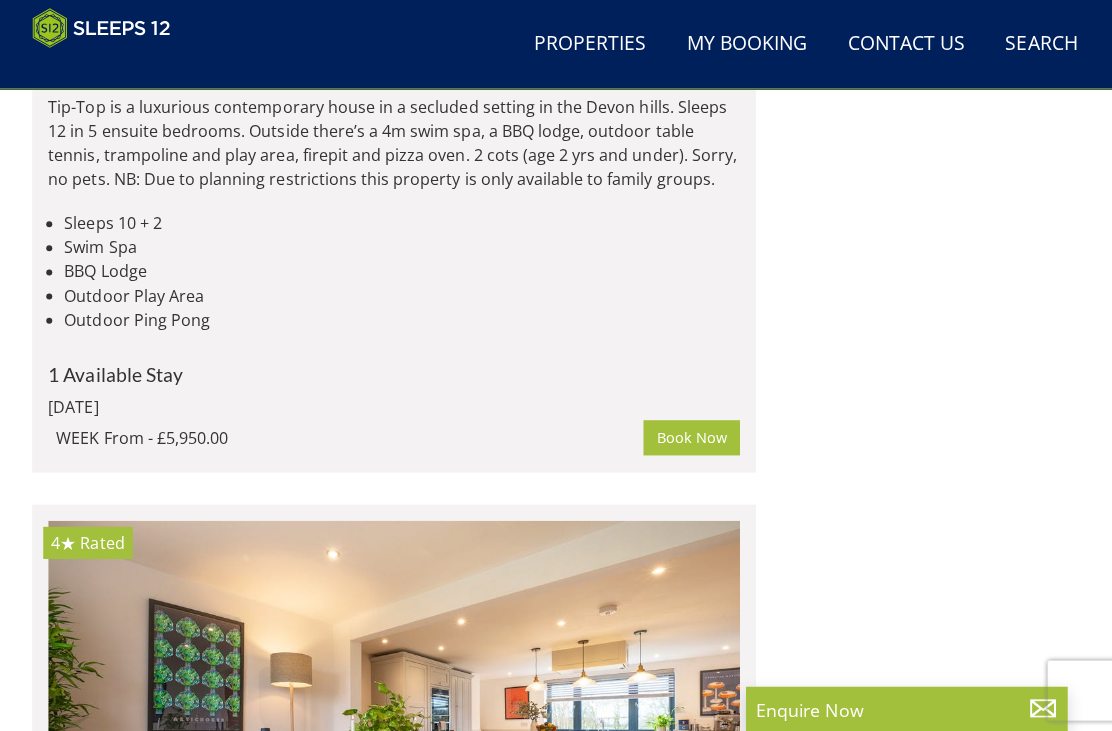 click at bounding box center [392, 740] 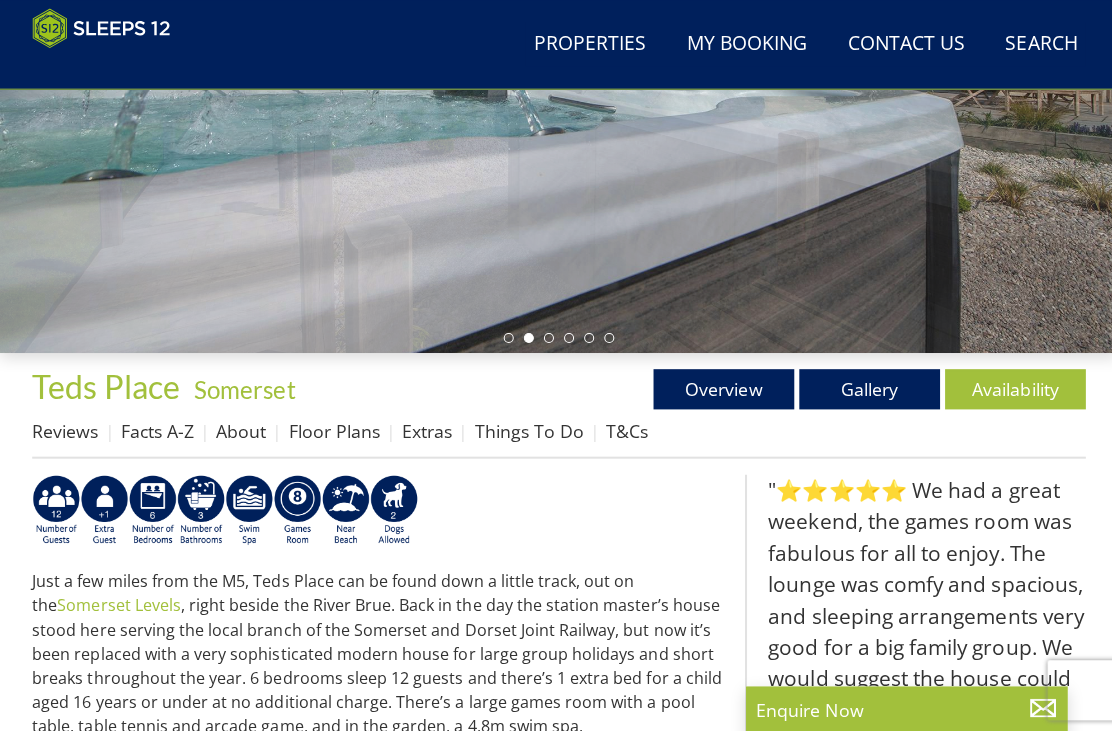 scroll, scrollTop: 408, scrollLeft: 0, axis: vertical 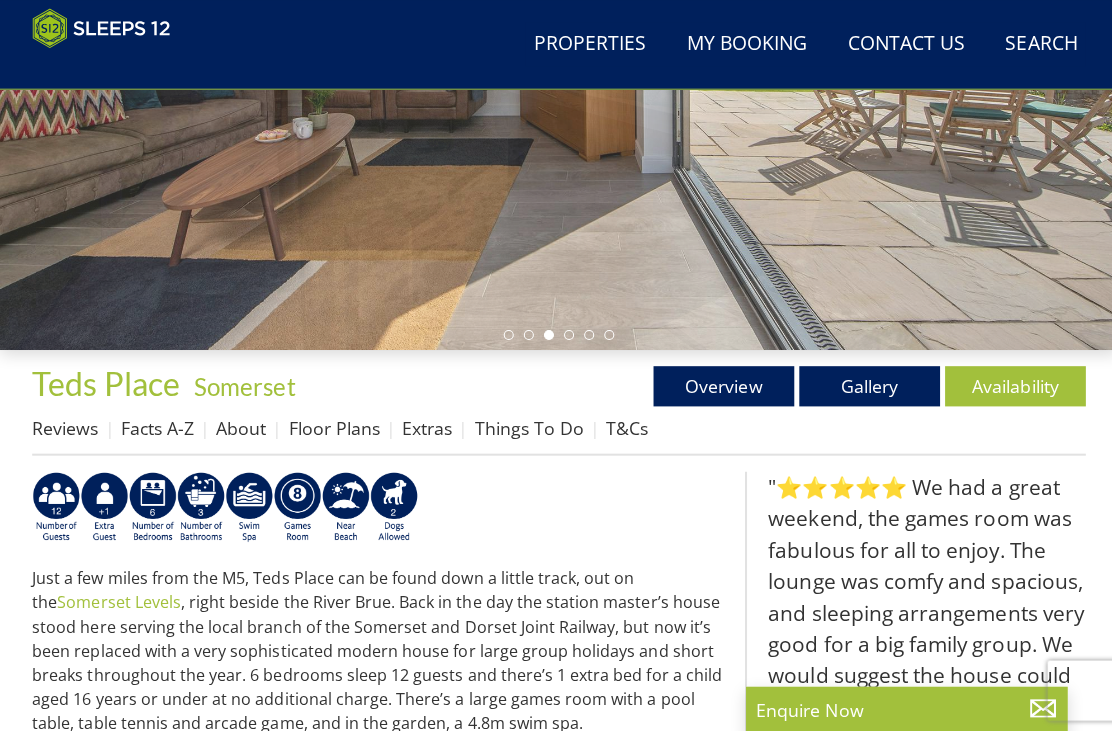 click on "Floor Plans" at bounding box center [332, 425] 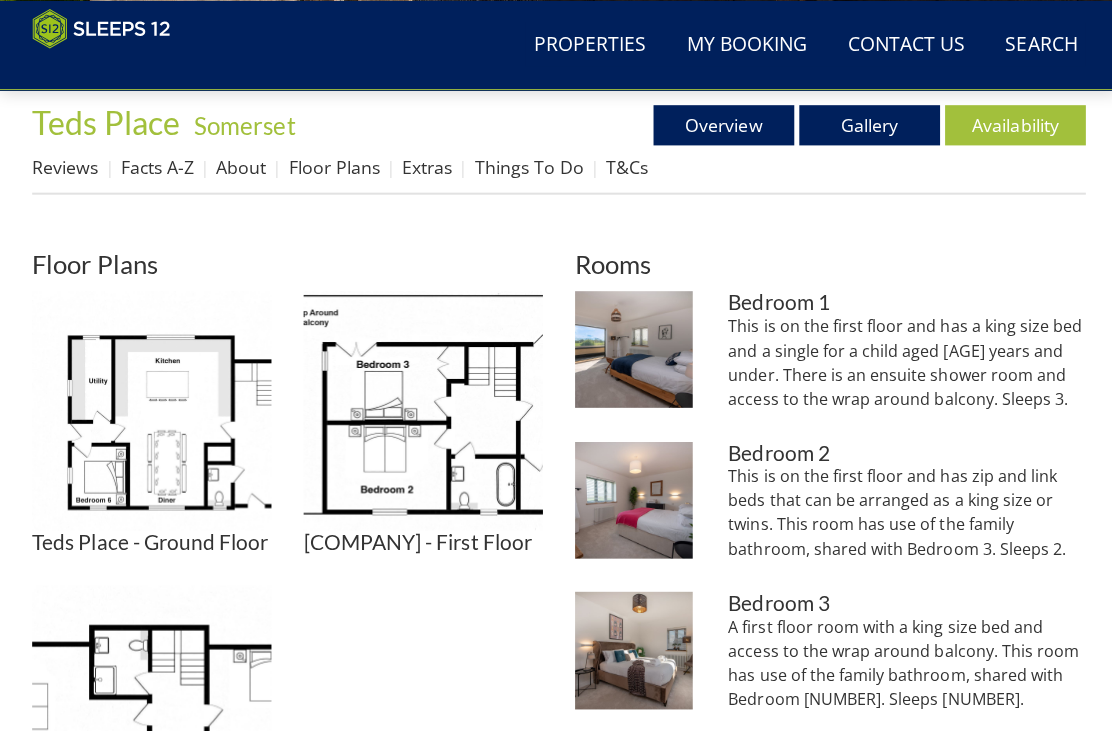 scroll, scrollTop: 668, scrollLeft: 0, axis: vertical 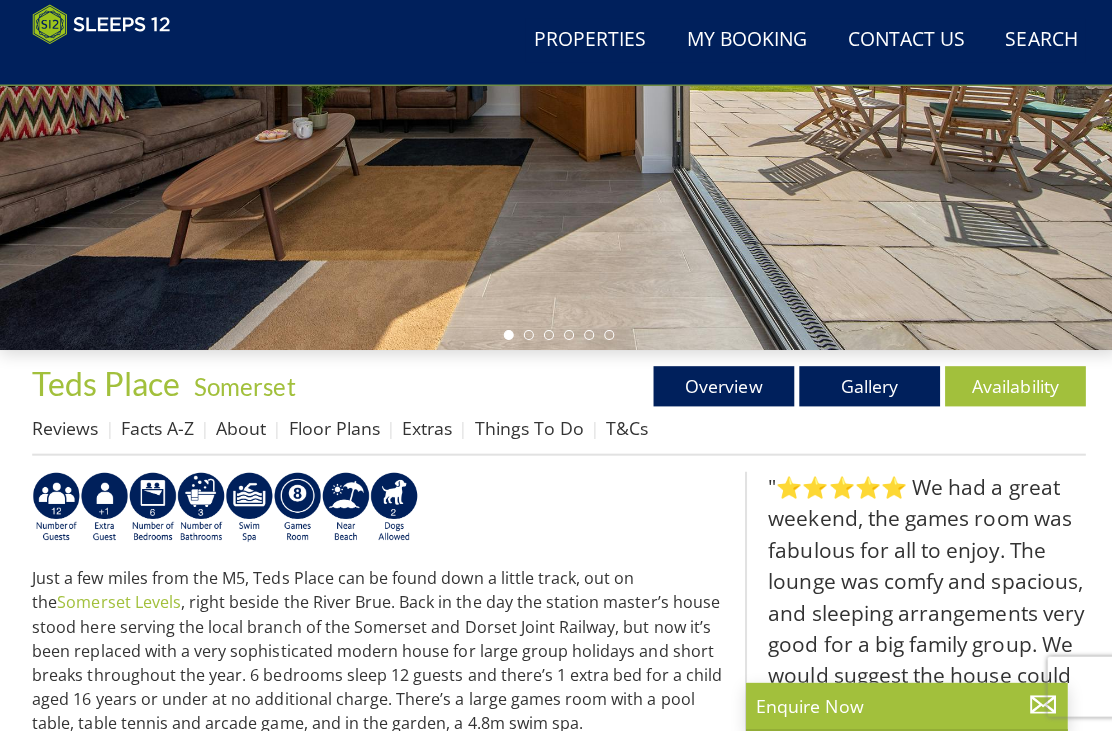 select on "10" 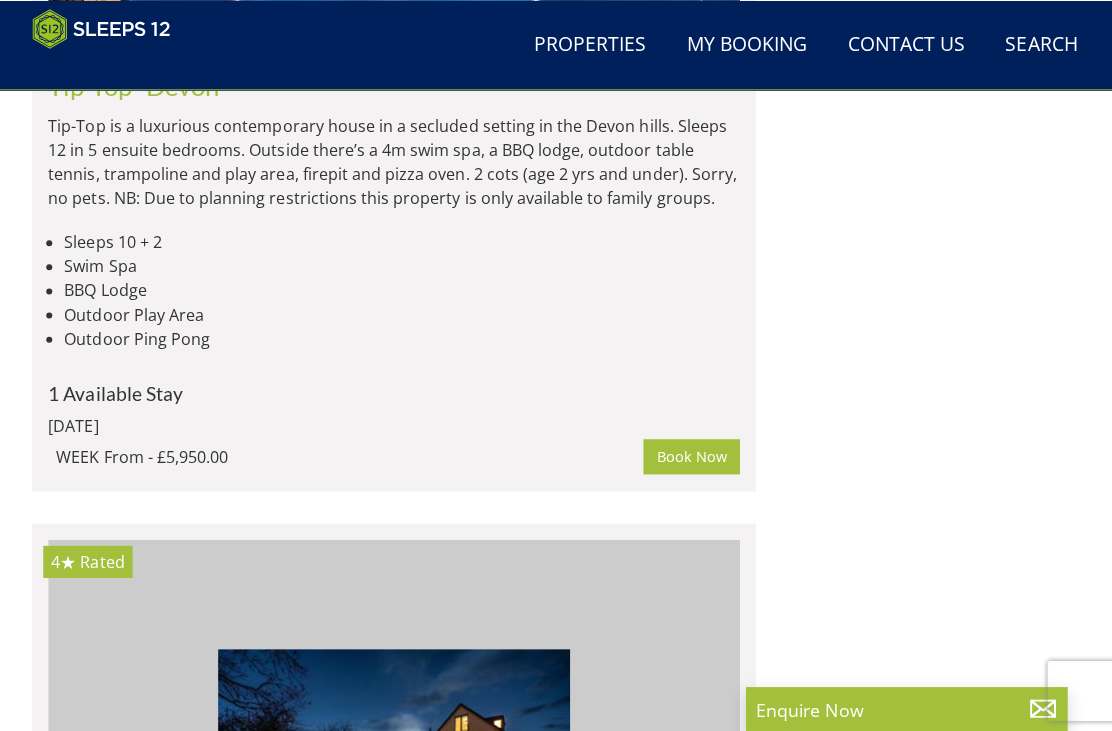 scroll, scrollTop: 4078, scrollLeft: 0, axis: vertical 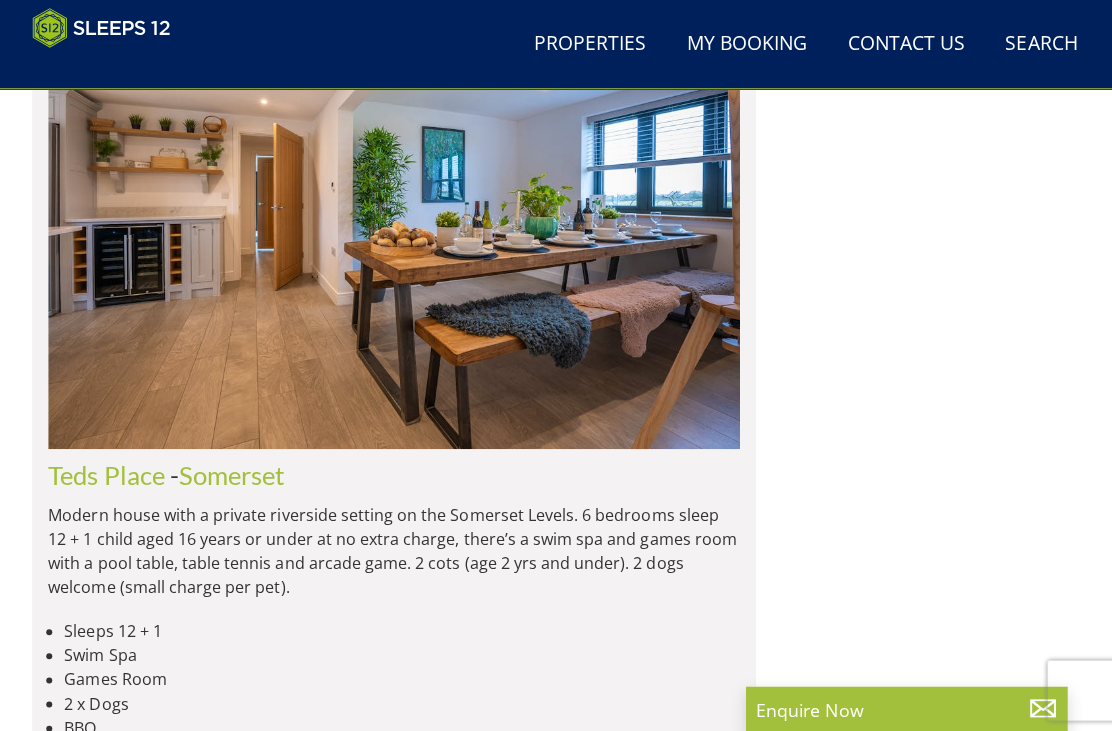 click at bounding box center (392, 1184) 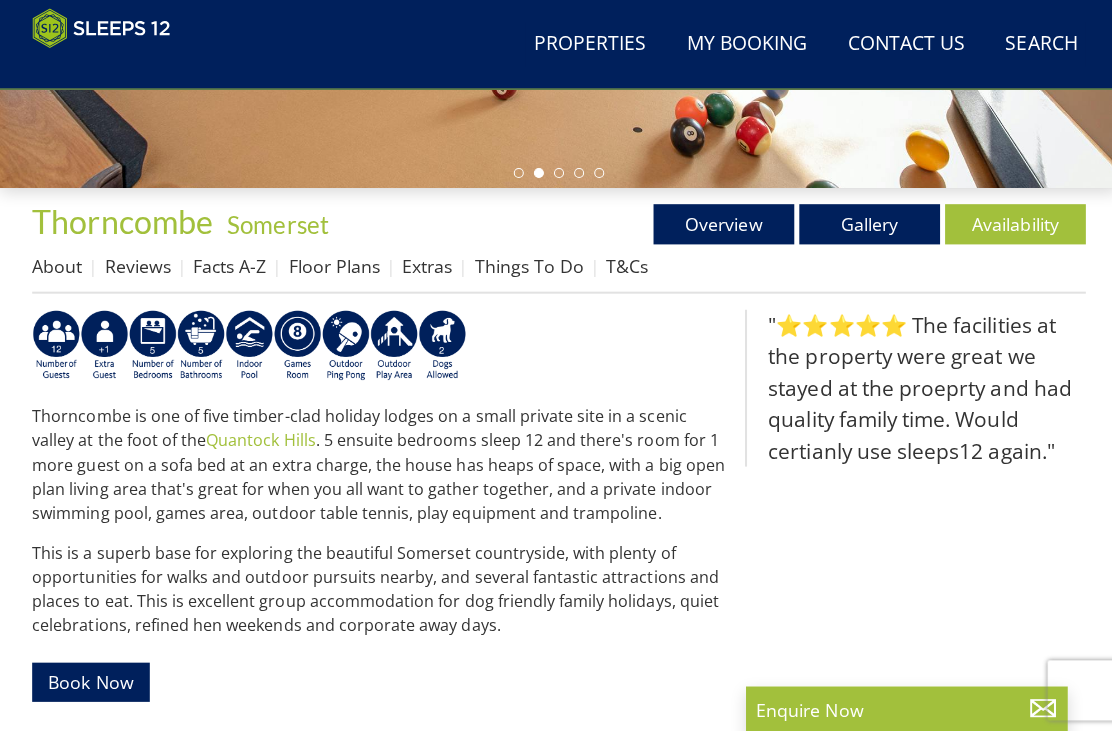 scroll, scrollTop: 570, scrollLeft: 0, axis: vertical 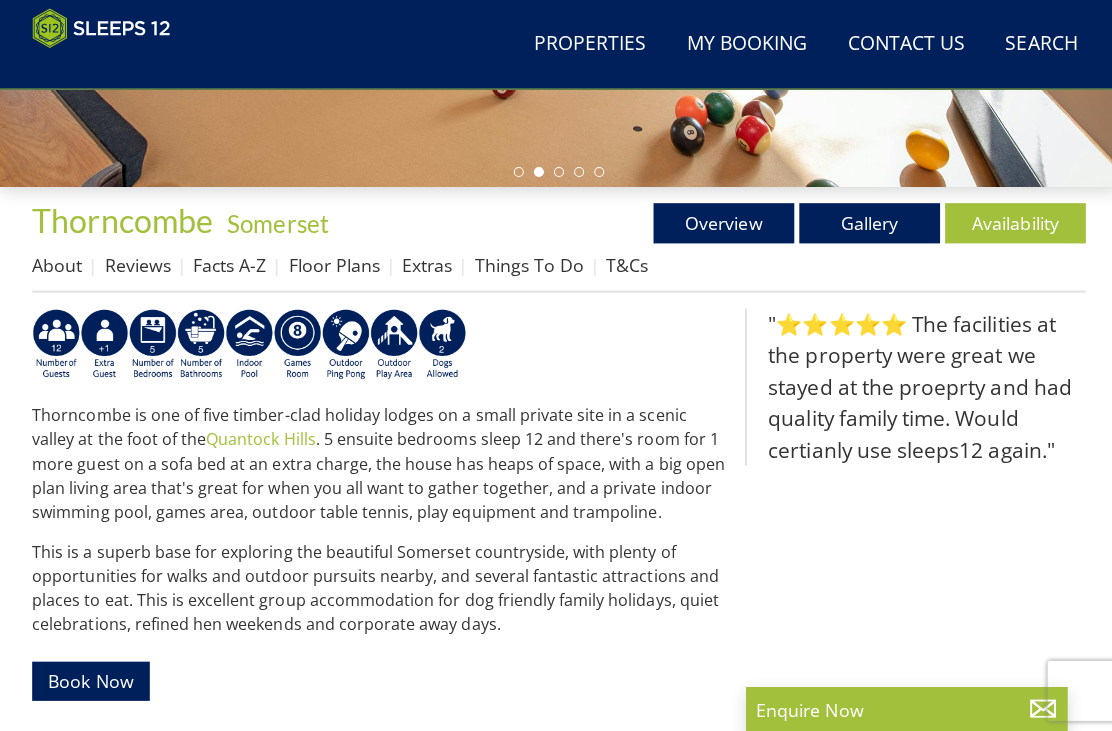 click on "Floor Plans" at bounding box center [332, 263] 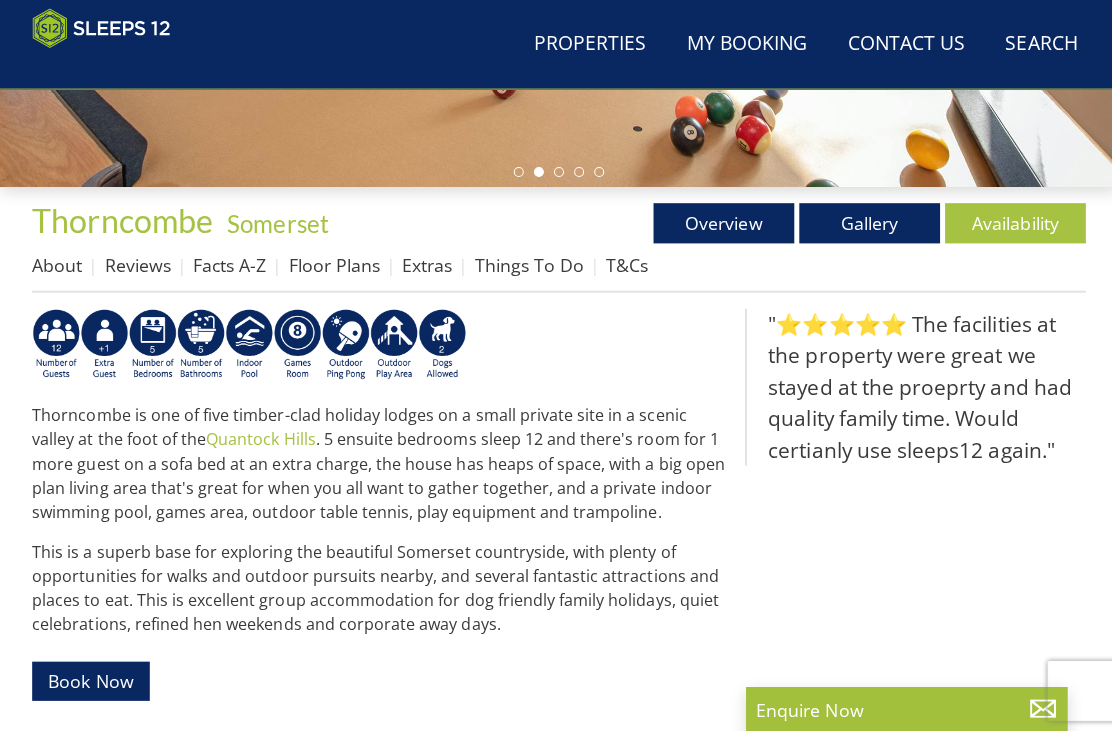 scroll, scrollTop: 570, scrollLeft: 0, axis: vertical 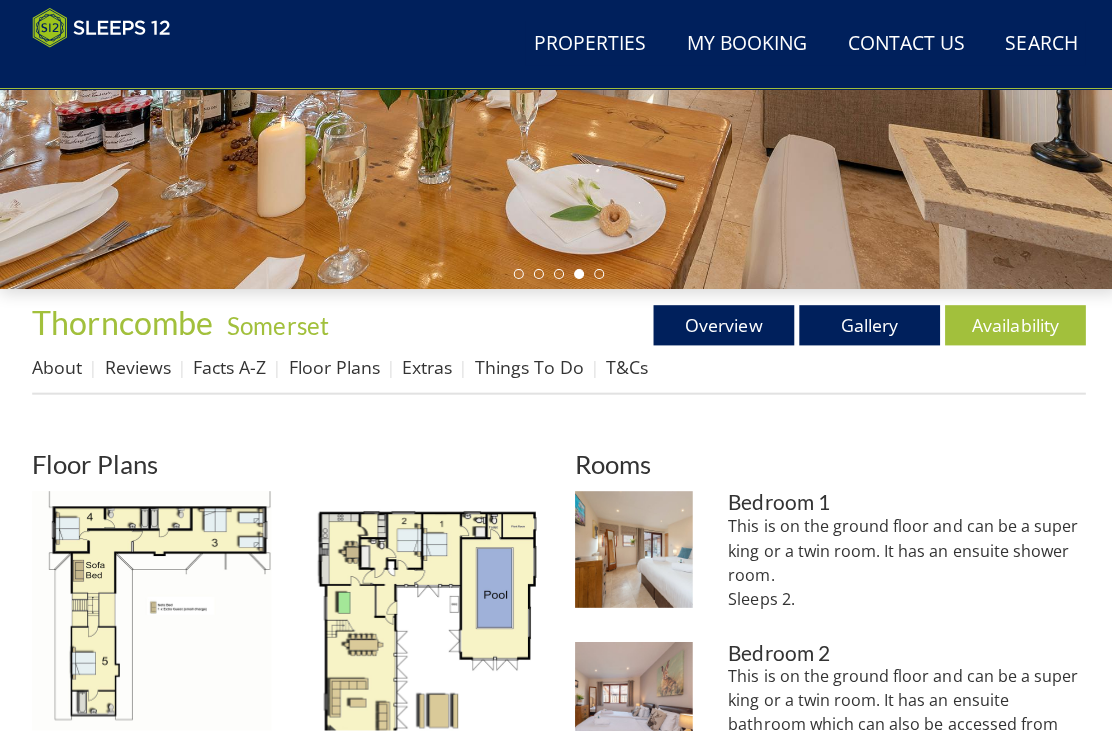 click at bounding box center (151, 608) 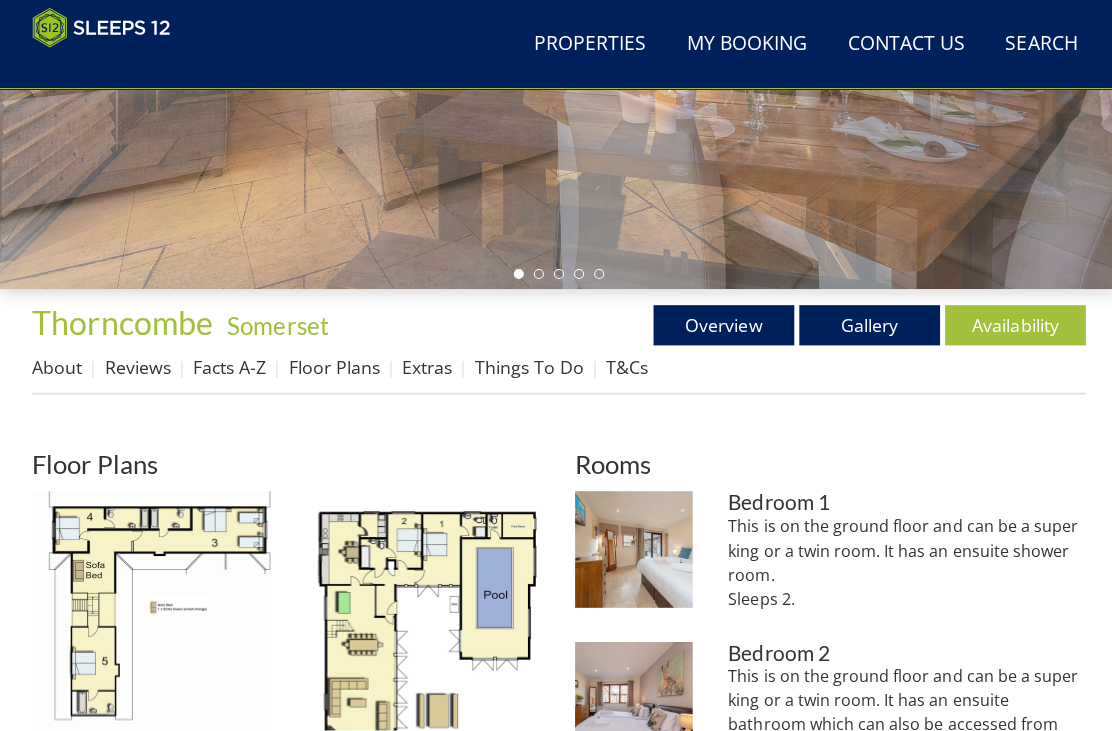 click at bounding box center [151, 608] 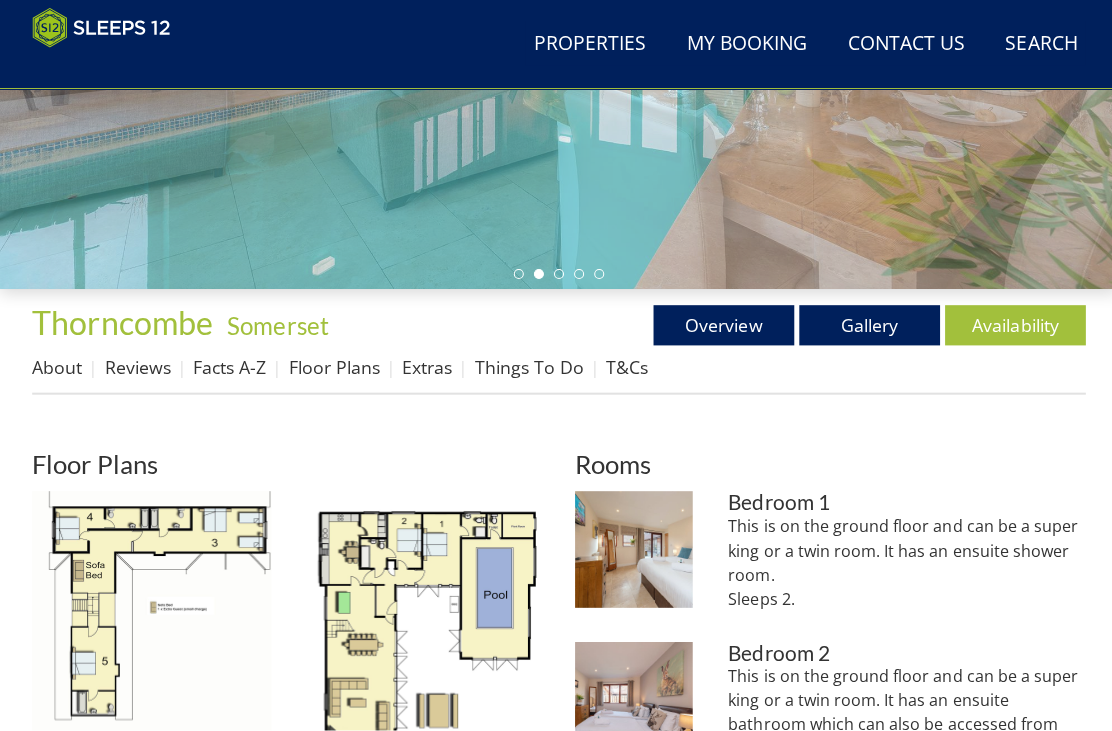 click at bounding box center [421, 608] 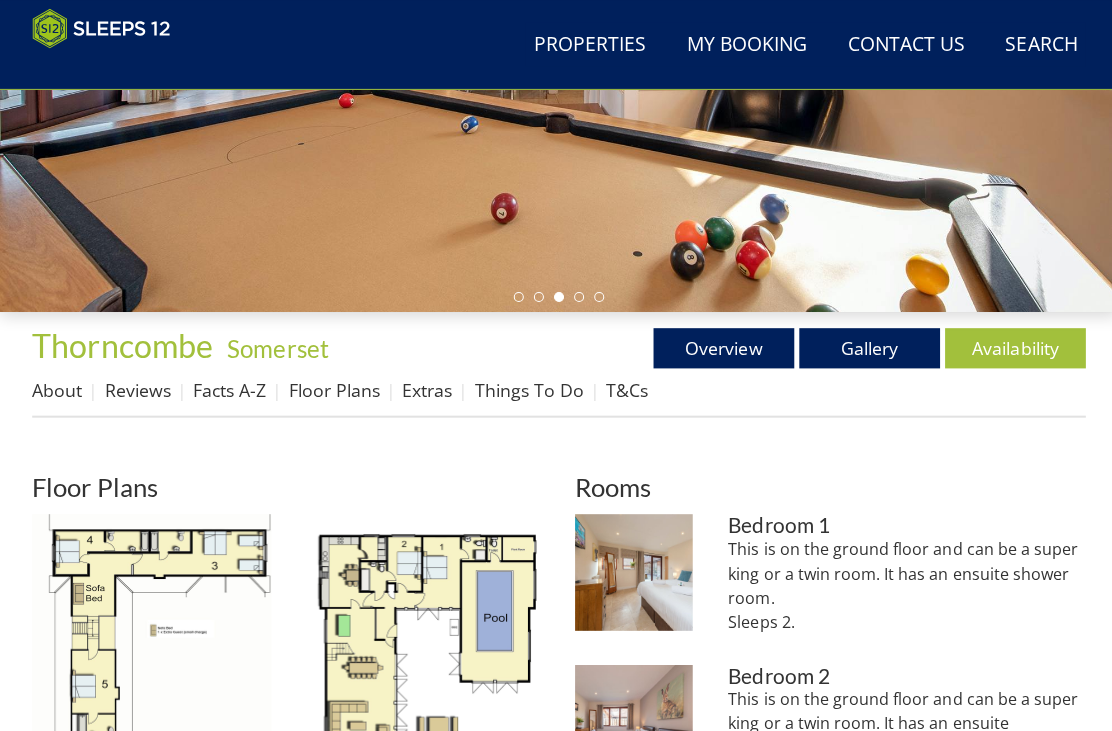 scroll, scrollTop: 444, scrollLeft: 0, axis: vertical 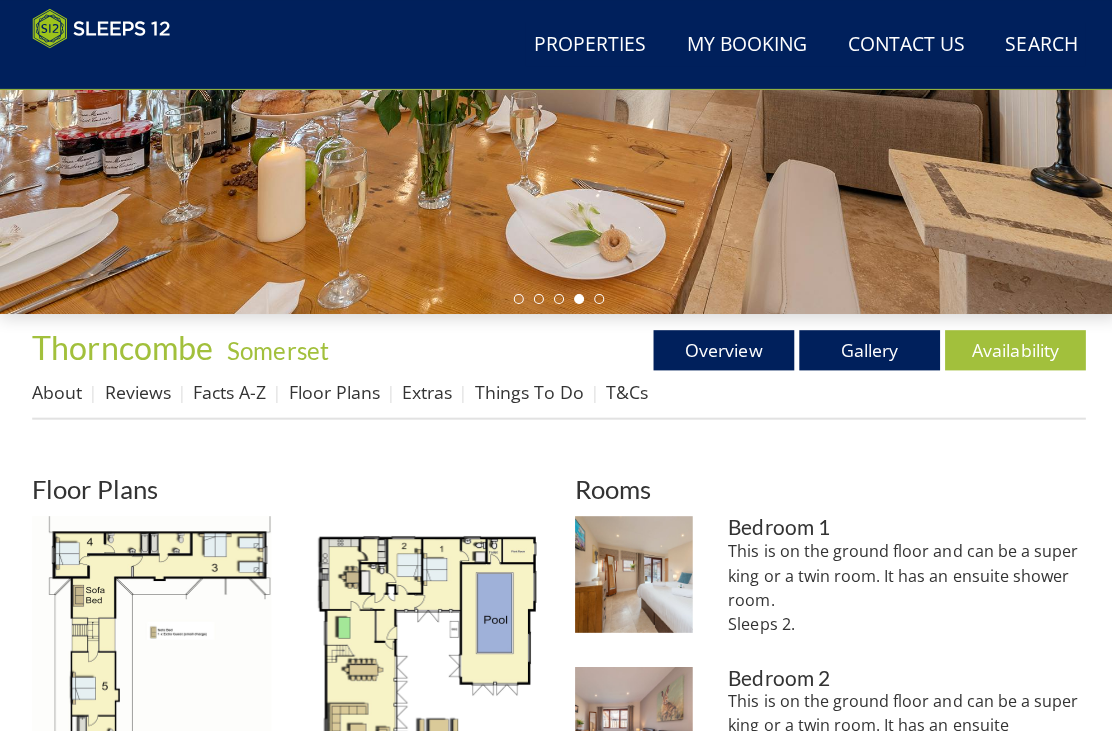 click on "Availability" at bounding box center (1010, 348) 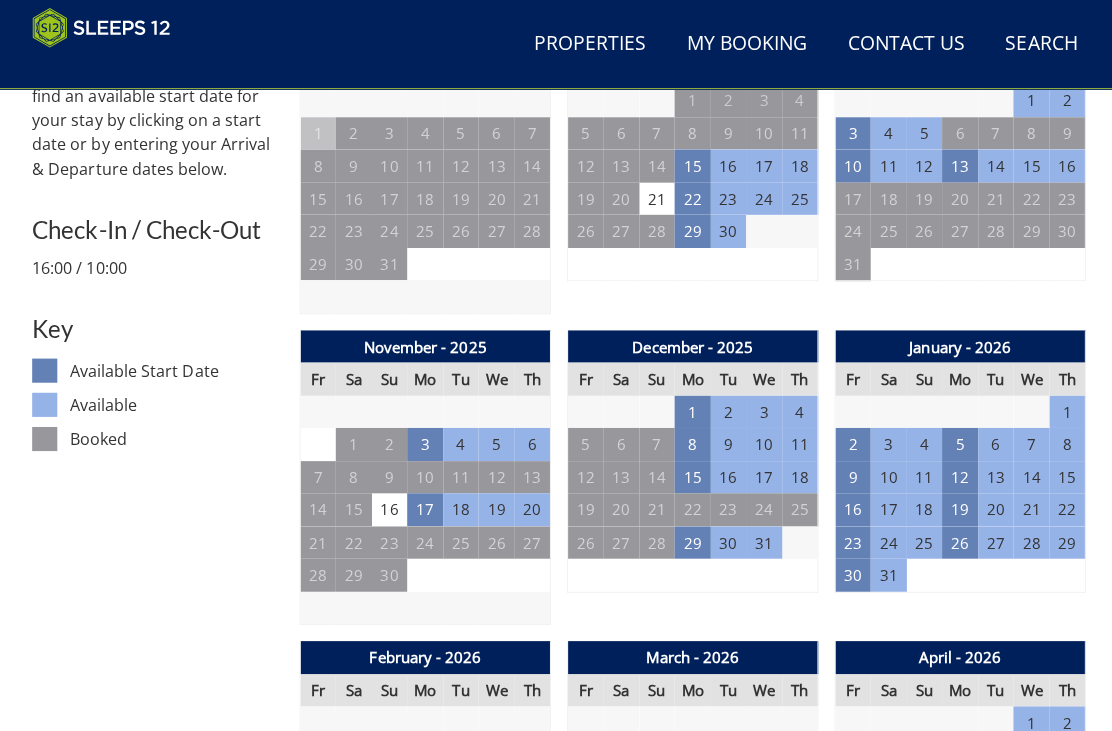 scroll, scrollTop: 859, scrollLeft: 0, axis: vertical 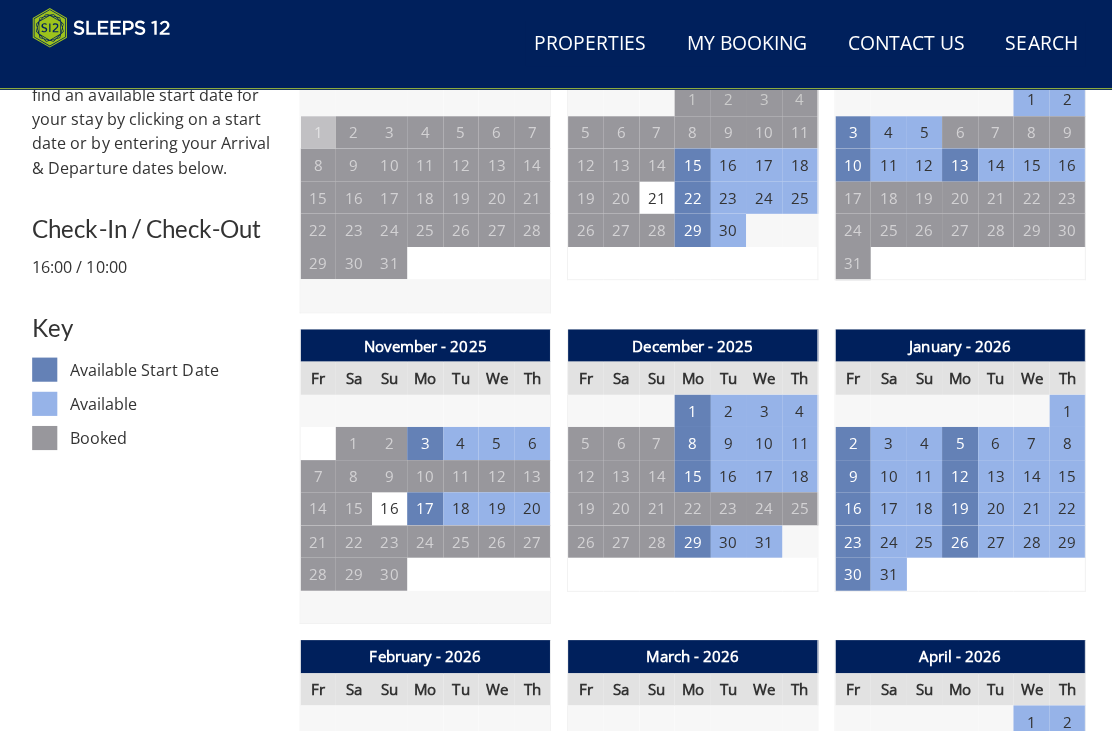 click on "29" at bounding box center [689, 539] 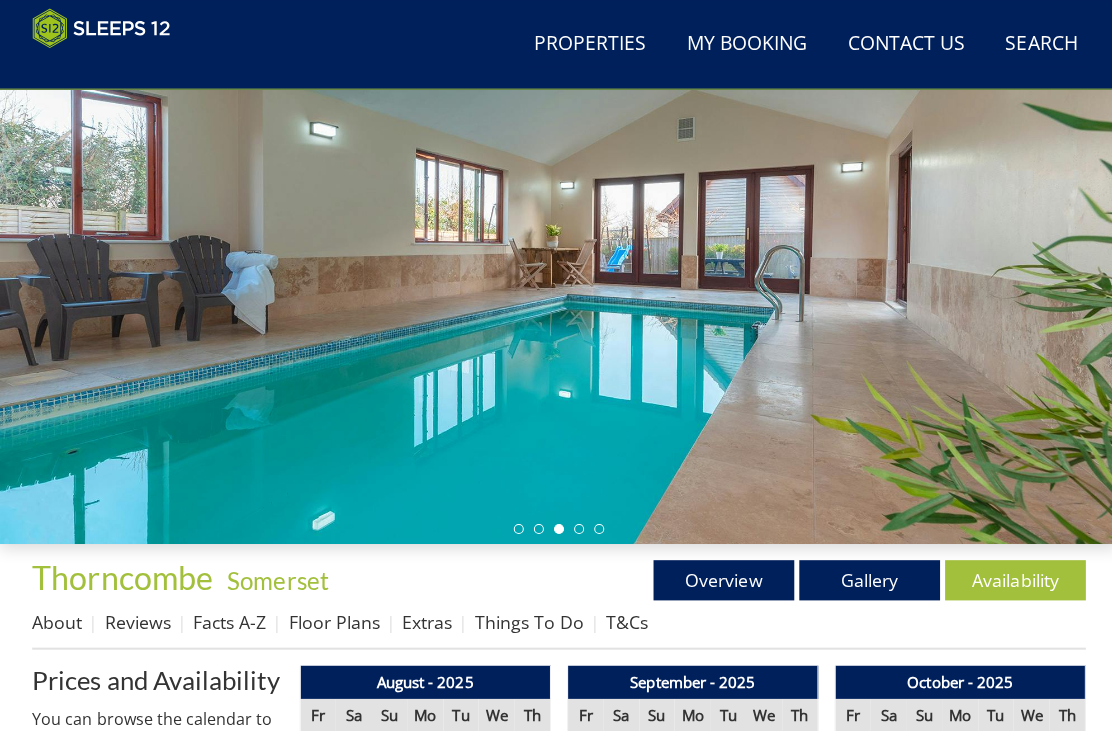 scroll, scrollTop: 214, scrollLeft: 0, axis: vertical 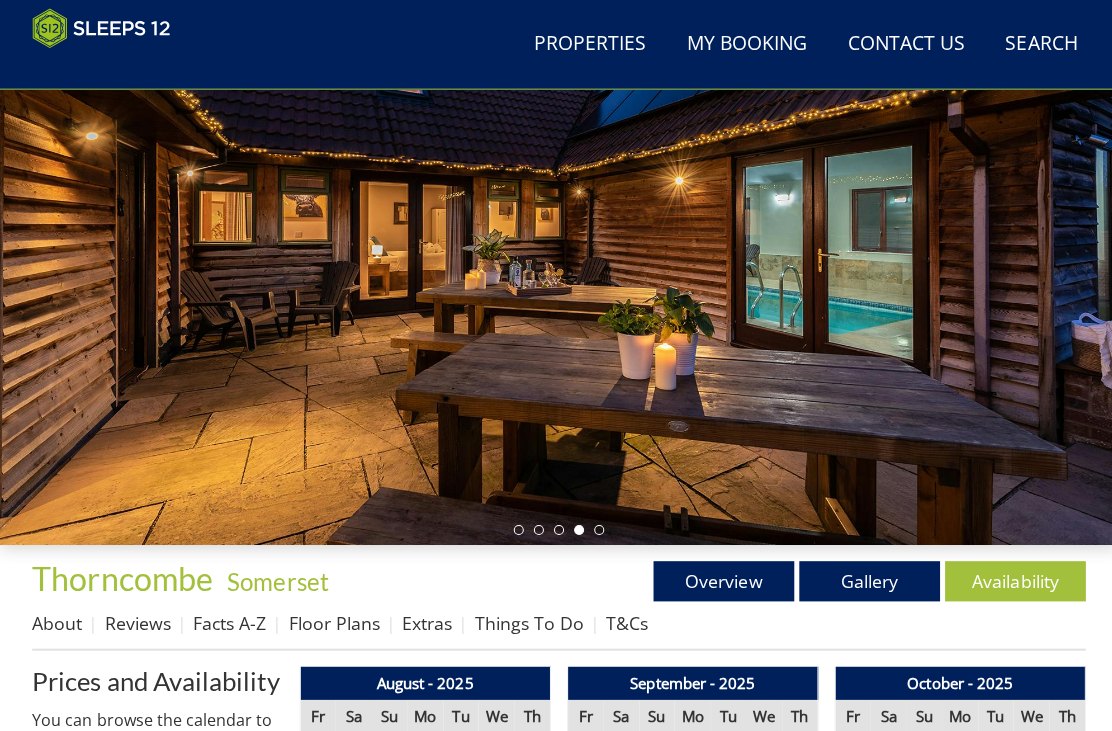 click on "Gallery" at bounding box center [865, 578] 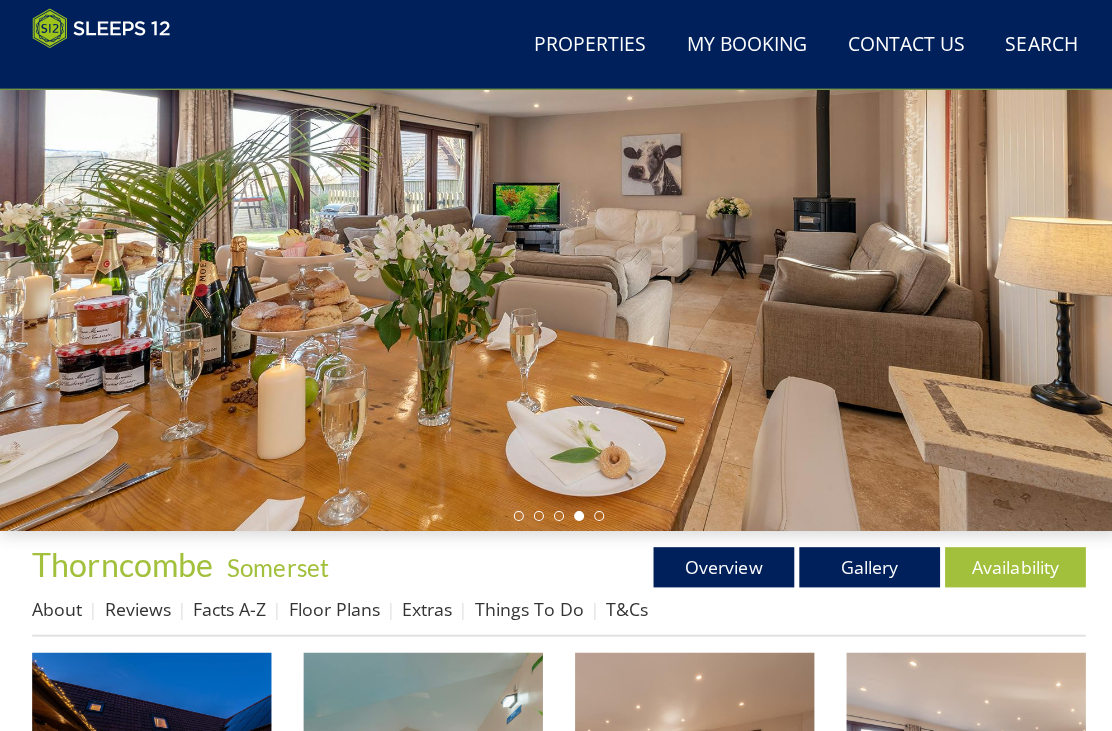 scroll, scrollTop: 227, scrollLeft: 0, axis: vertical 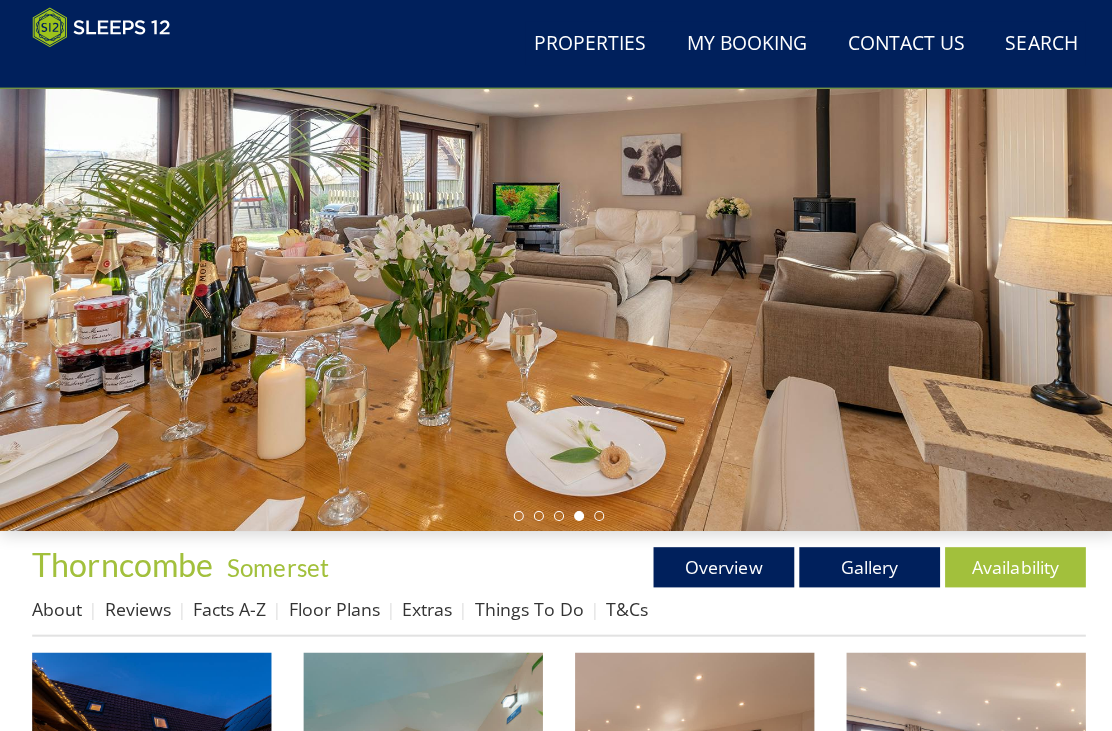 click on "Floor Plans" at bounding box center (332, 606) 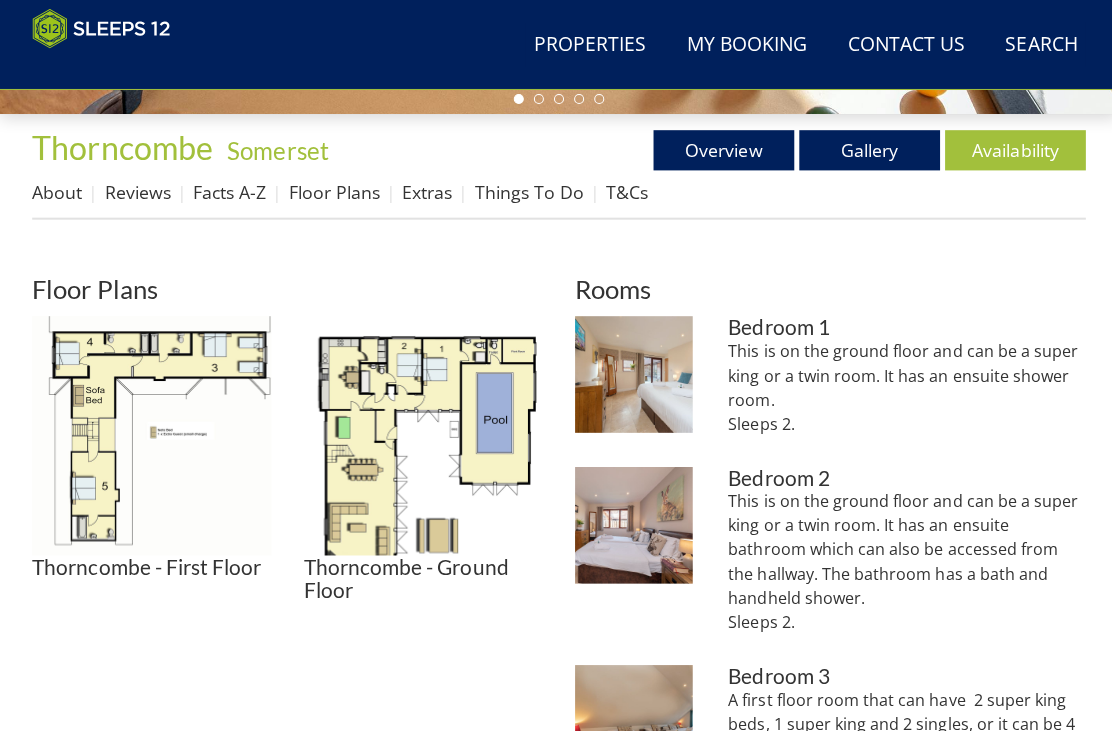 scroll, scrollTop: 643, scrollLeft: 0, axis: vertical 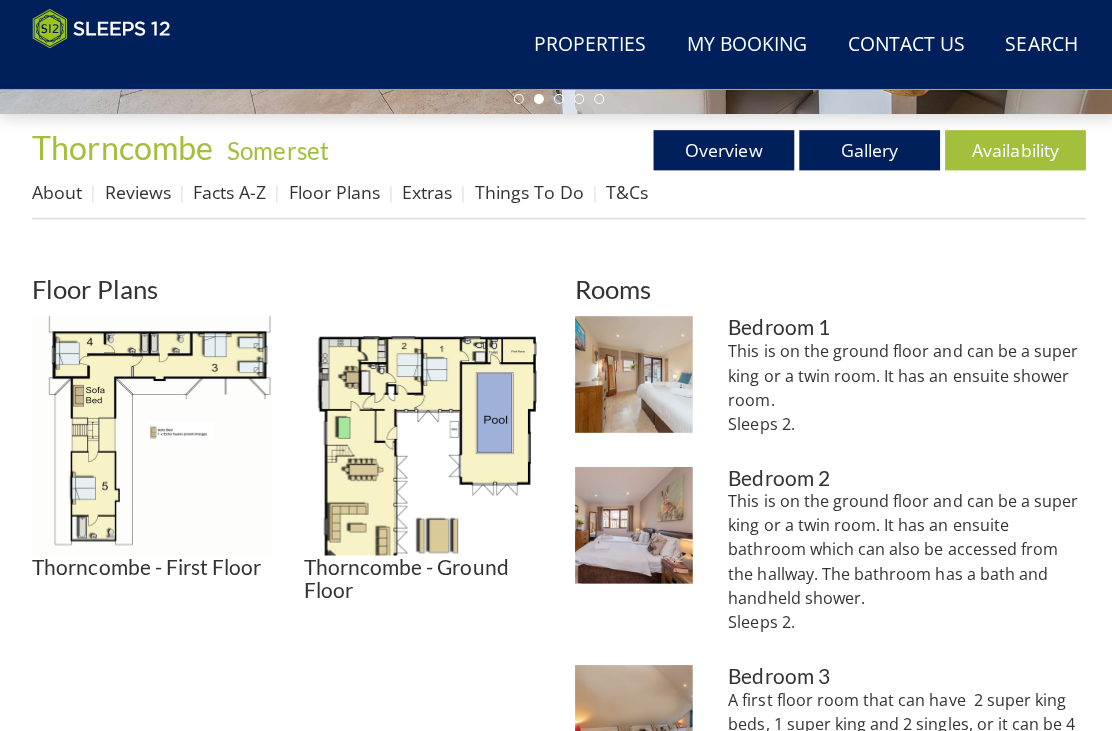 click at bounding box center (421, 433) 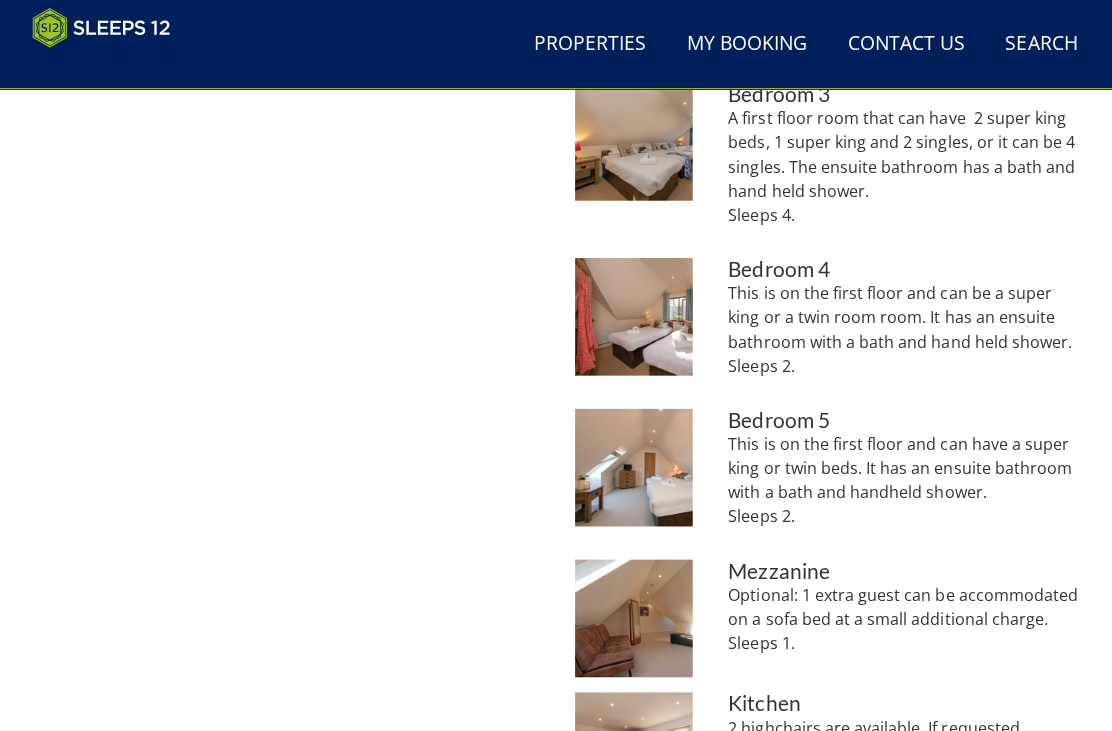scroll, scrollTop: 1222, scrollLeft: 0, axis: vertical 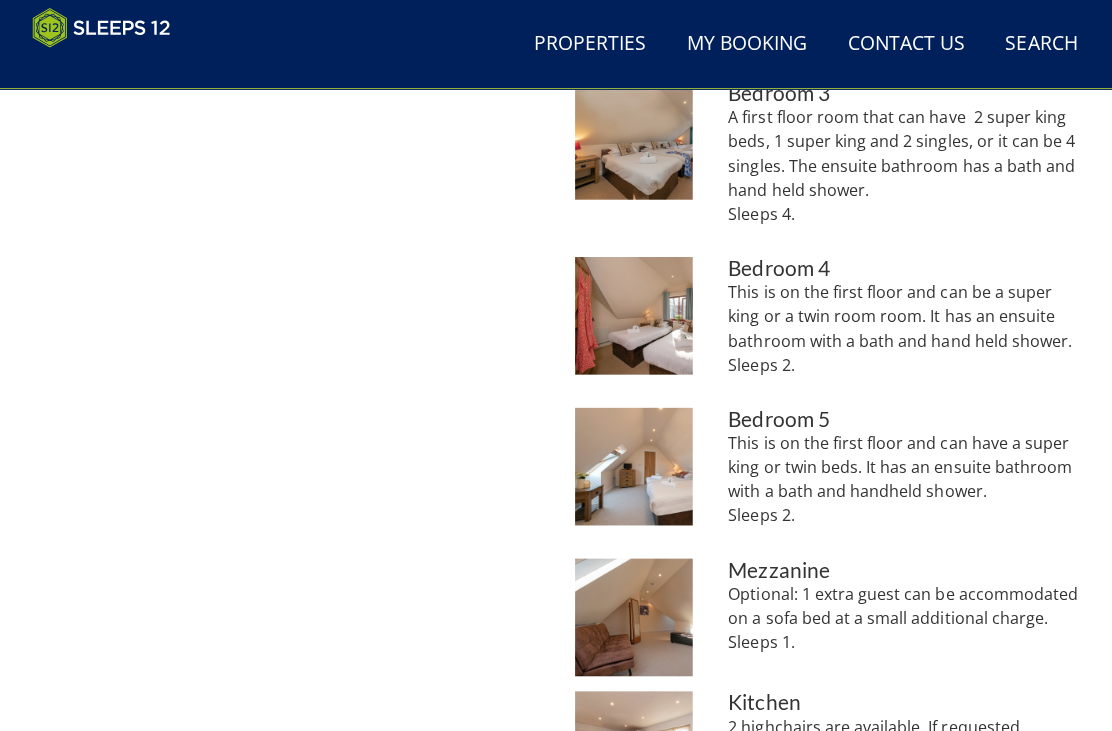 click at bounding box center (630, 614) 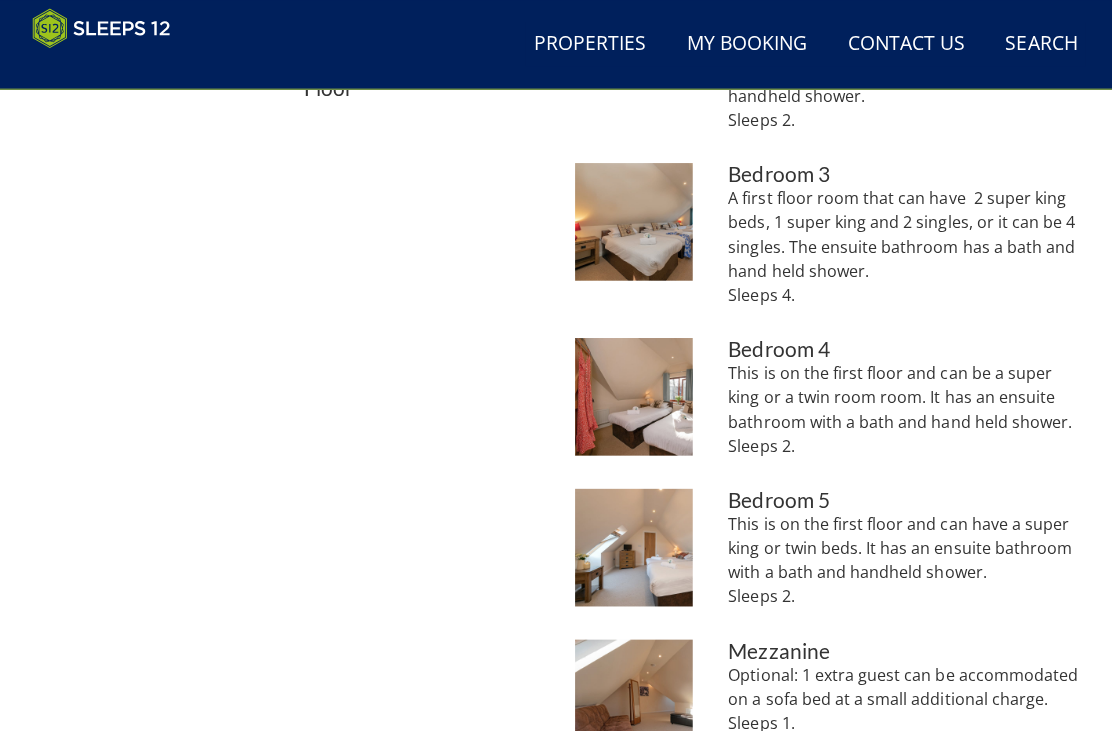 scroll, scrollTop: 1141, scrollLeft: 0, axis: vertical 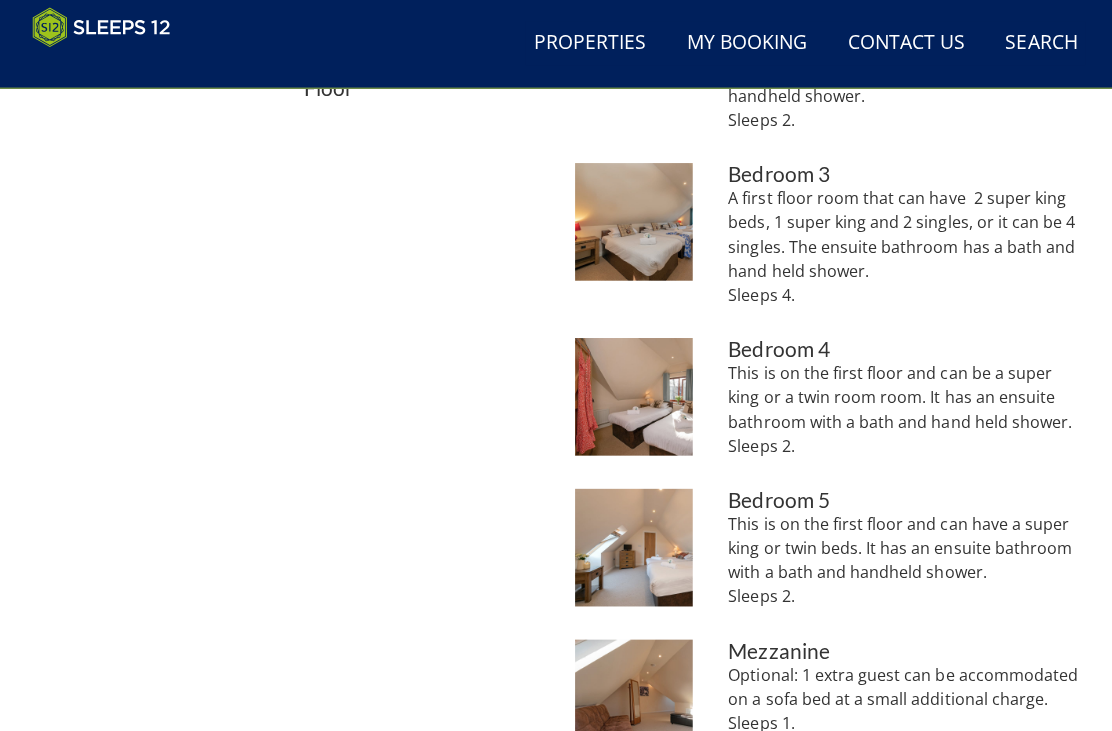 click at bounding box center (630, 221) 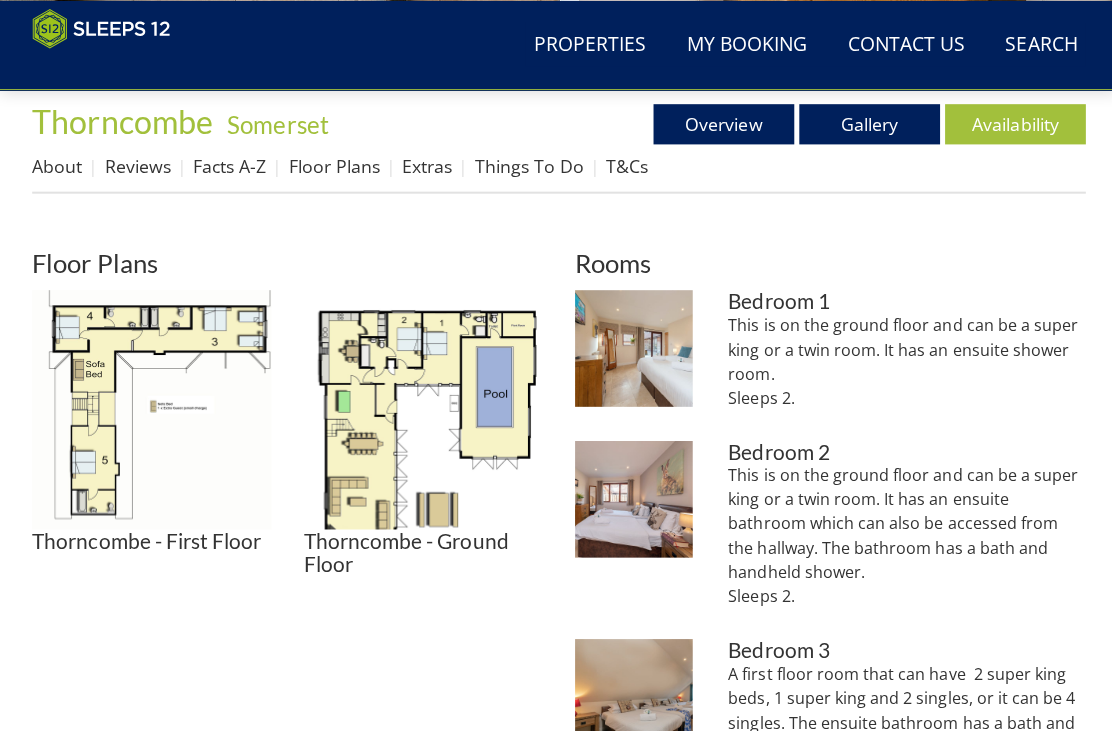 scroll, scrollTop: 667, scrollLeft: 0, axis: vertical 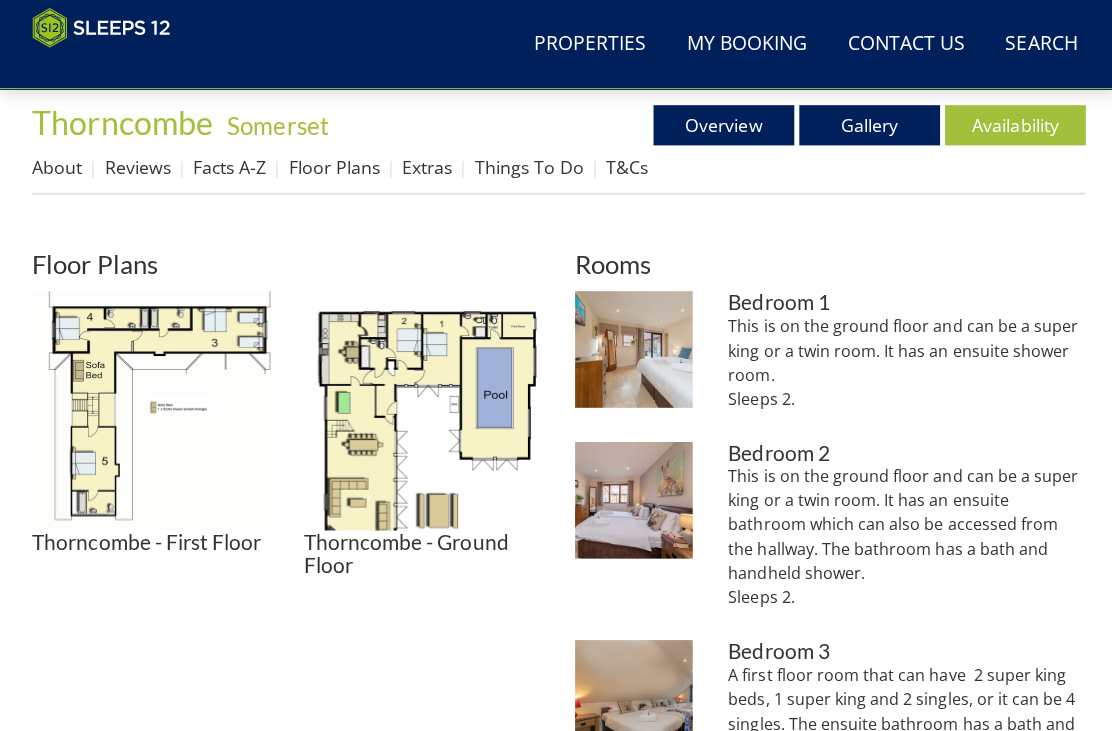 click on "Overview" at bounding box center (720, 125) 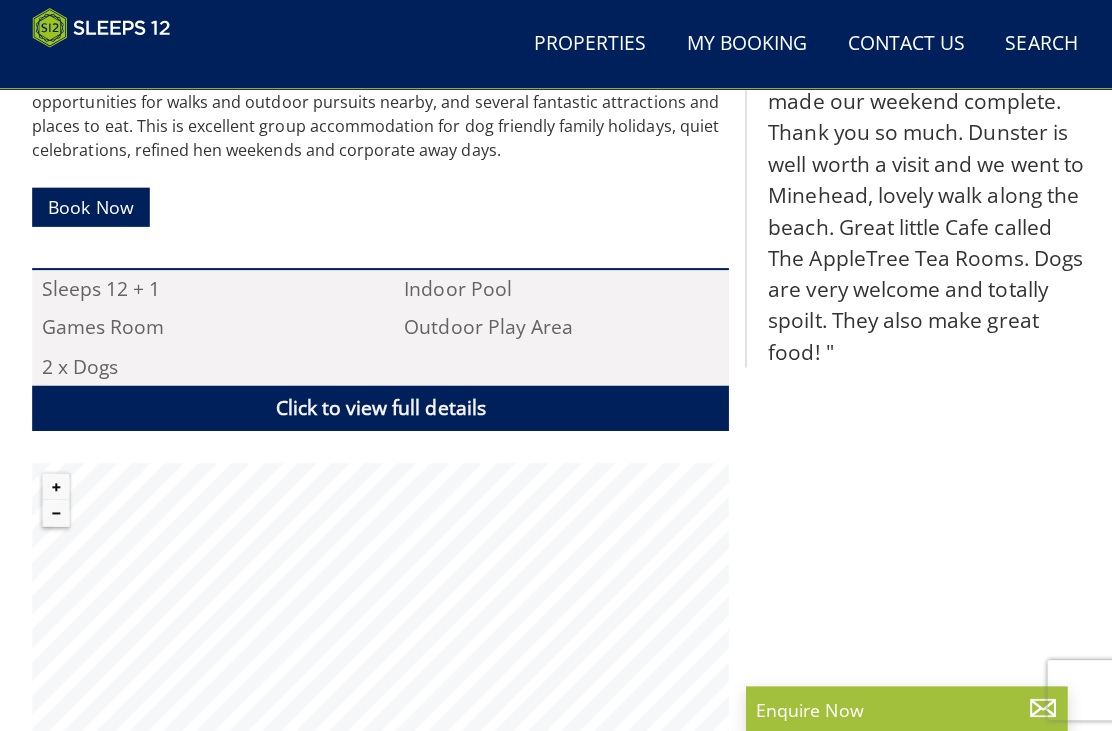 scroll, scrollTop: 1043, scrollLeft: 0, axis: vertical 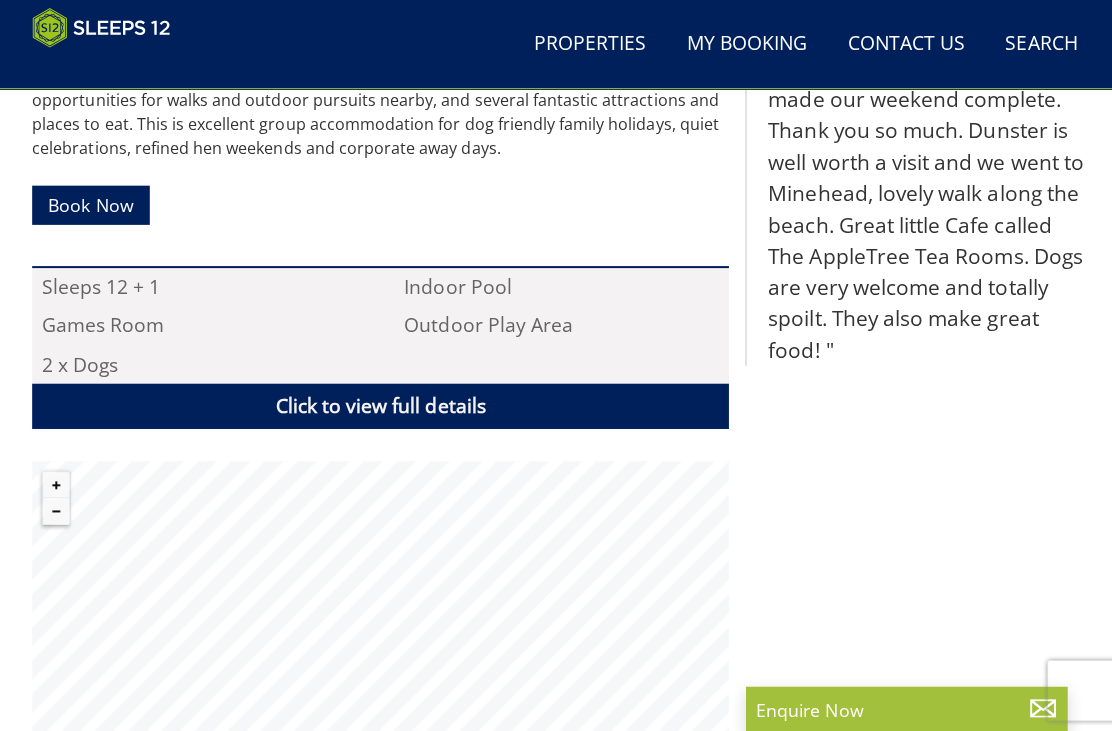 click on "Click to view full details" at bounding box center (378, 404) 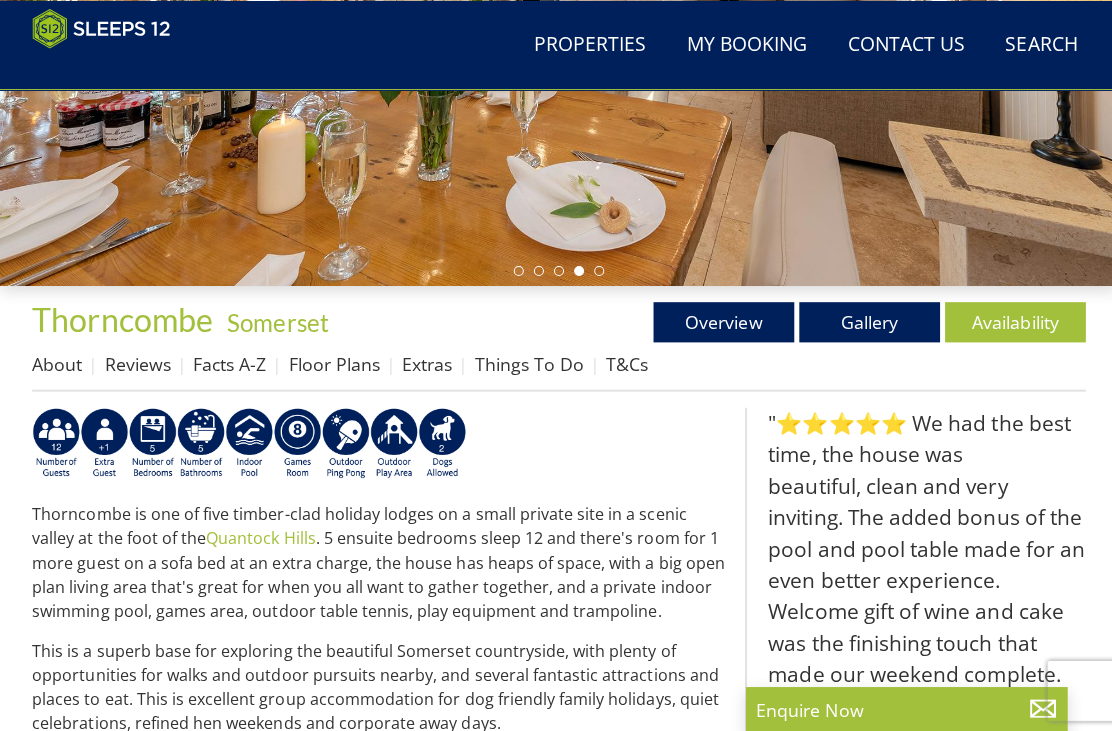 scroll, scrollTop: 472, scrollLeft: 0, axis: vertical 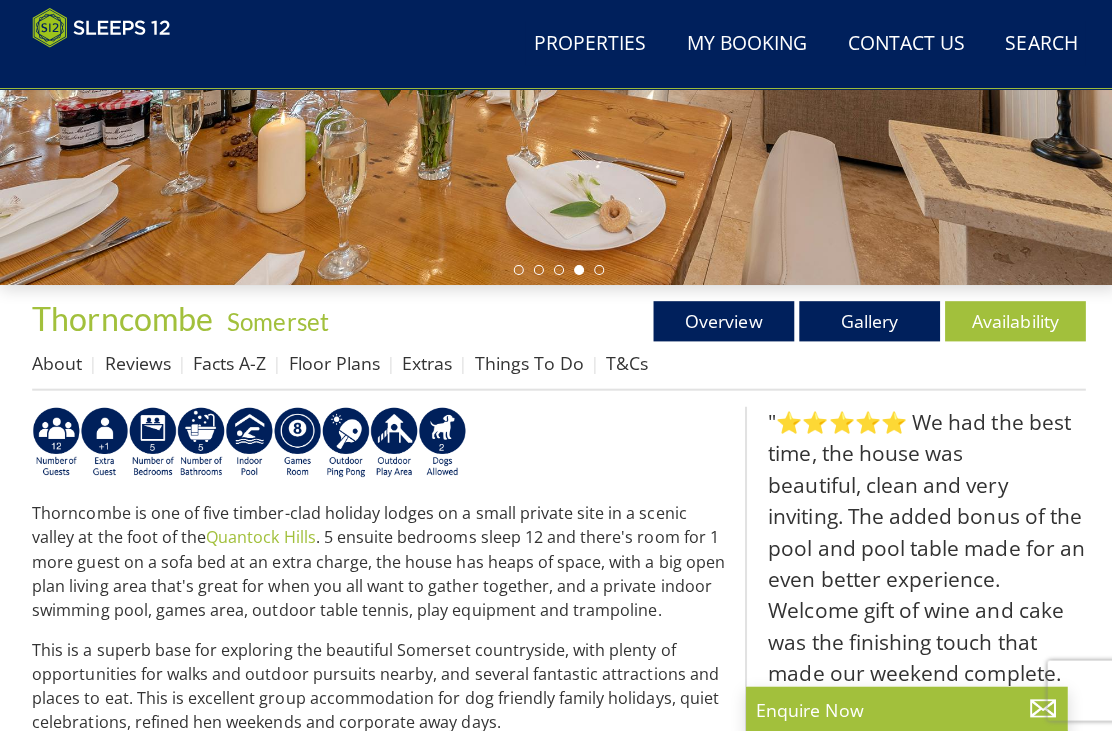 click on "Reviews" at bounding box center (137, 361) 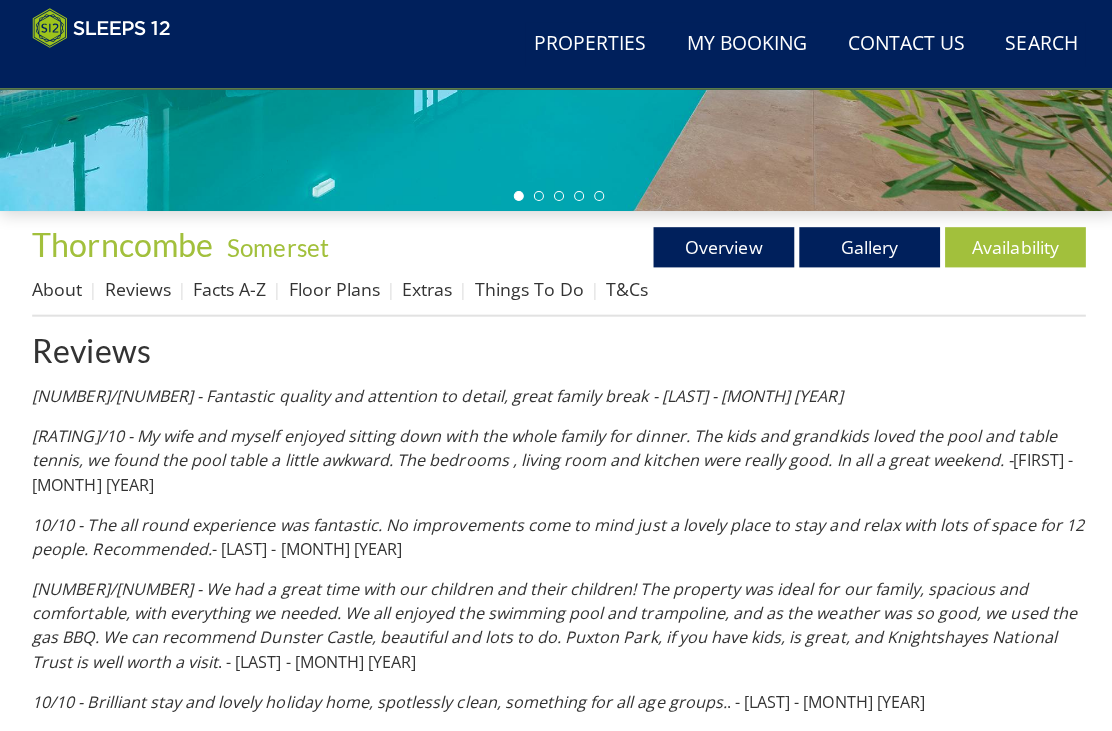 scroll, scrollTop: 547, scrollLeft: 0, axis: vertical 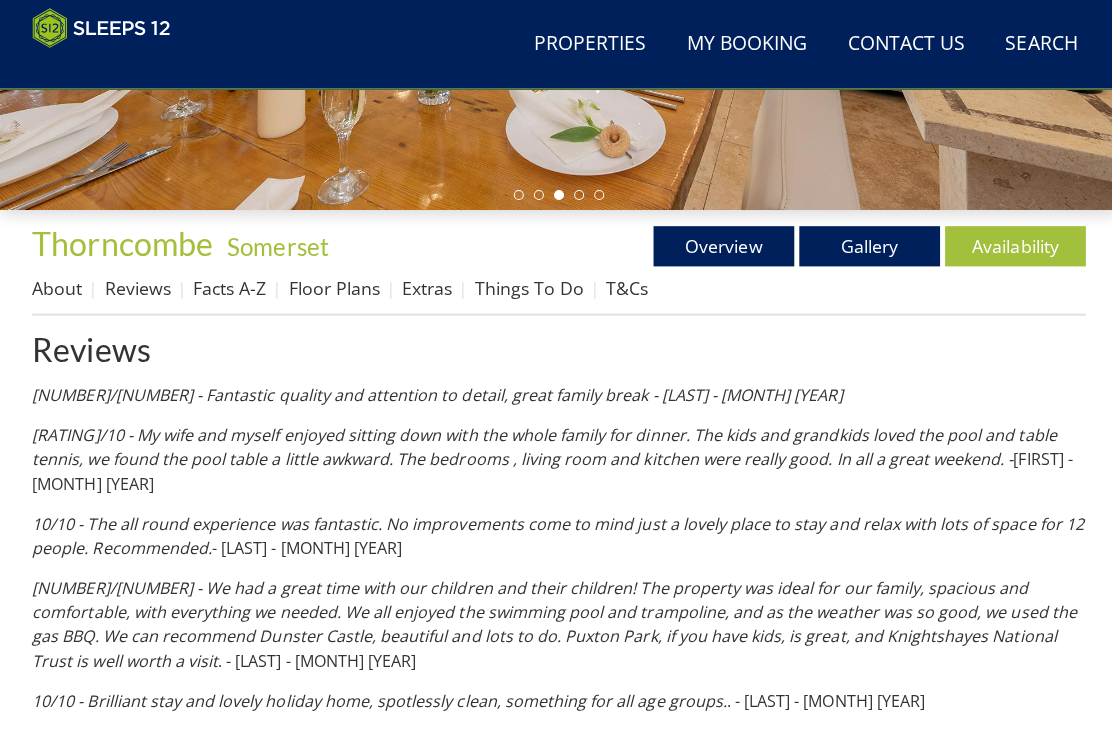 click on "Extras" at bounding box center (425, 286) 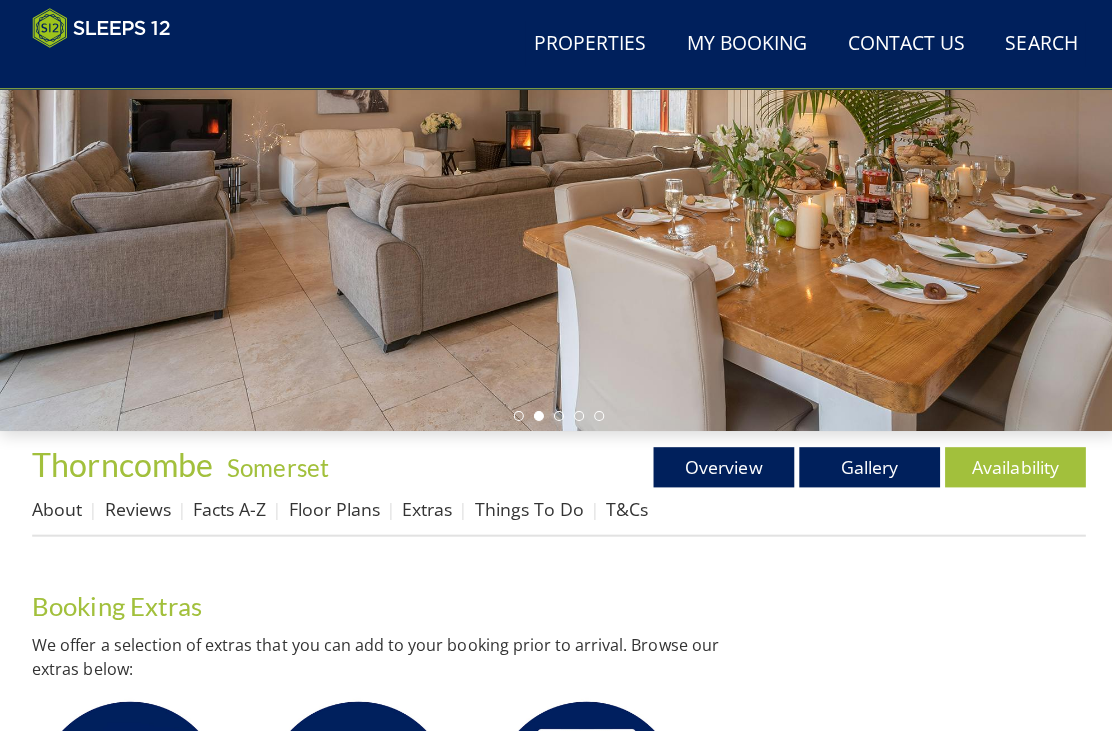 scroll, scrollTop: 283, scrollLeft: 0, axis: vertical 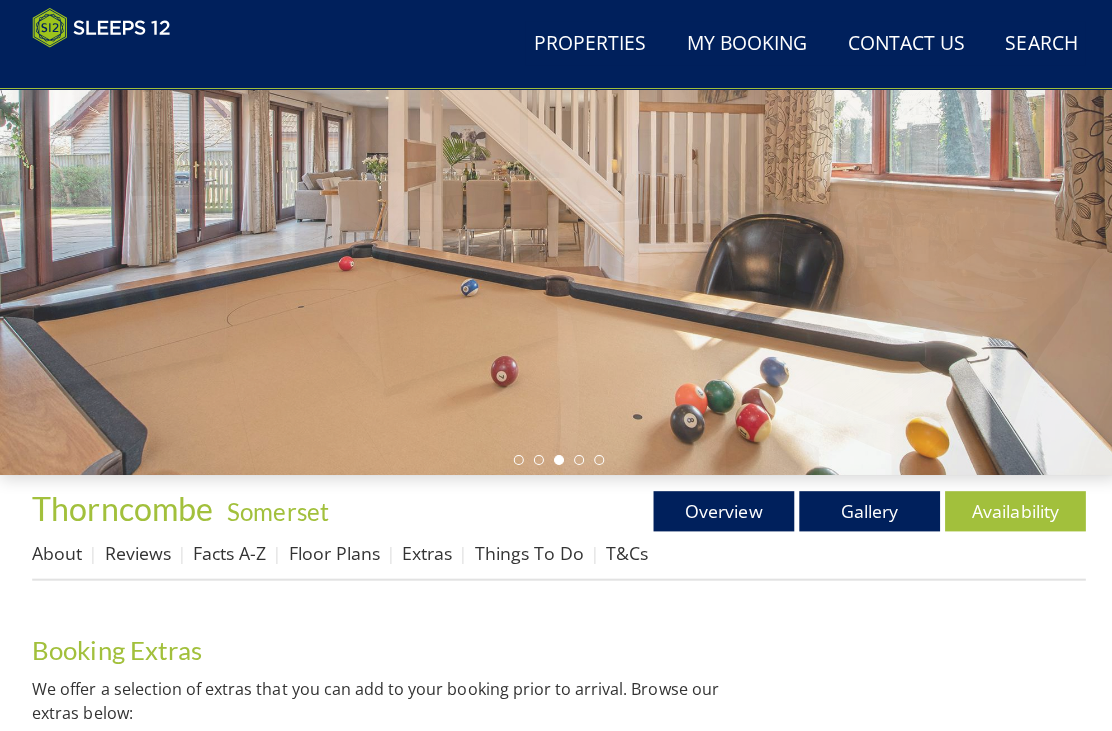 click on "Availability" at bounding box center [1010, 509] 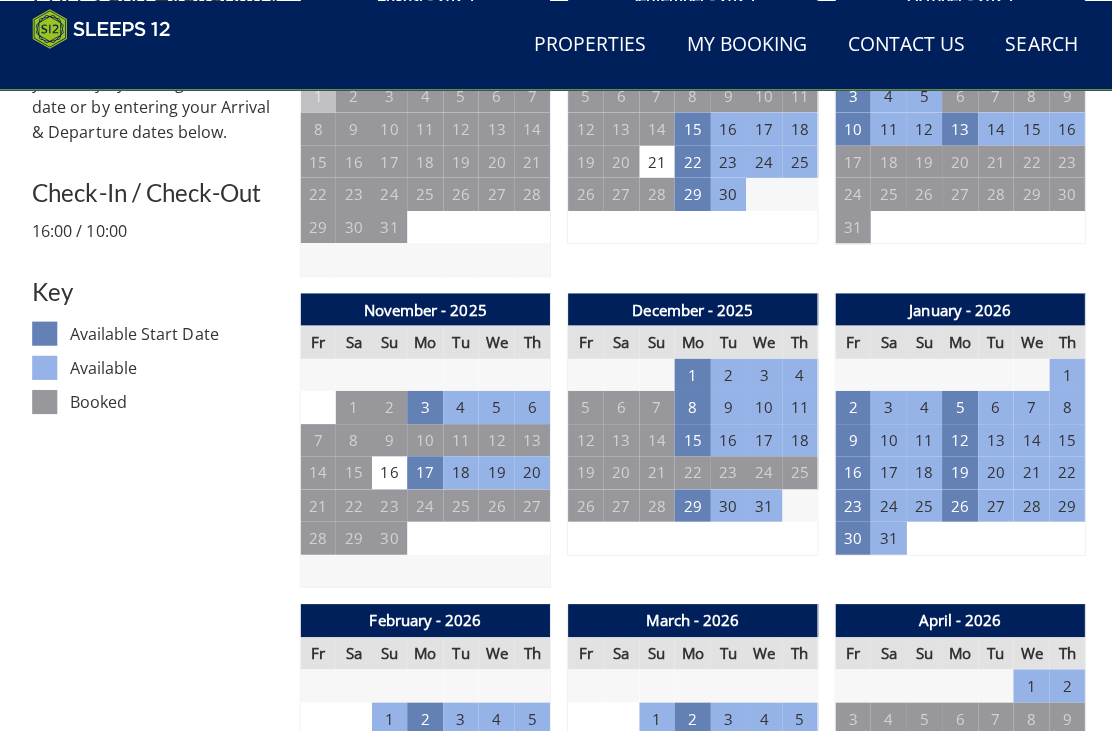 scroll, scrollTop: 896, scrollLeft: 0, axis: vertical 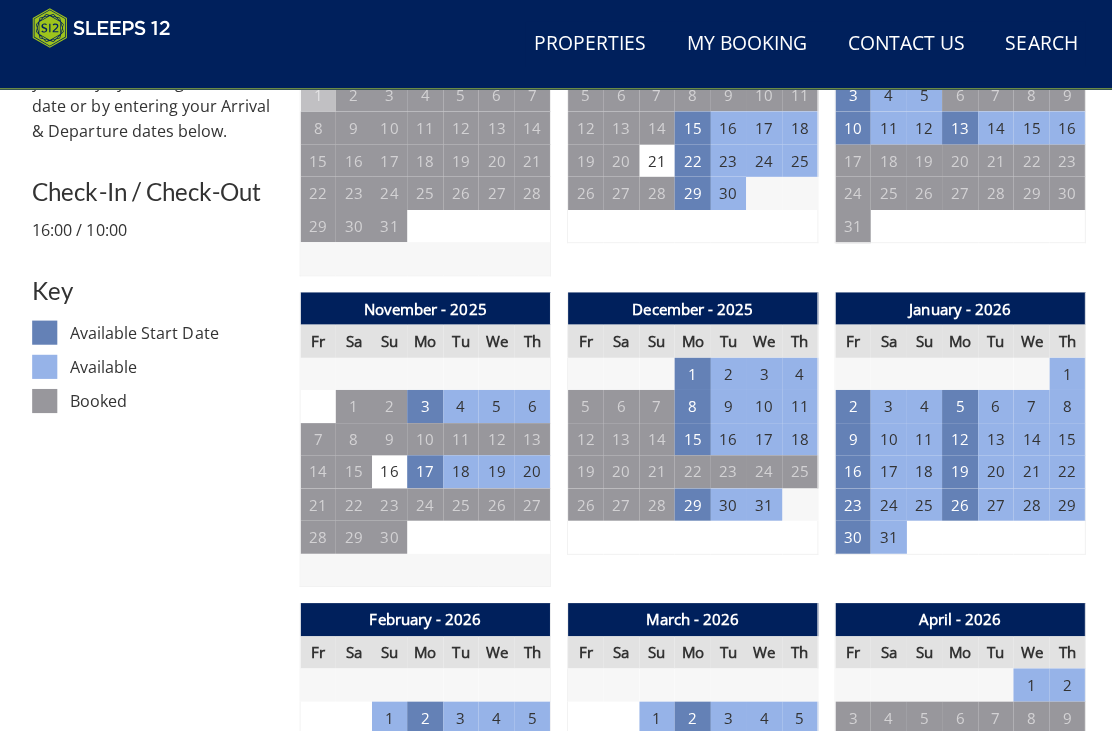 click on "29" at bounding box center [689, 502] 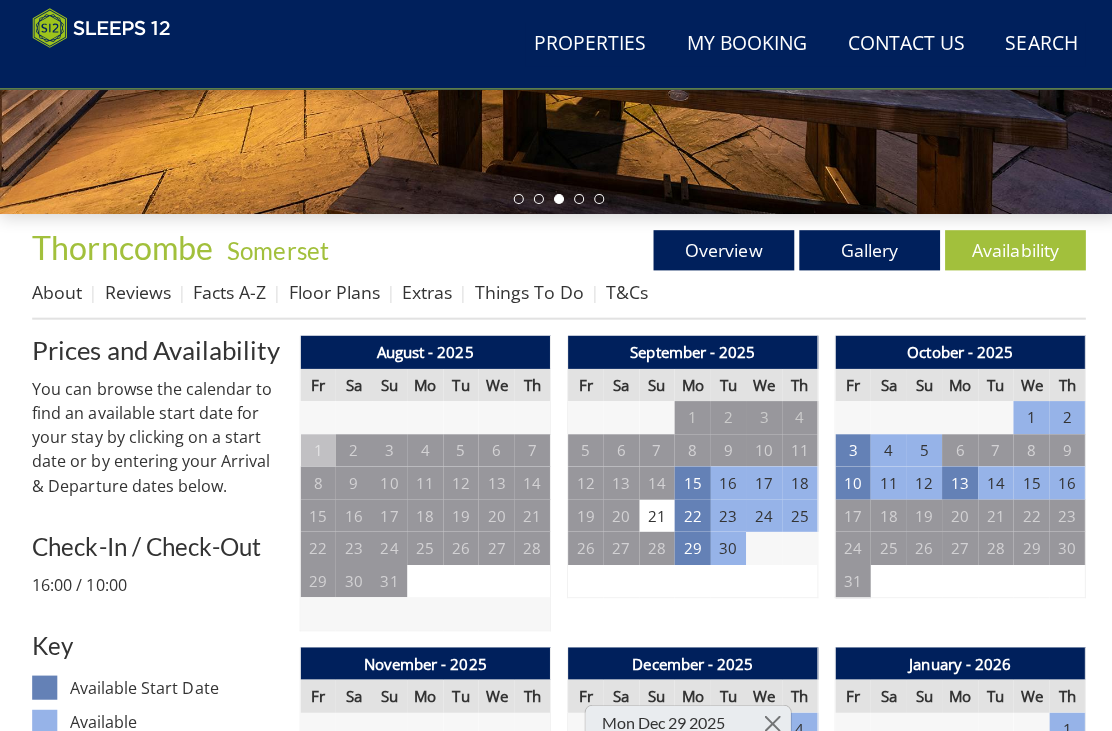 scroll, scrollTop: 544, scrollLeft: 0, axis: vertical 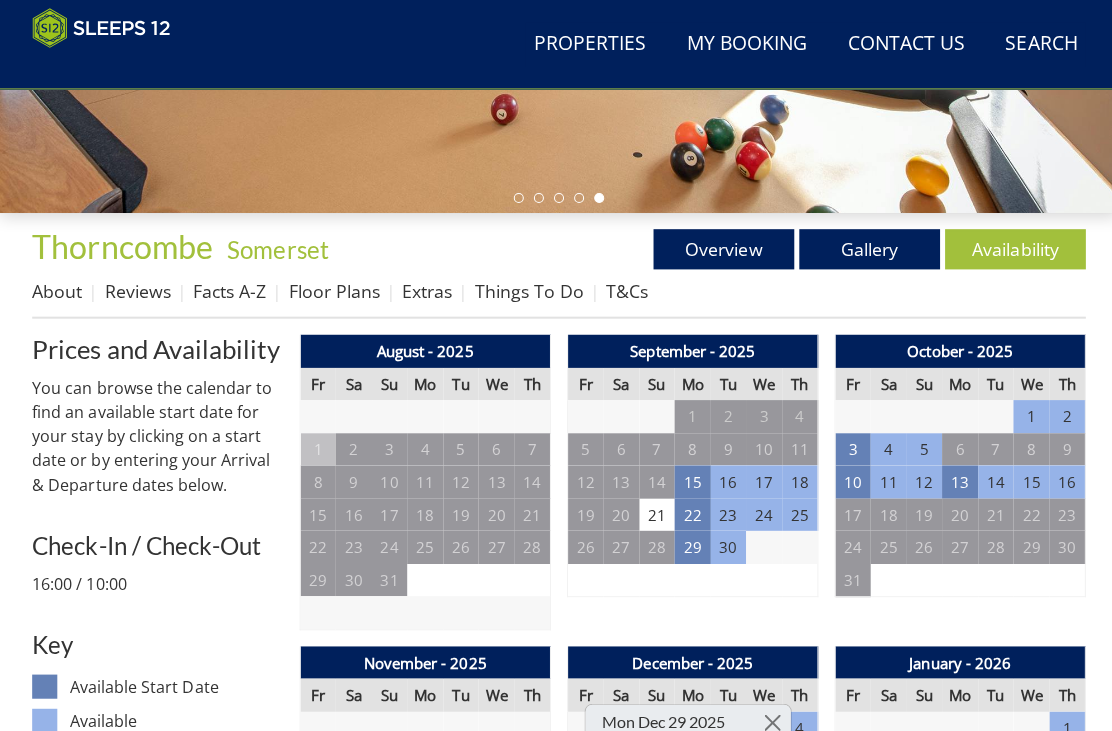 click on "Things To Do" at bounding box center [526, 289] 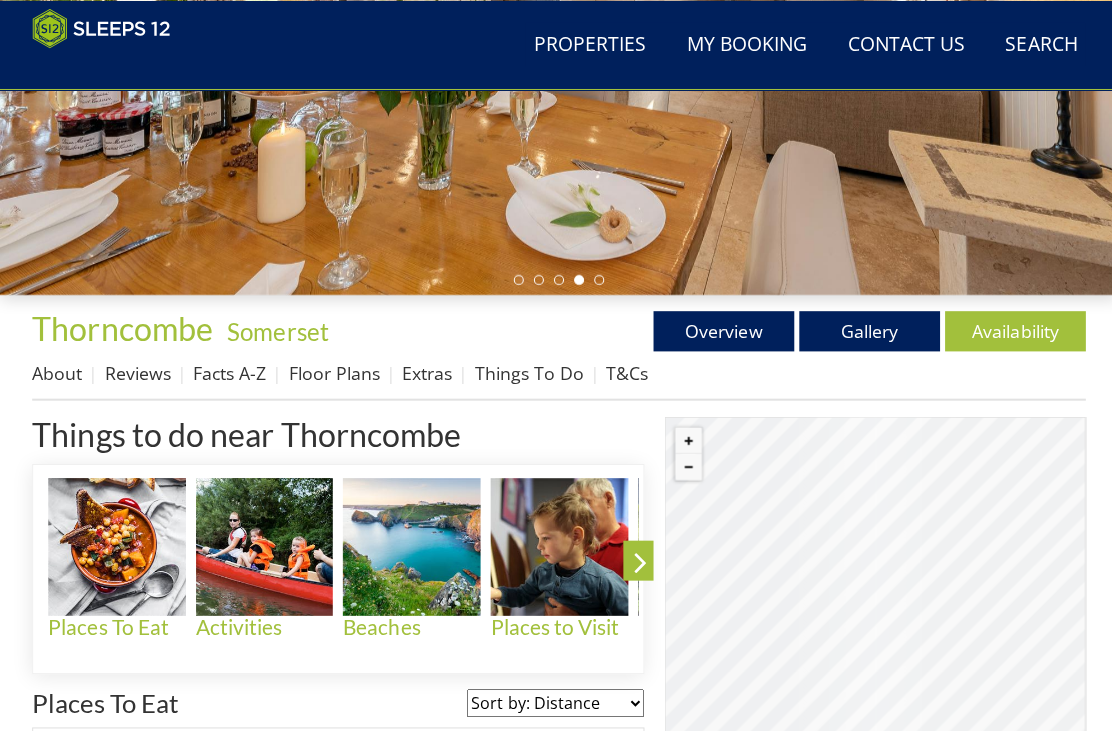 scroll, scrollTop: 463, scrollLeft: 0, axis: vertical 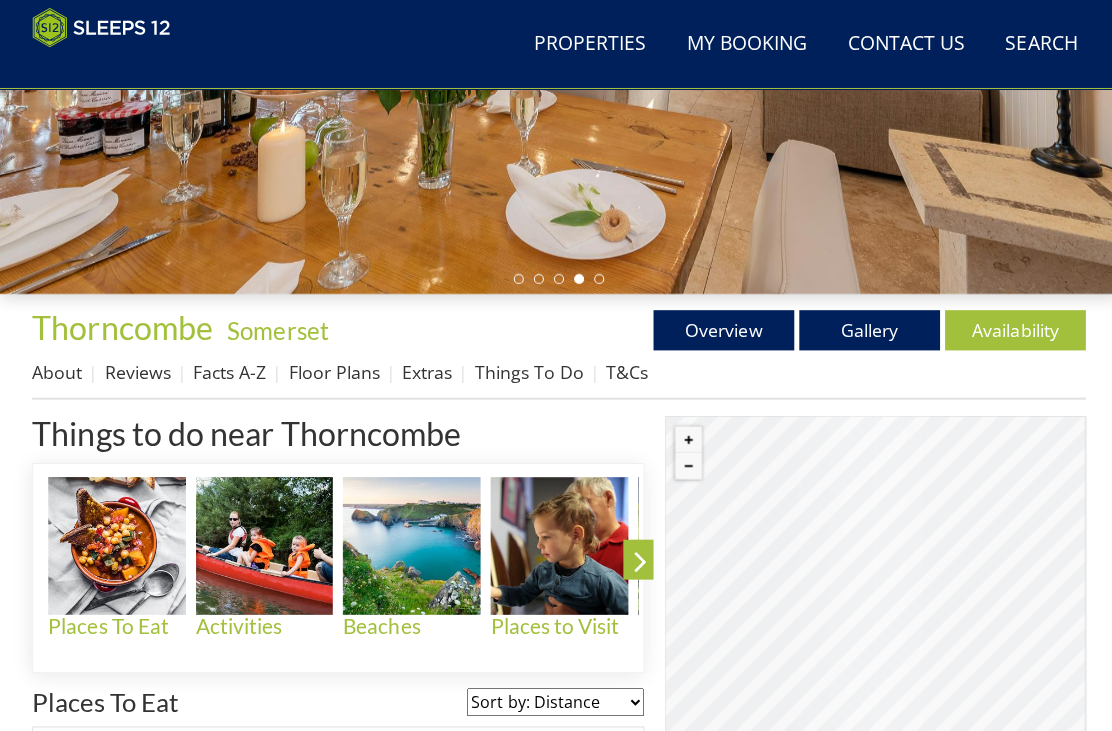 click at bounding box center [263, 543] 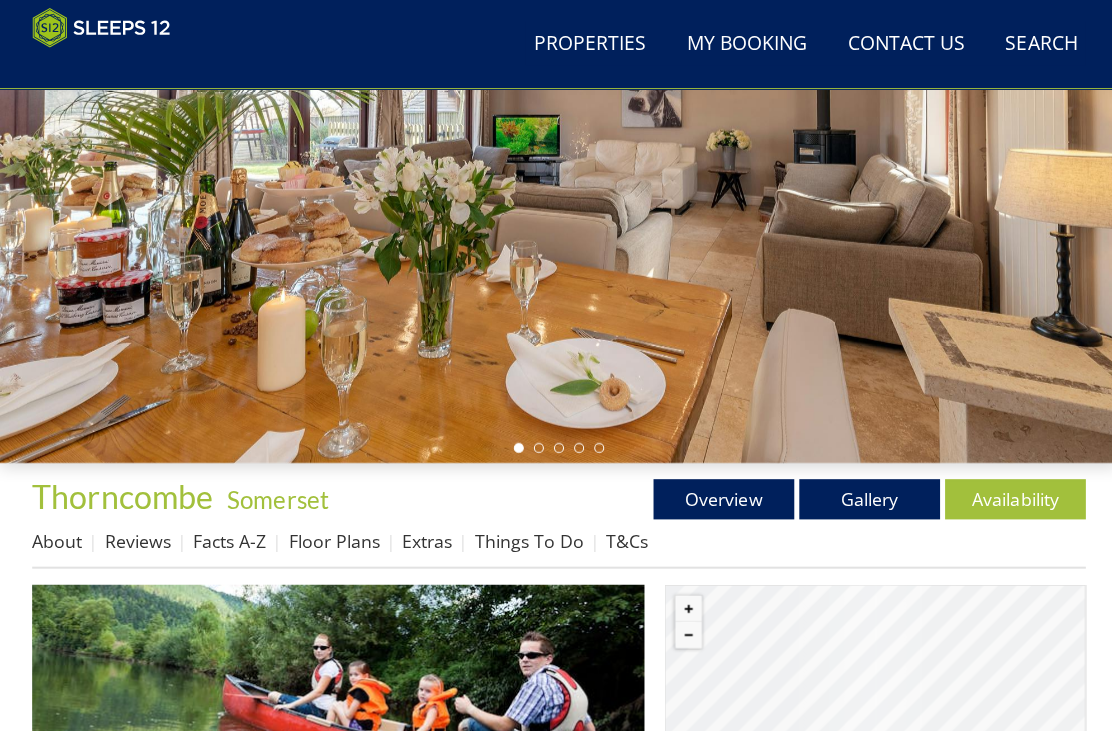 scroll, scrollTop: 296, scrollLeft: 0, axis: vertical 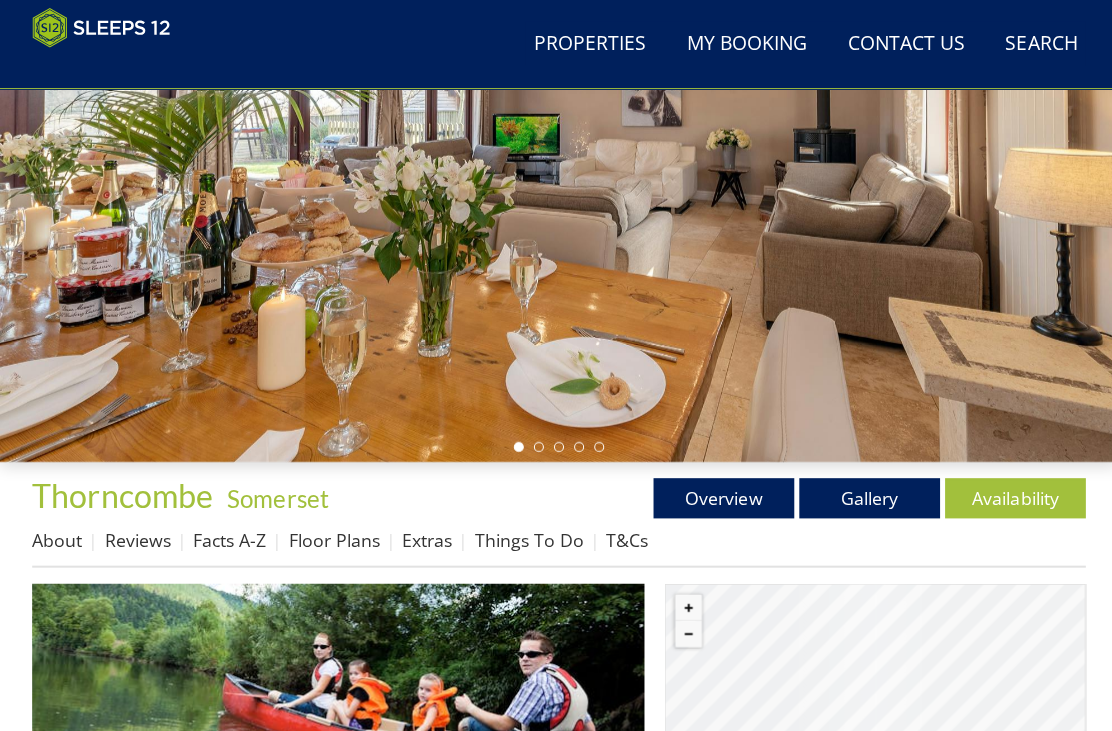 click on "About" at bounding box center (57, 537) 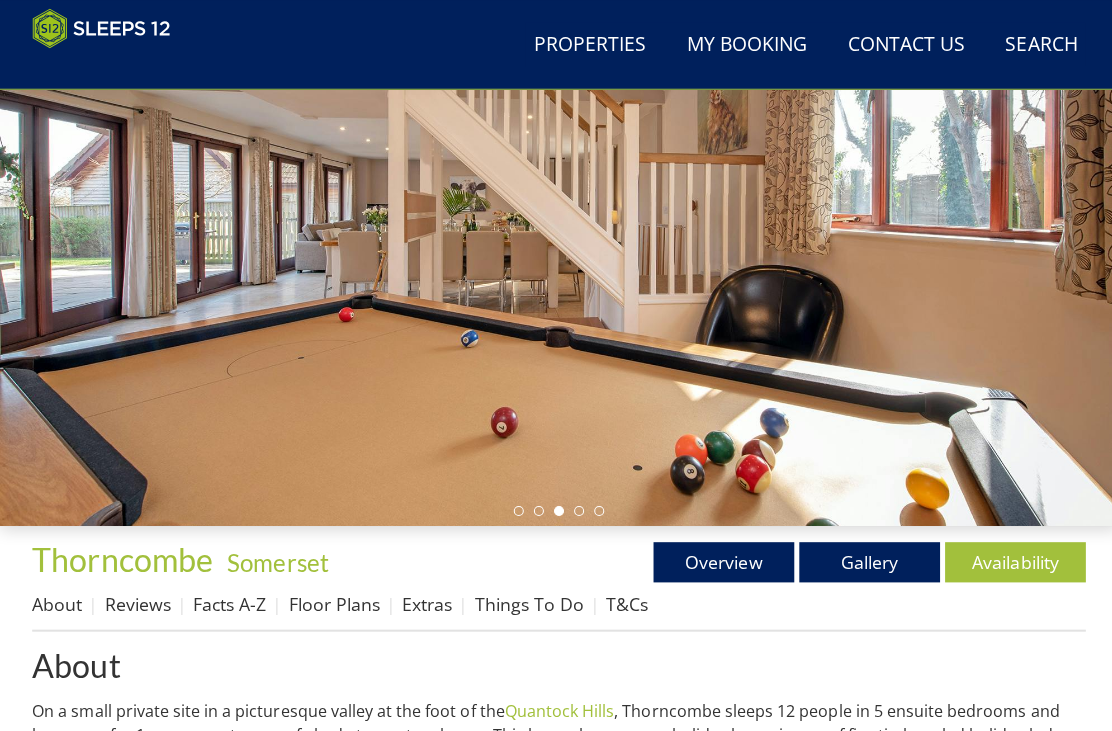 scroll, scrollTop: 231, scrollLeft: 0, axis: vertical 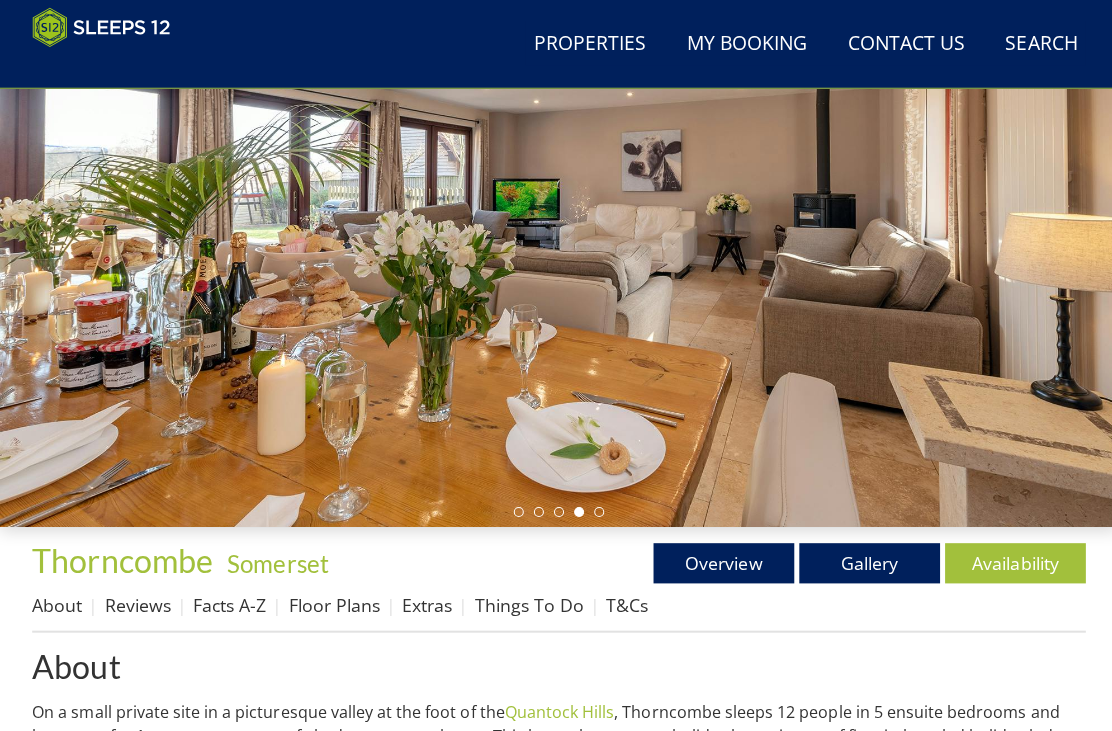 click on "Floor Plans" at bounding box center [332, 602] 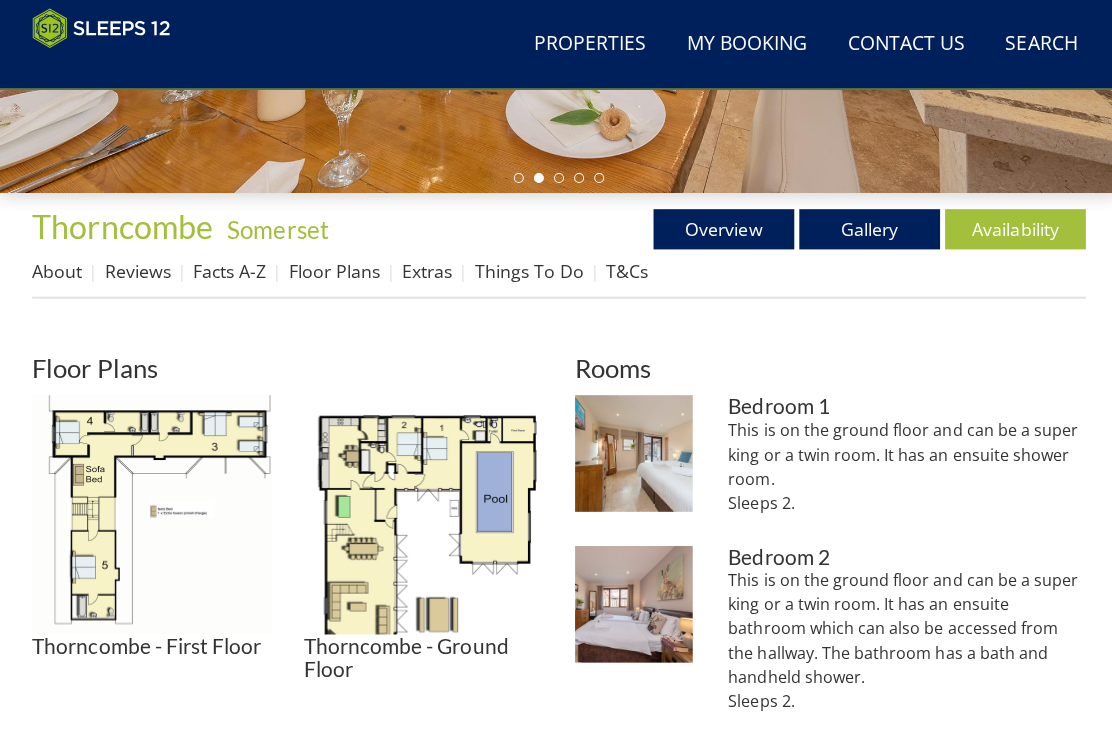 scroll, scrollTop: 565, scrollLeft: 0, axis: vertical 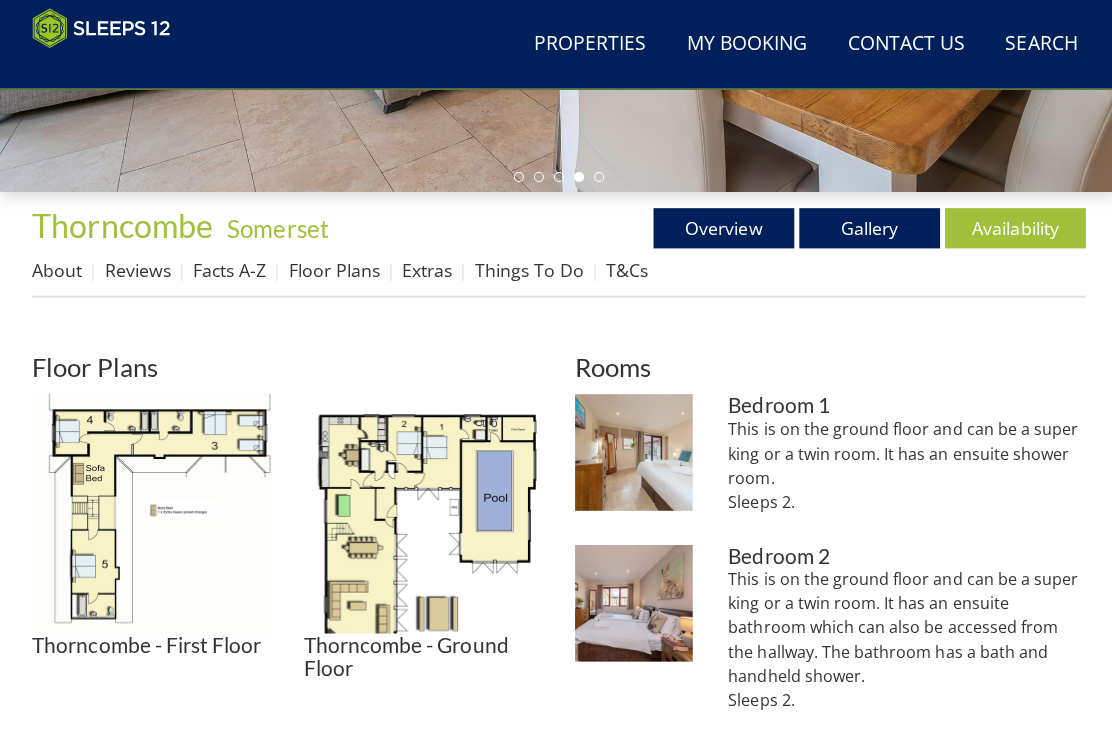 click at bounding box center (421, 511) 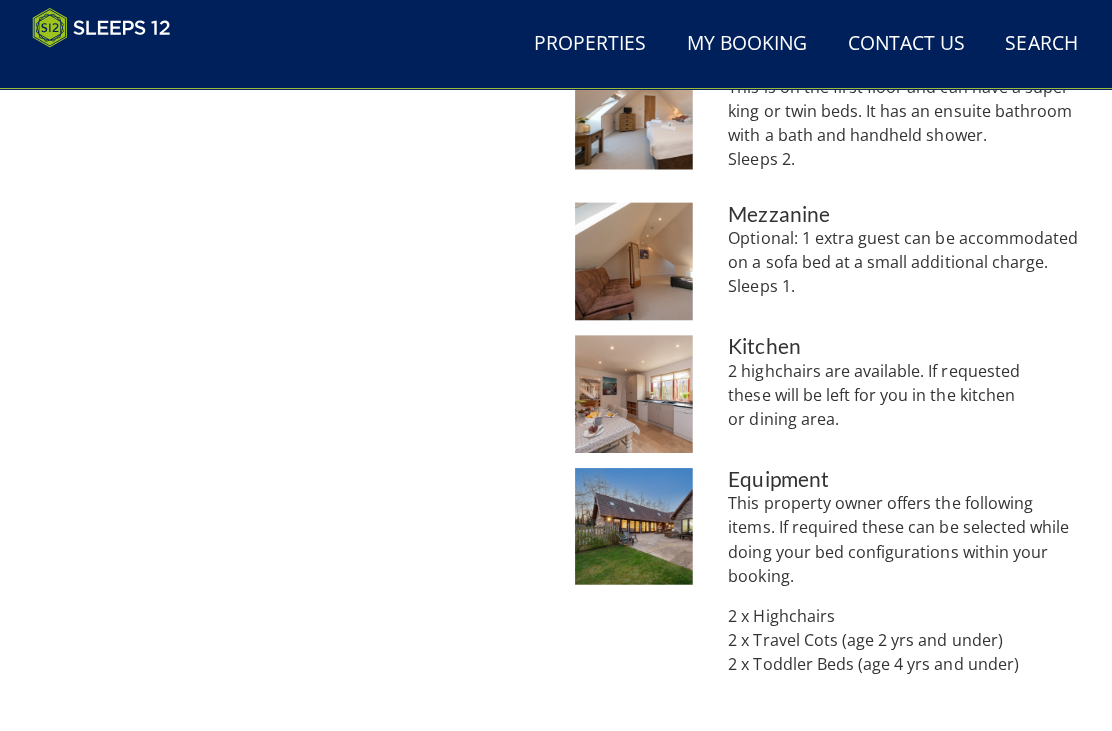 scroll, scrollTop: 1577, scrollLeft: 0, axis: vertical 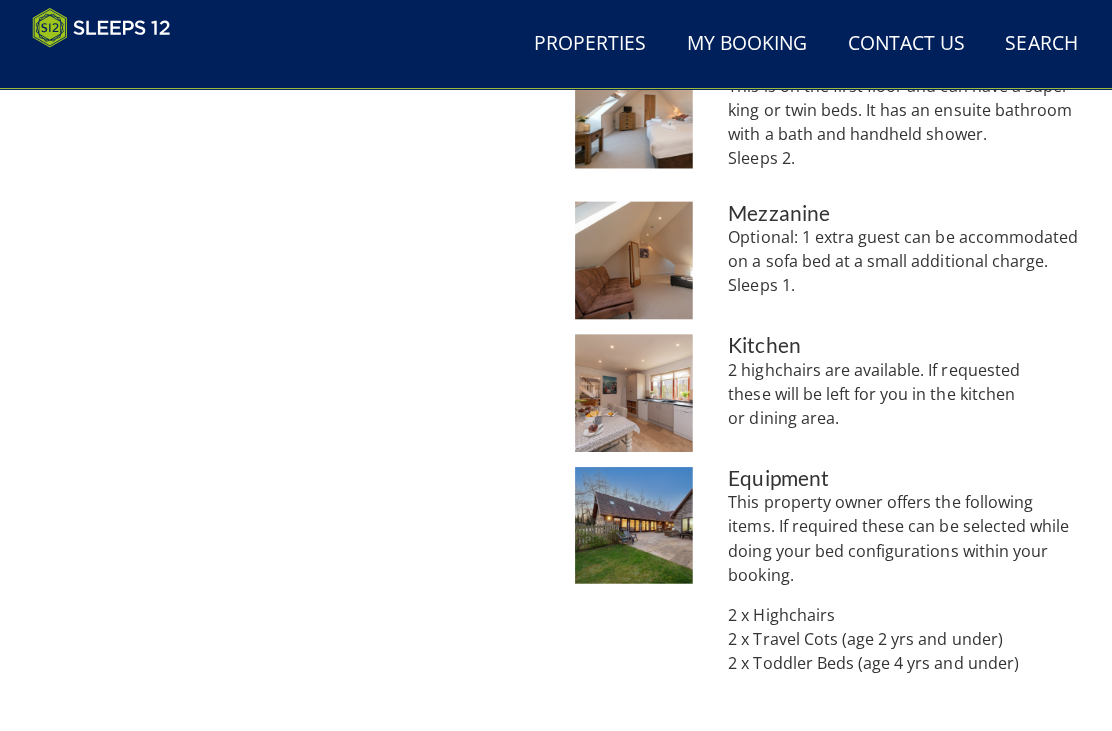 click at bounding box center (630, 523) 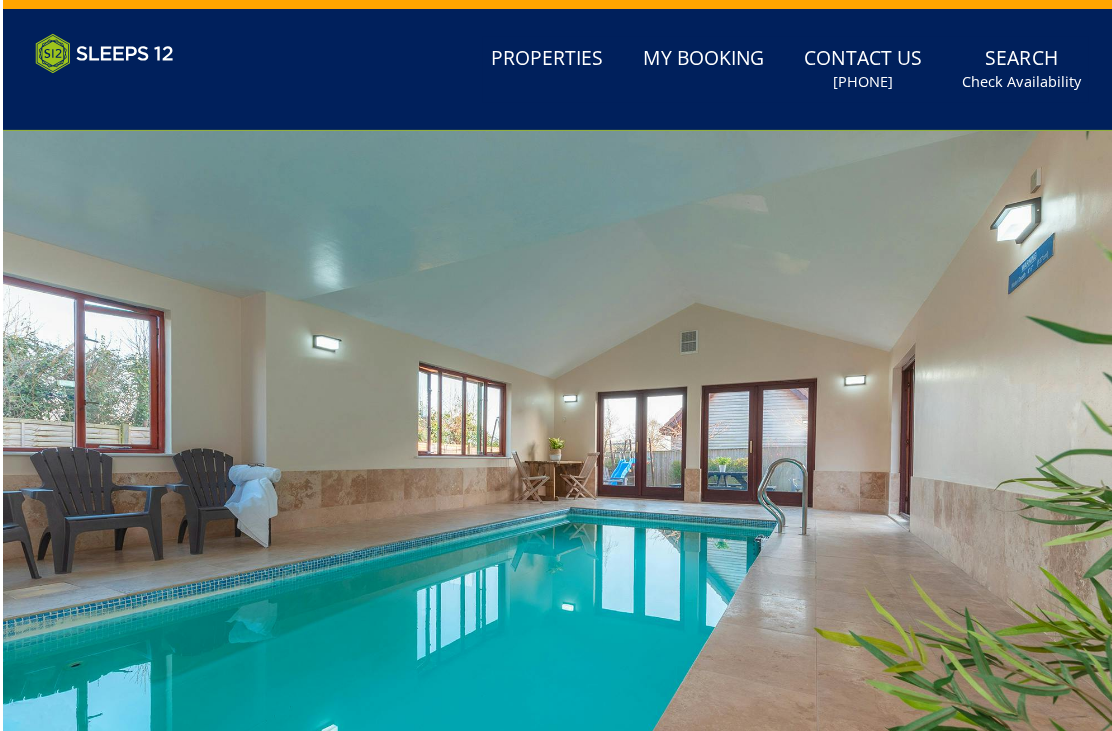 scroll, scrollTop: 0, scrollLeft: 0, axis: both 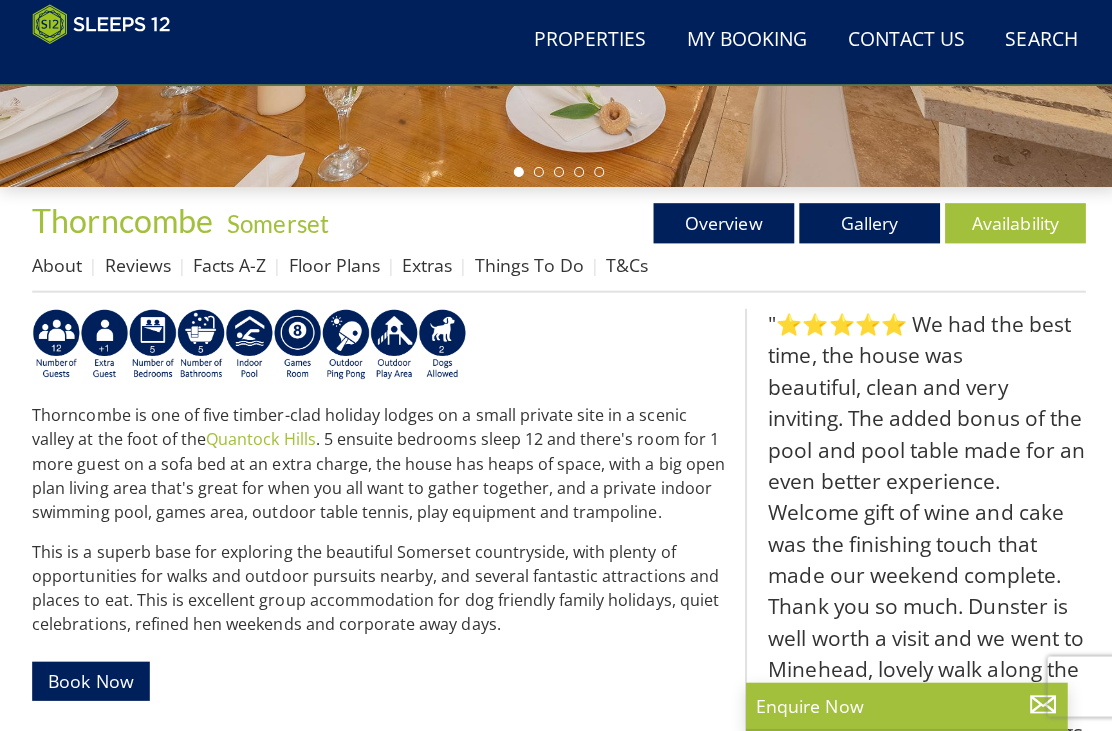 select on "10" 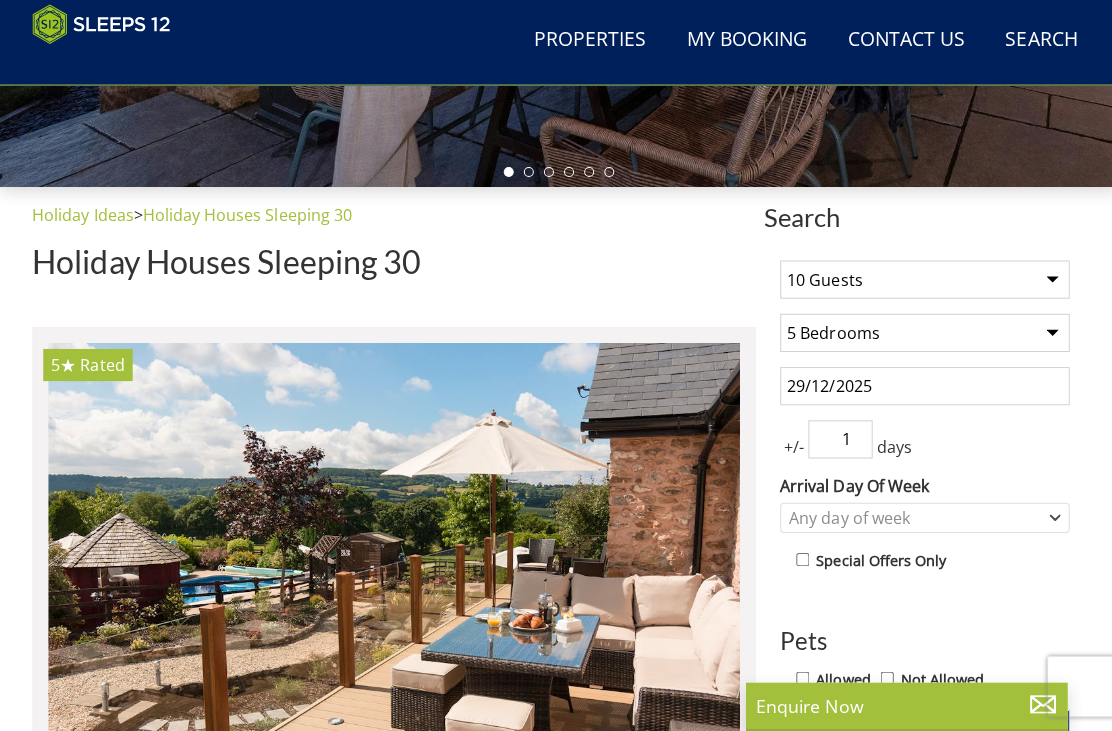 scroll, scrollTop: 4745, scrollLeft: 0, axis: vertical 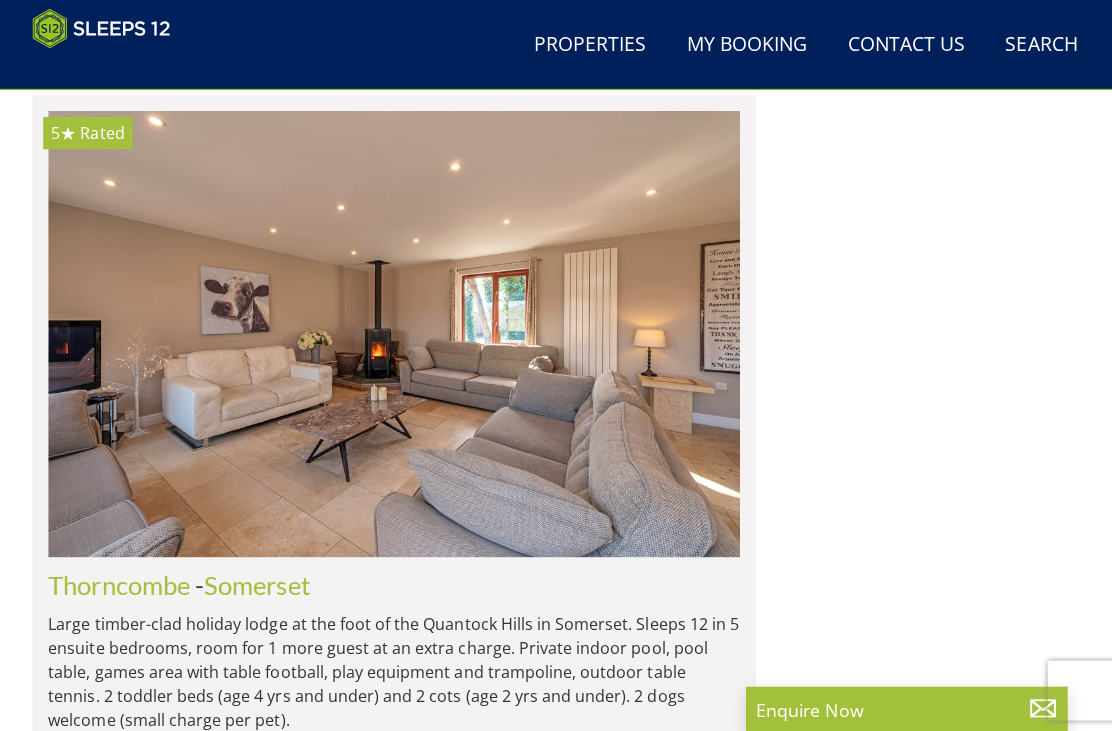 click on "Search
Search
1 Guest
2 Guests
3 Guests
4 Guests
5 Guests
6 Guests
7 Guests
8 Guests
9 Guests
10 Guests
11 Guests
12 Guests
13 Guests
14 Guests
15 Guests
16 Guests
17 Guests
18 Guests
19 Guests
20 Guests
21 Guests
22 Guests
23 Guests
24 Guests
25 Guests
26 Guests
27 Guests
28 Guests
29 Guests
30 Guests
31 Guests
32 Guests
Any number of bedrooms
4 Bedrooms
5 Bedrooms
6 Bedrooms
7 Bedrooms
8 Bedrooms
9 Bedrooms
10 Bedrooms
11 Bedrooms
12 Bedrooms
13 Bedrooms
14 Bedrooms
15 Bedrooms
16 Bedrooms
29/12/2025
+/-
1
days" at bounding box center [920, 2642] 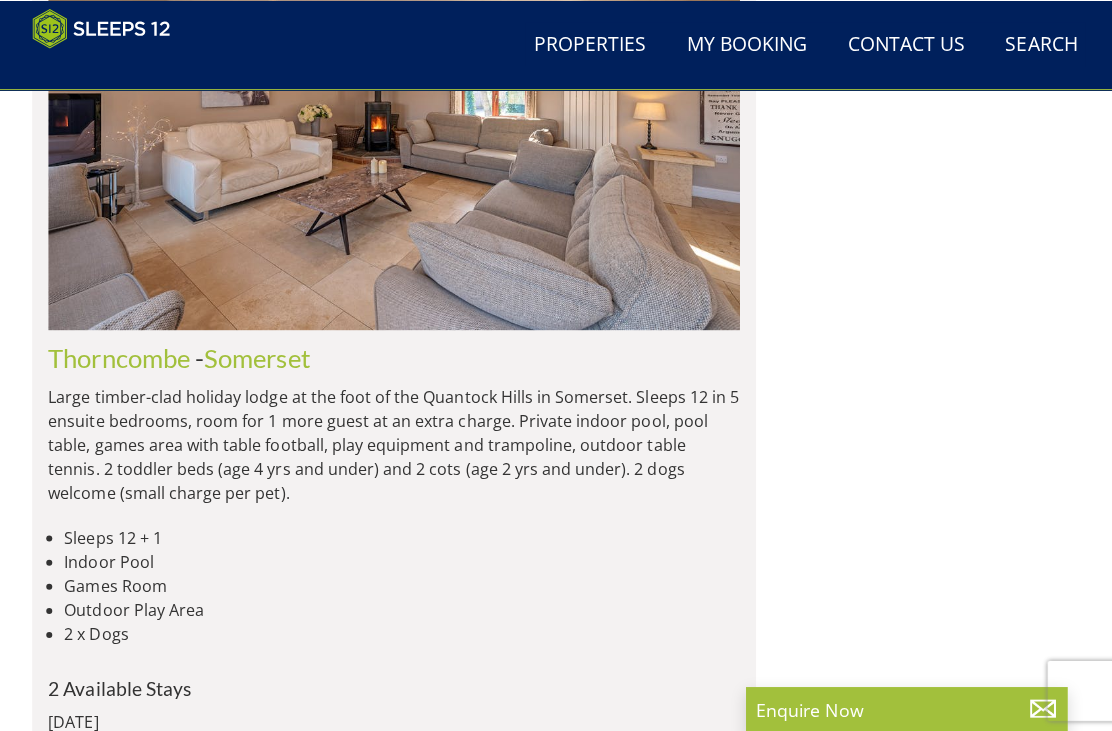 scroll, scrollTop: 5827, scrollLeft: 0, axis: vertical 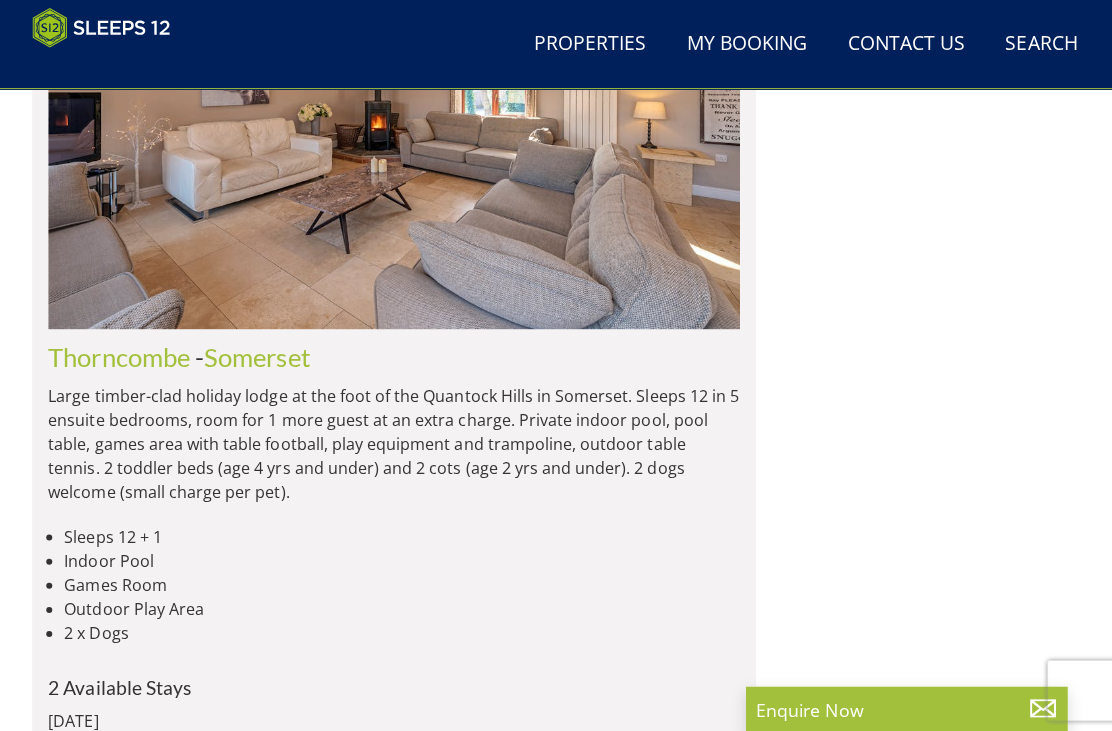 click at bounding box center [9336, 1828] 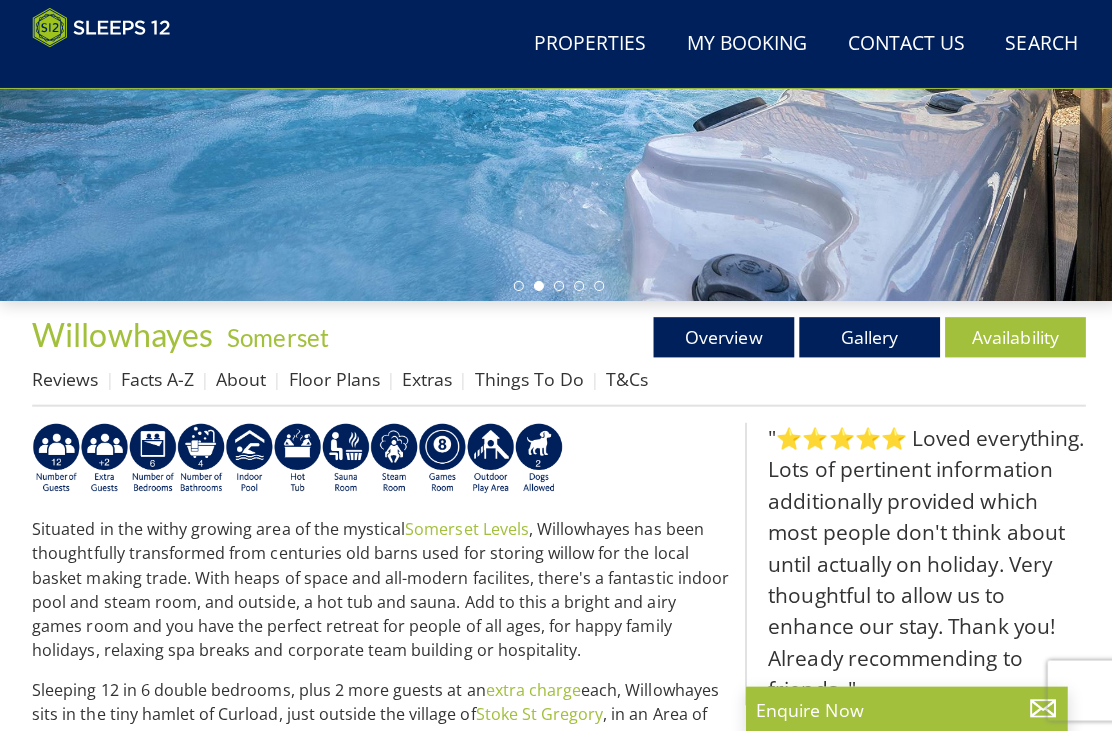 scroll, scrollTop: 459, scrollLeft: 0, axis: vertical 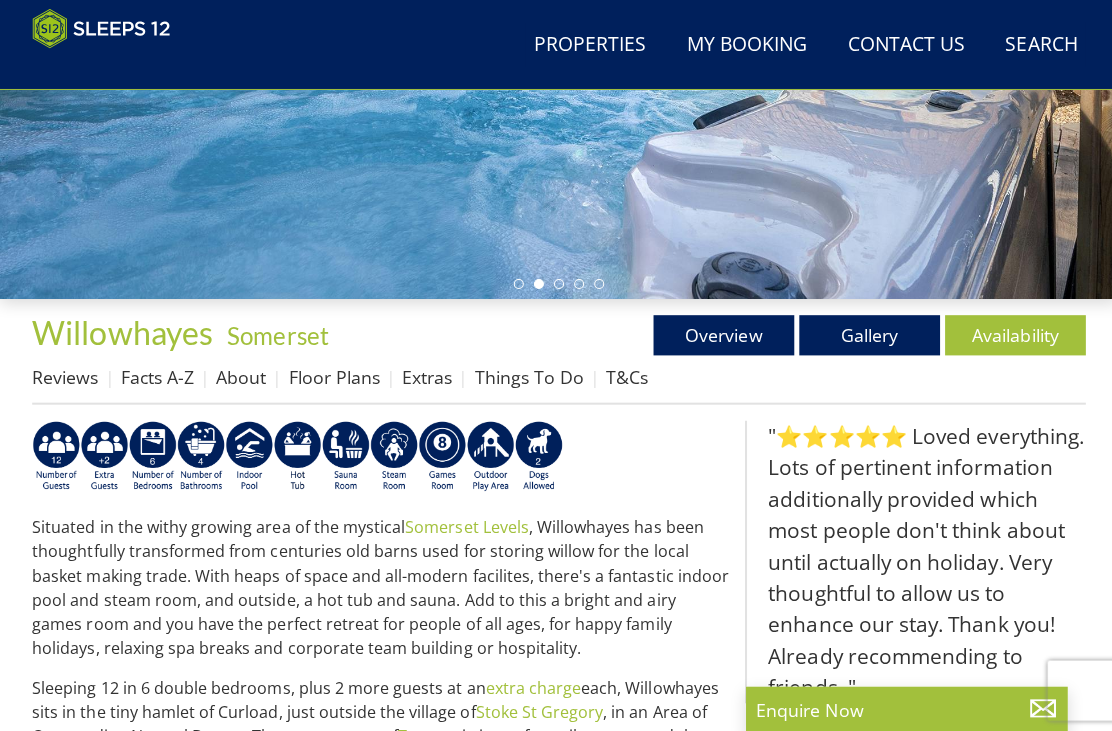 click on "Floor Plans" at bounding box center [332, 374] 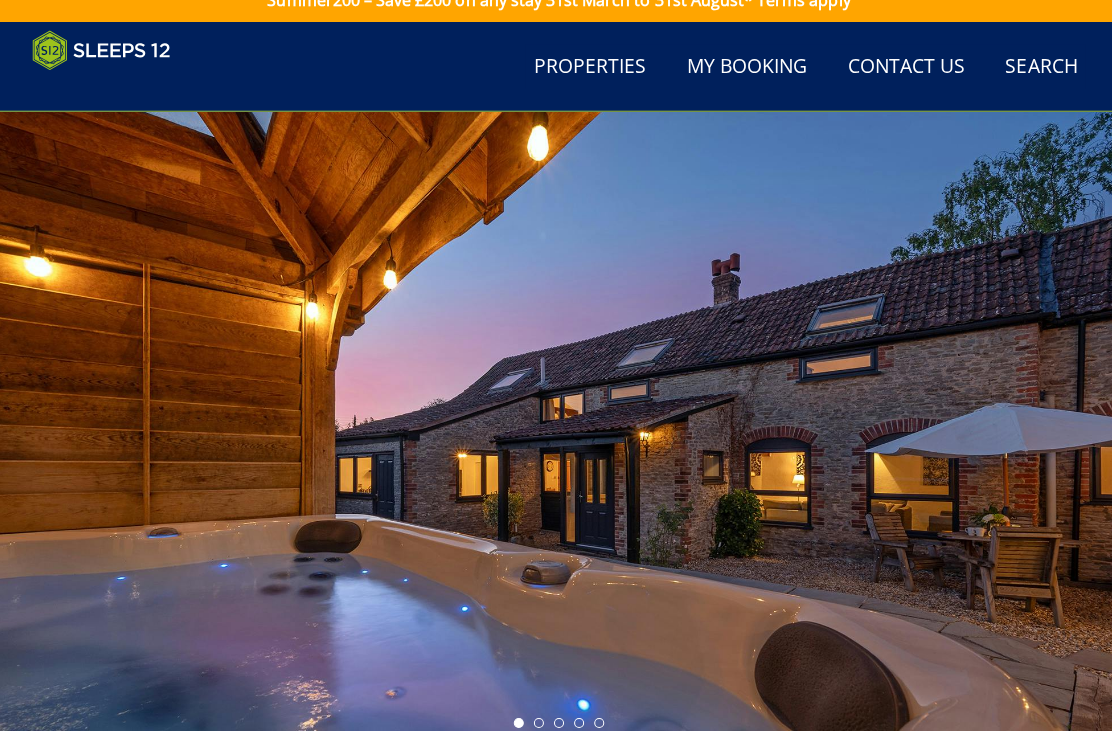 scroll, scrollTop: 21, scrollLeft: 0, axis: vertical 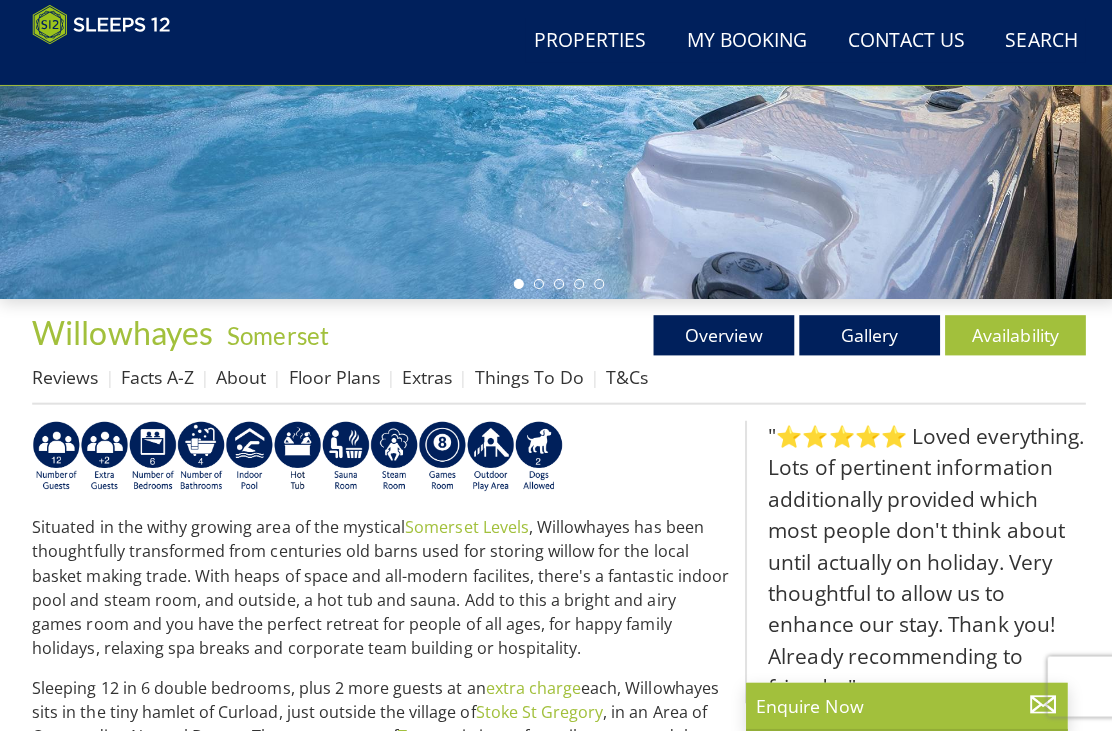 select on "10" 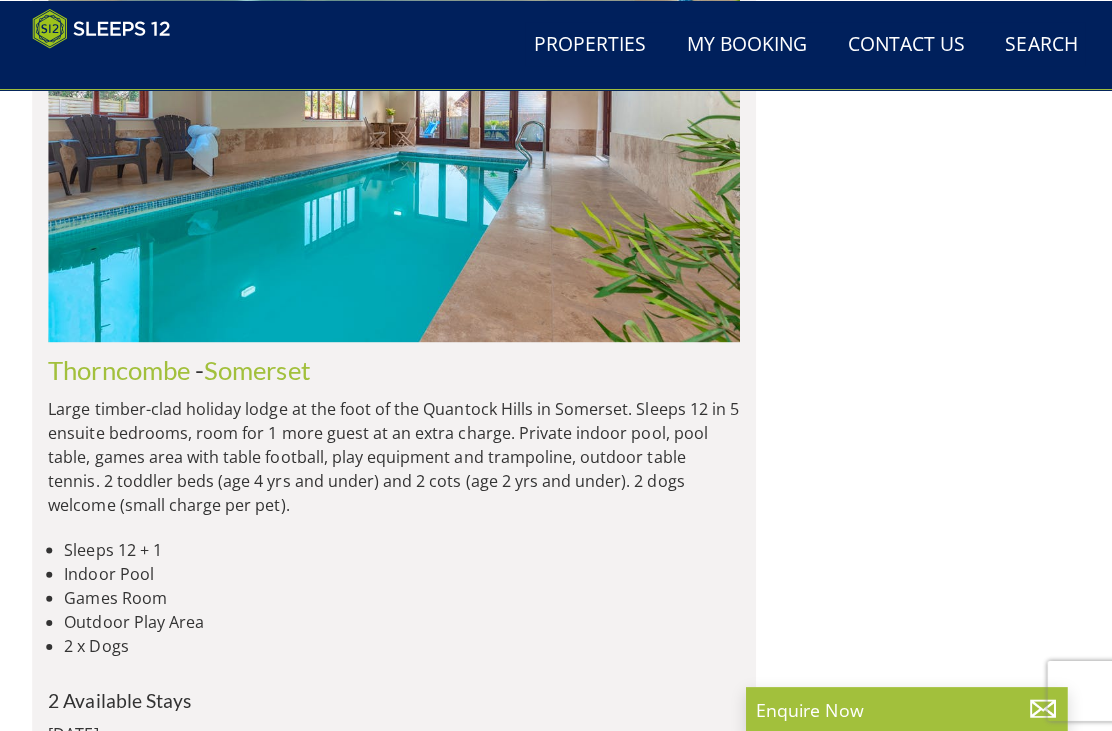 scroll, scrollTop: 5716, scrollLeft: 0, axis: vertical 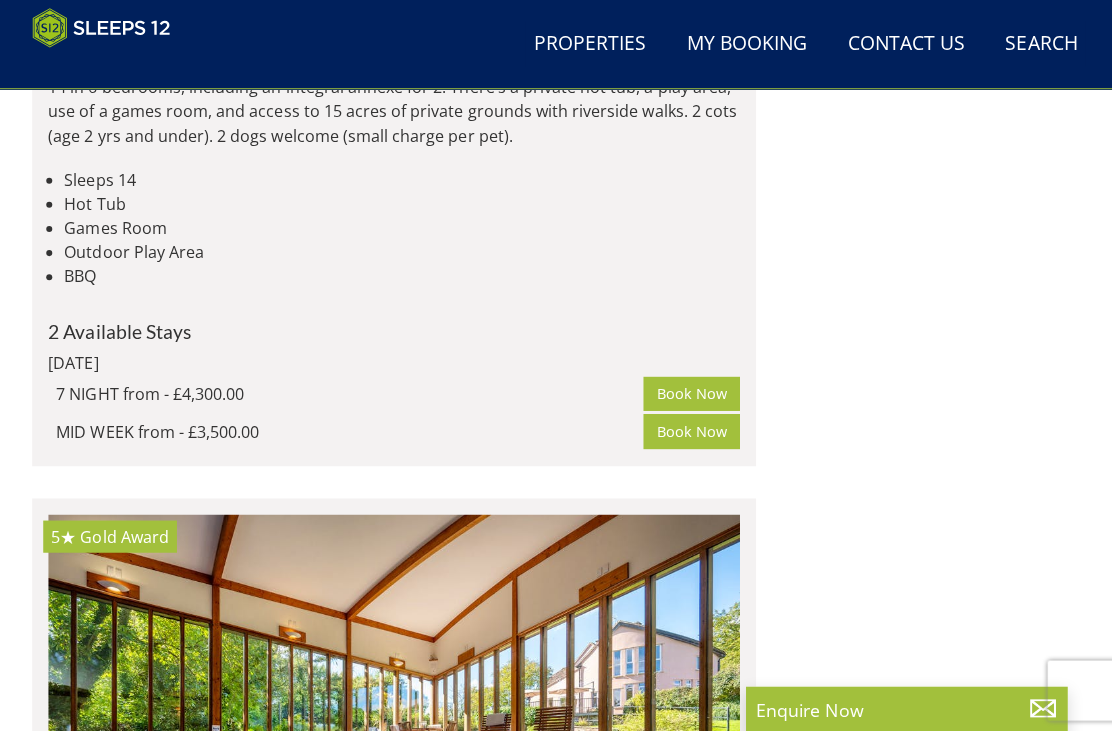 click at bounding box center (392, -3) 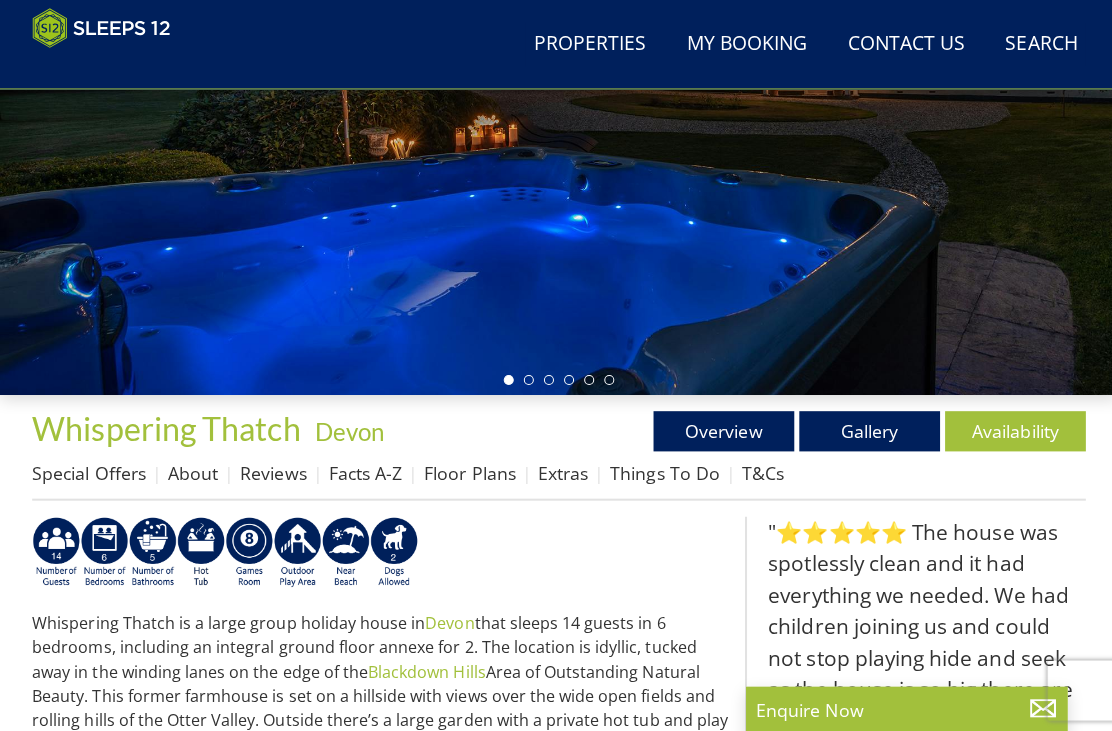 scroll, scrollTop: 365, scrollLeft: 0, axis: vertical 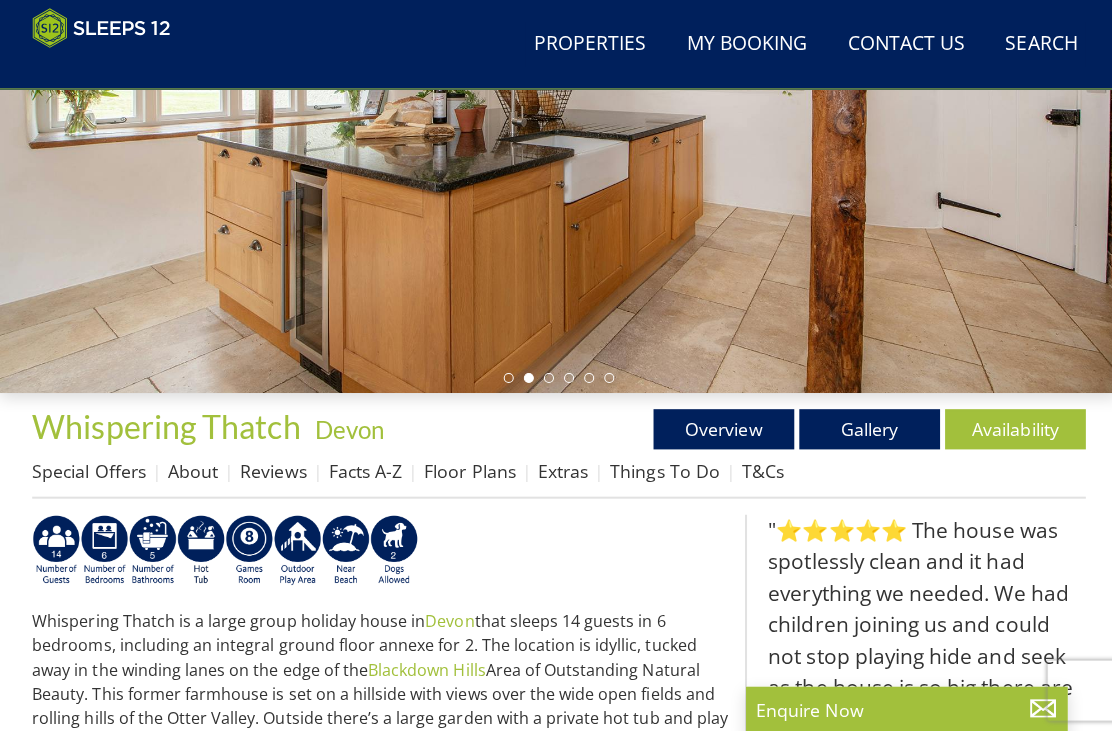 click on "Floor Plans" at bounding box center (467, 468) 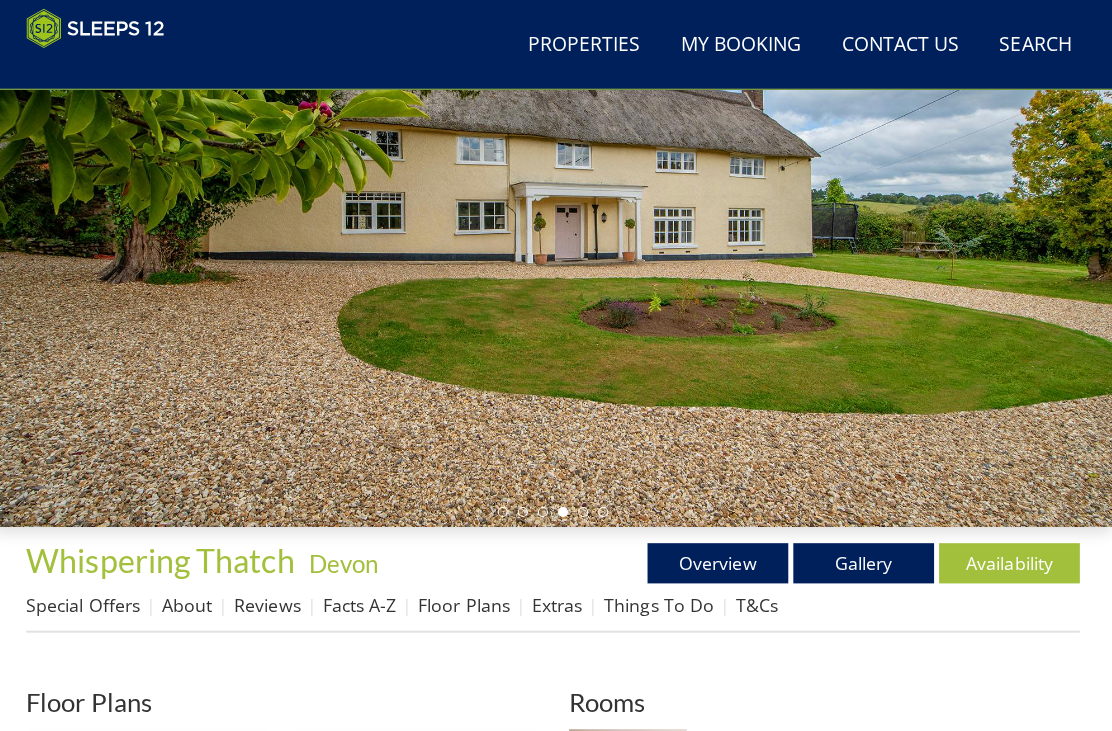 scroll, scrollTop: 228, scrollLeft: 0, axis: vertical 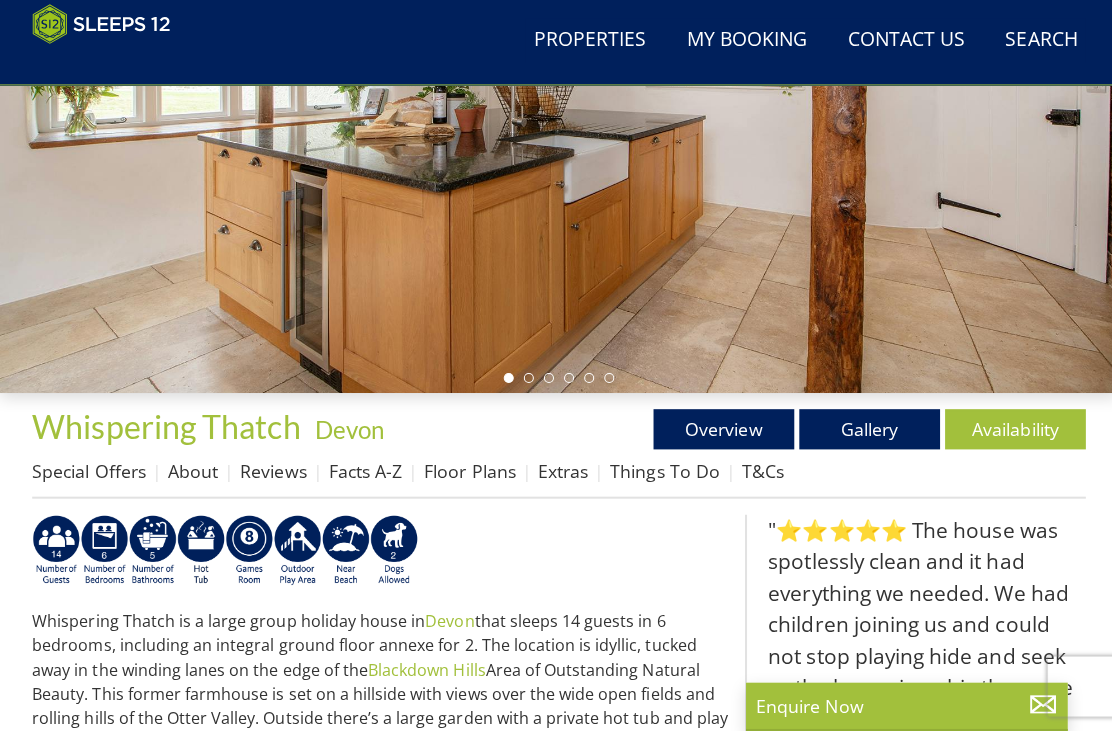 select on "10" 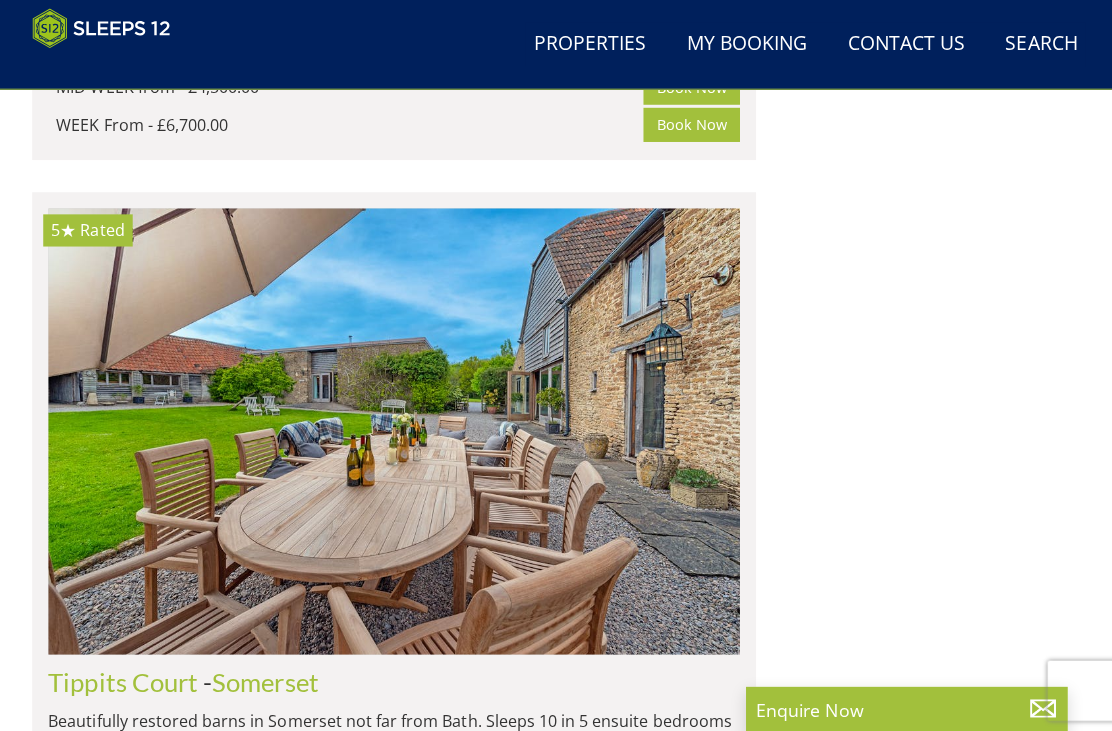 scroll, scrollTop: 9337, scrollLeft: 0, axis: vertical 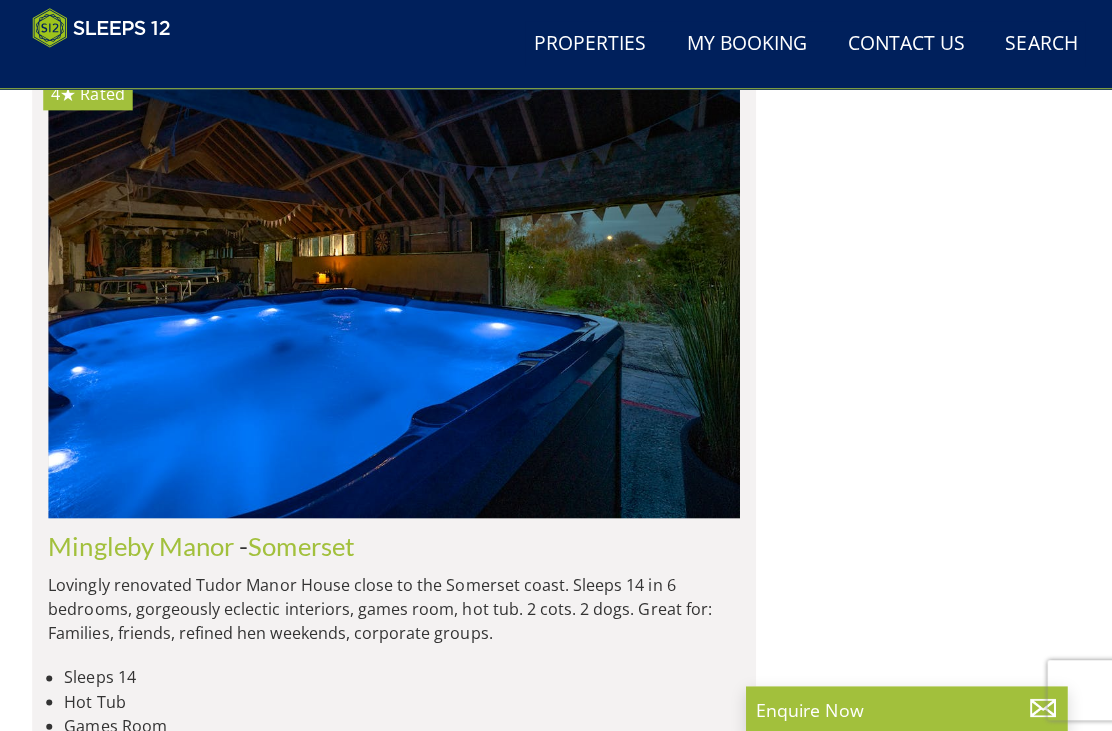 click at bounding box center [392, 3635] 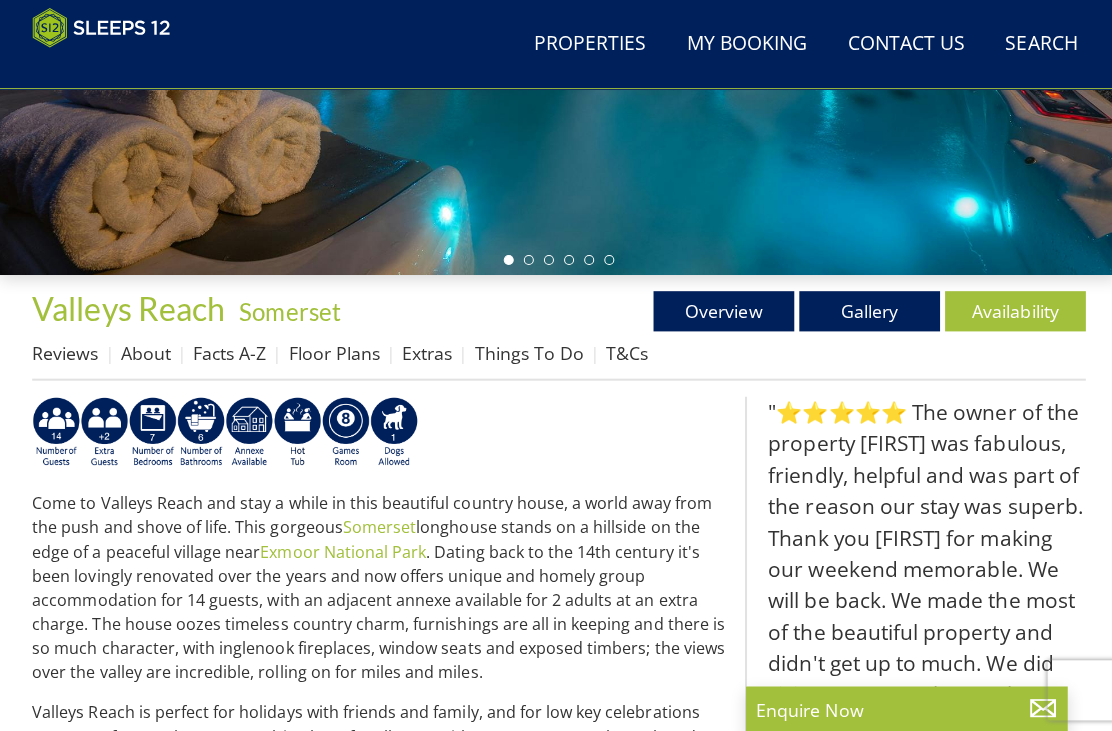 scroll, scrollTop: 484, scrollLeft: 0, axis: vertical 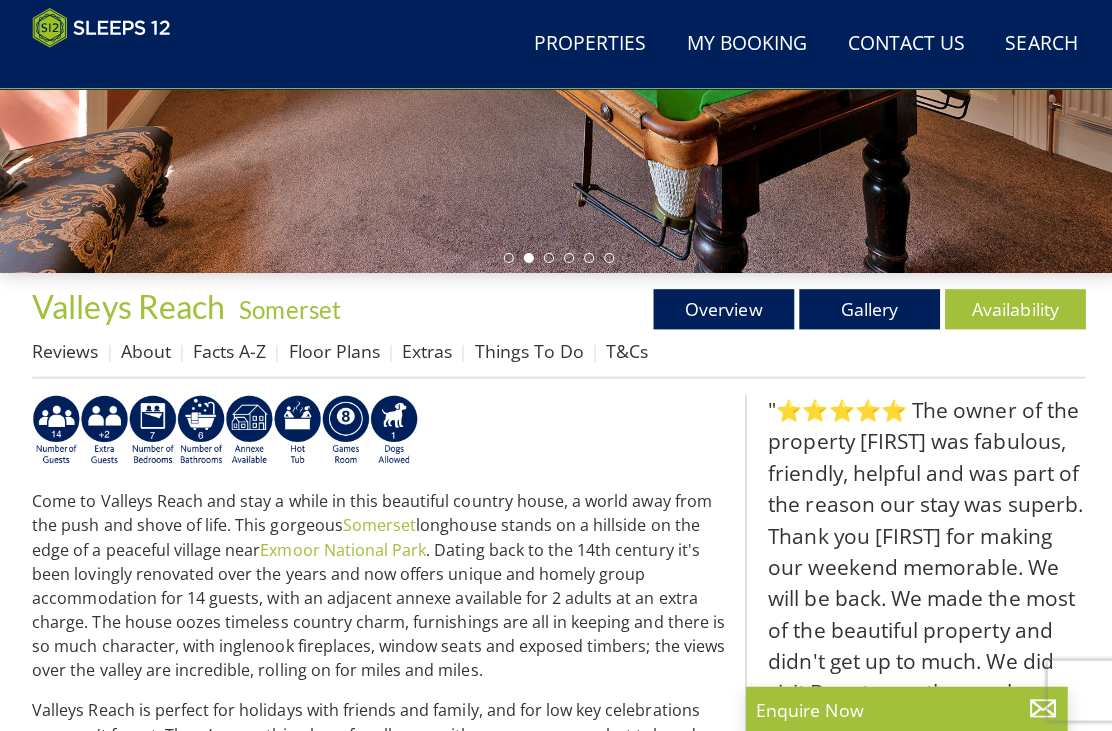 click on "Floor Plans" at bounding box center [332, 349] 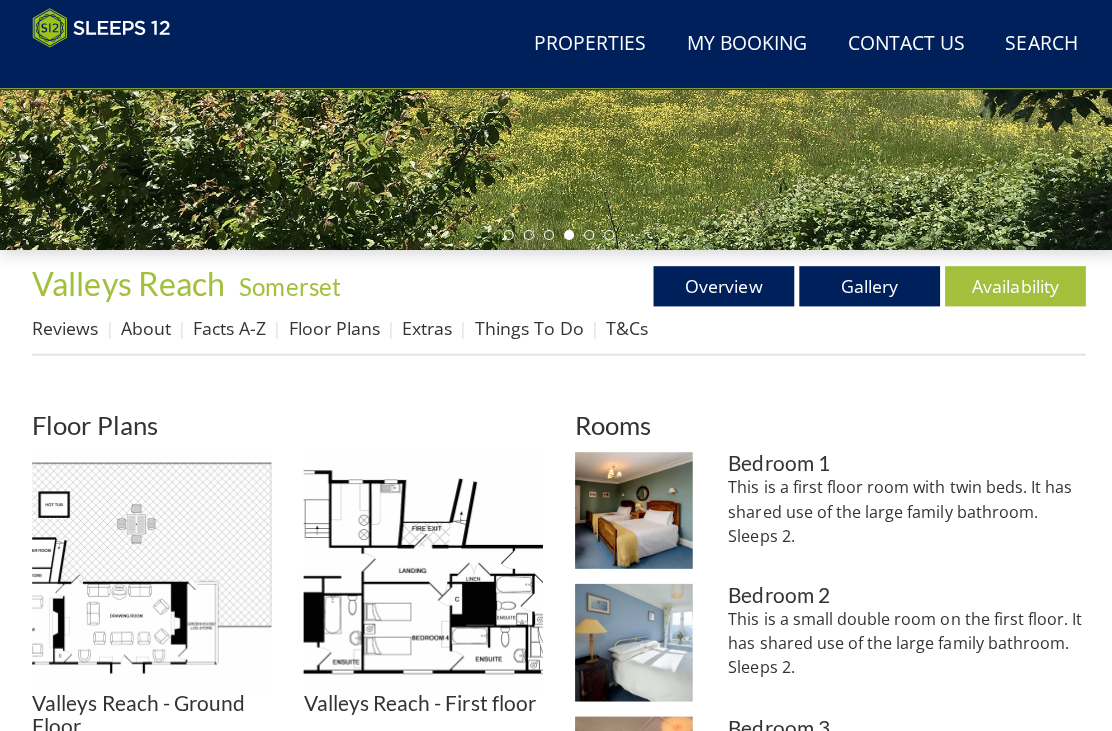 scroll, scrollTop: 505, scrollLeft: 0, axis: vertical 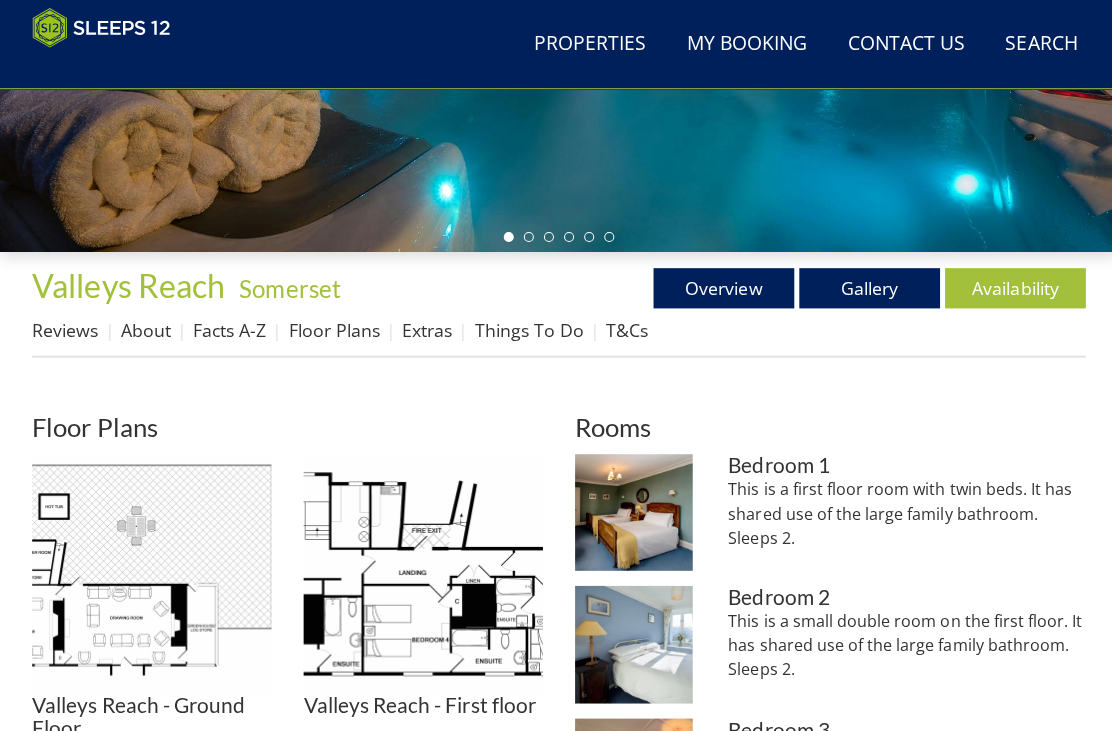 click at bounding box center (630, 510) 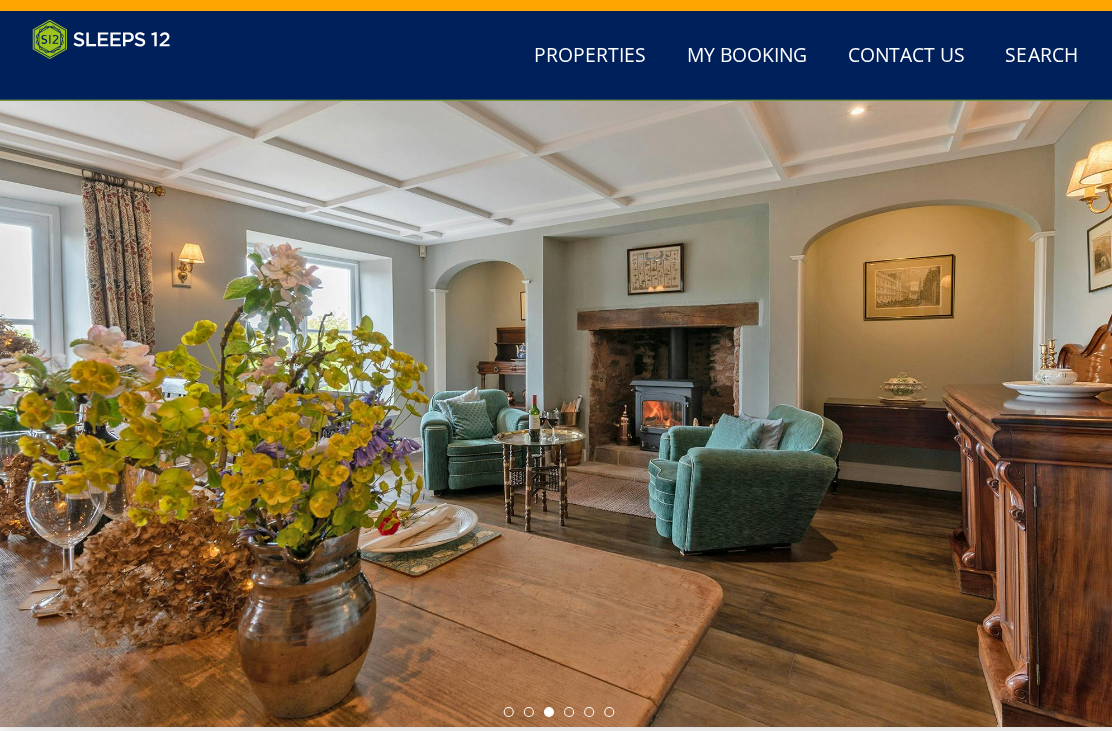 scroll, scrollTop: 0, scrollLeft: 0, axis: both 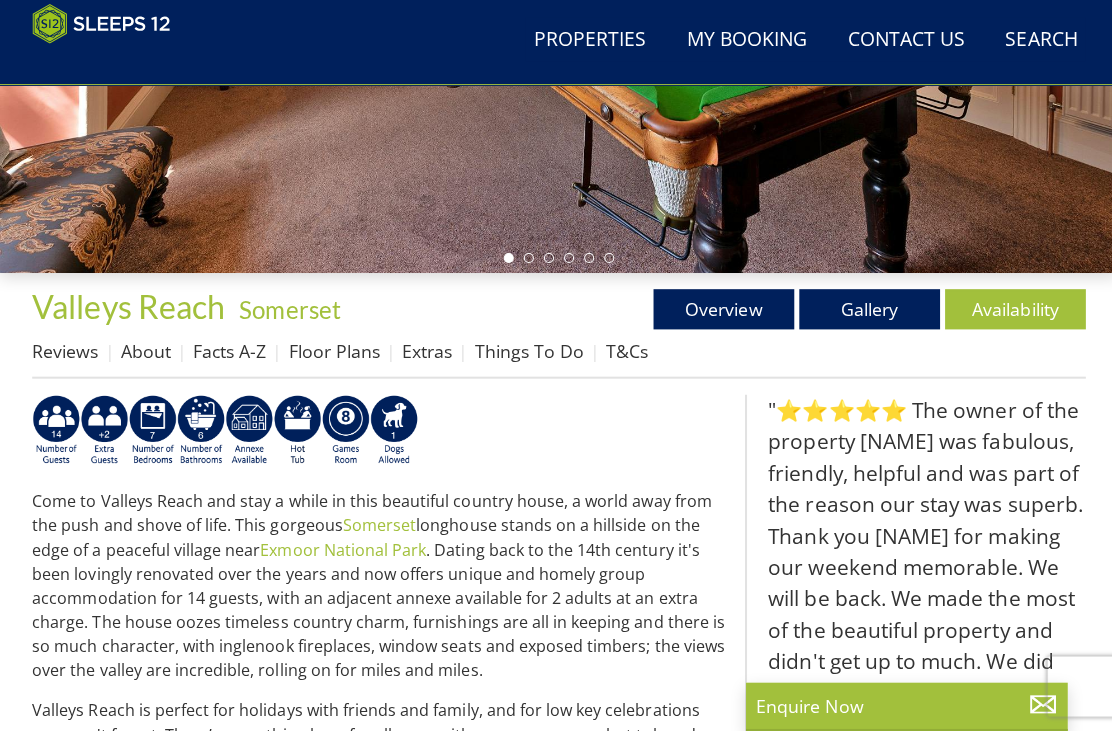 select on "10" 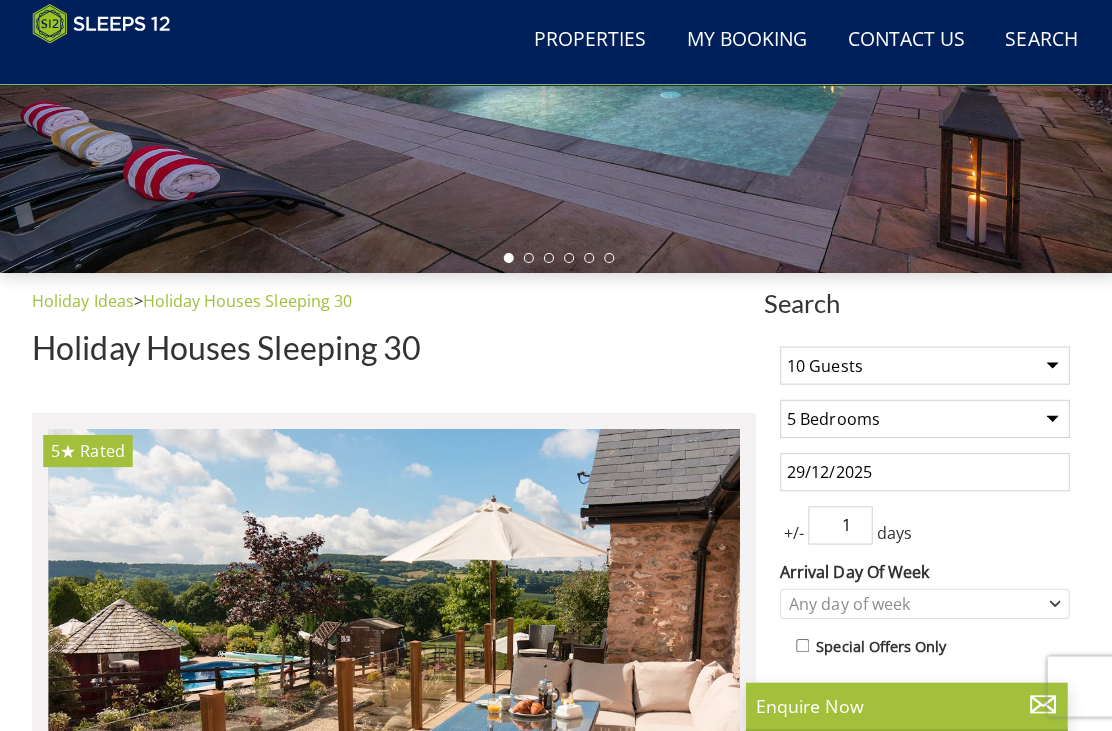scroll, scrollTop: 11376, scrollLeft: 0, axis: vertical 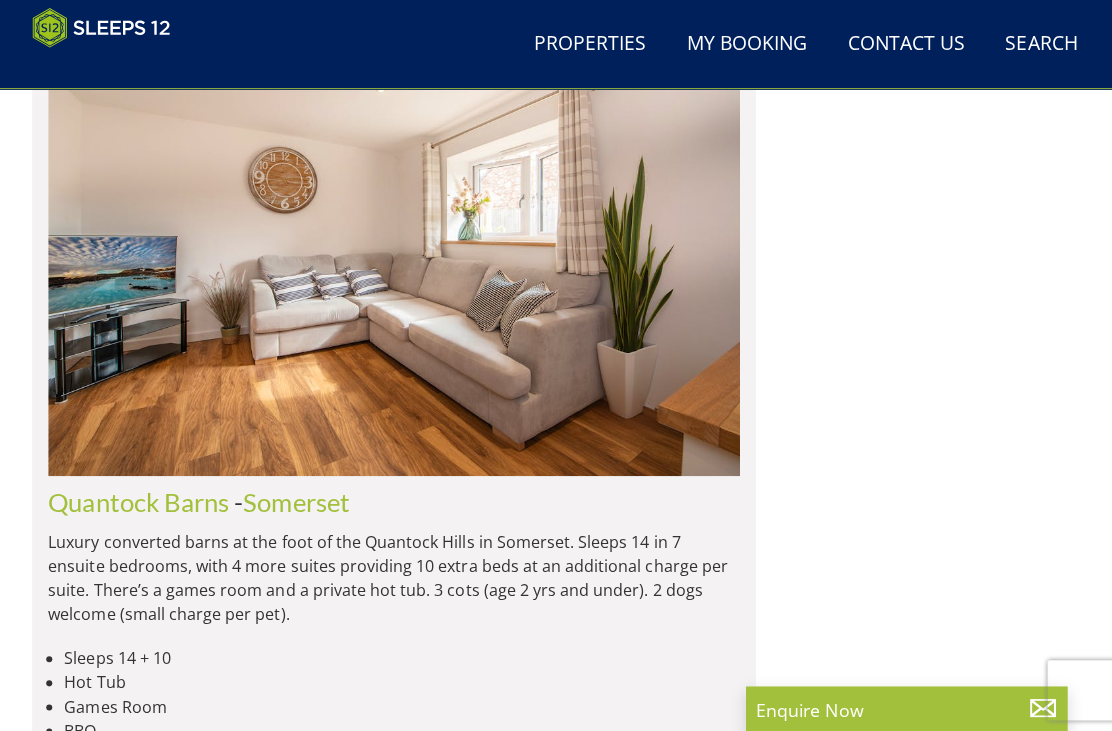 click at bounding box center (392, 251) 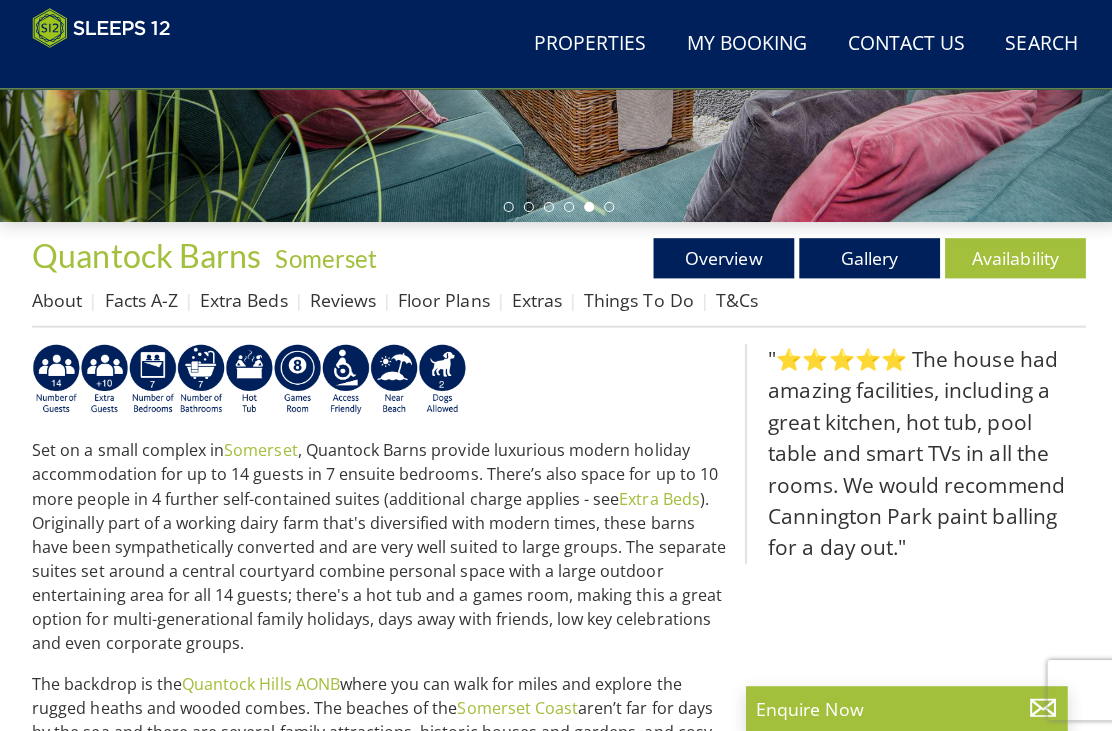 scroll, scrollTop: 537, scrollLeft: 0, axis: vertical 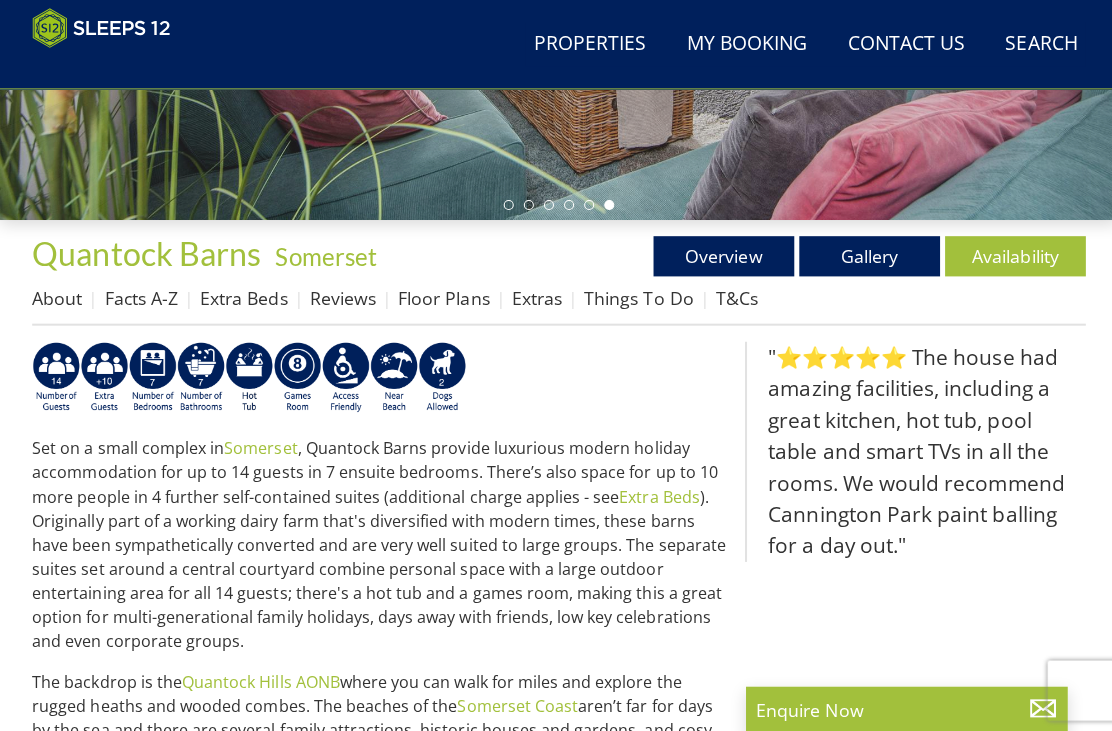 click on "Floor Plans" at bounding box center [441, 296] 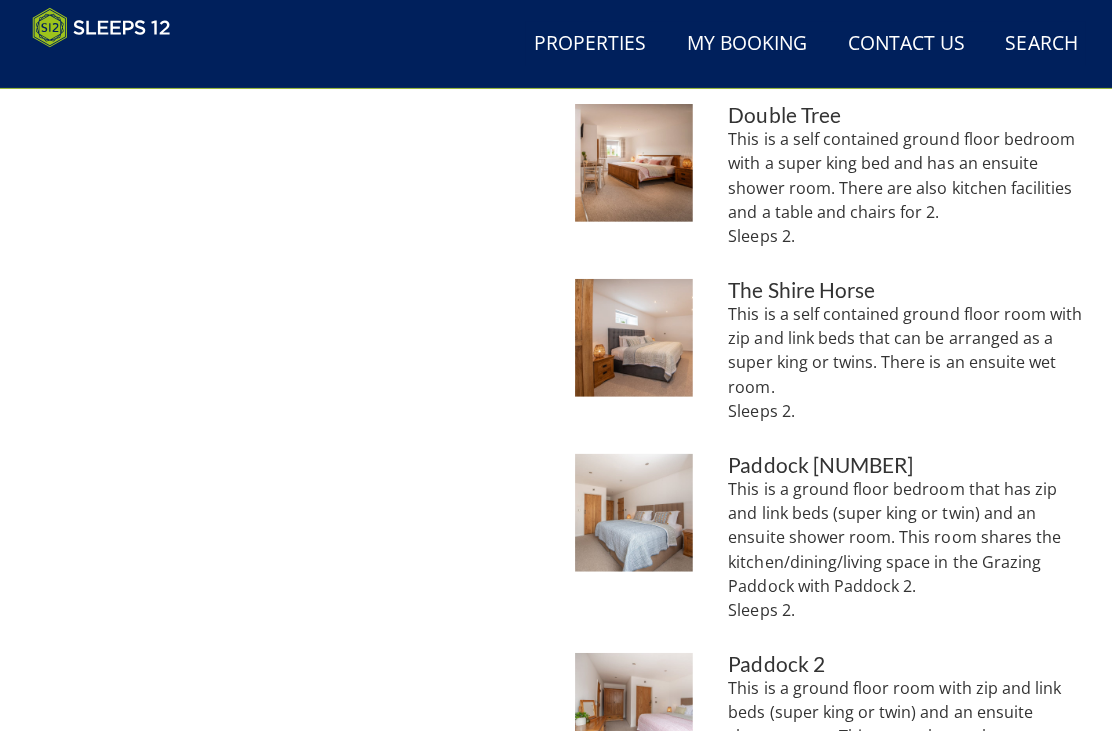 scroll, scrollTop: 1375, scrollLeft: 0, axis: vertical 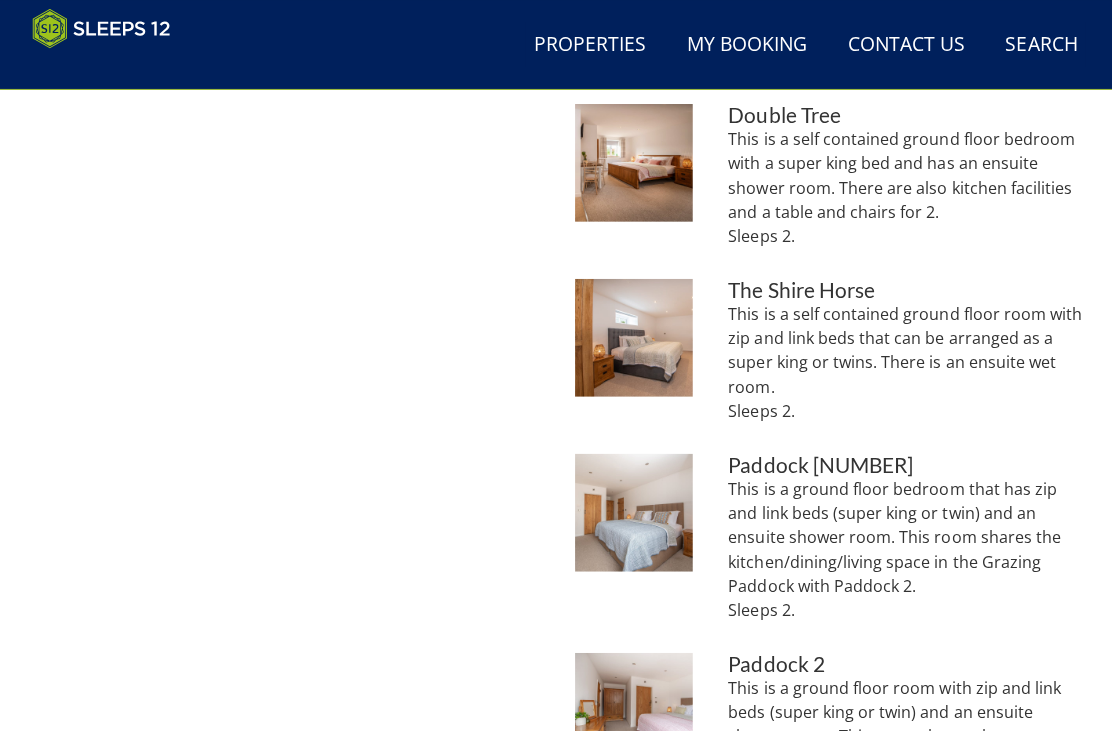 click on "This is a ground floor bedroom that has zip and link beds (super king or twin) and an ensuite shower room. This room shares the kitchen/dining/living space in the Grazing Paddock with Paddock 2.
Sleeps 2." at bounding box center (902, 546) 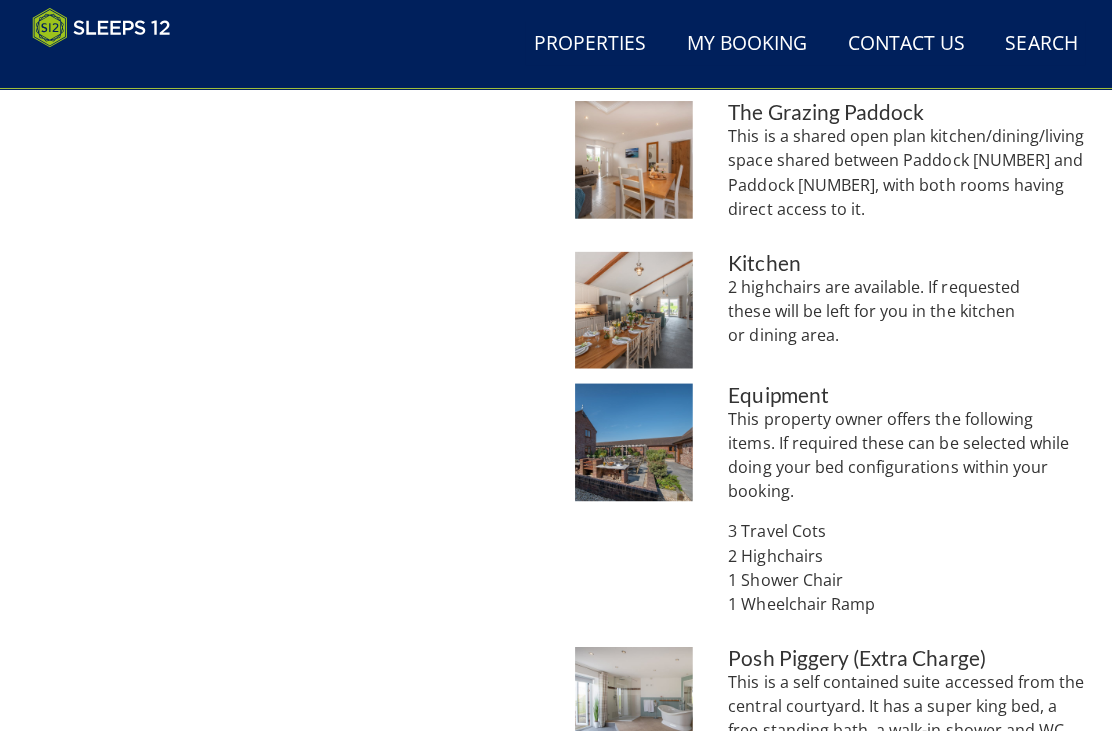 scroll, scrollTop: 2123, scrollLeft: 0, axis: vertical 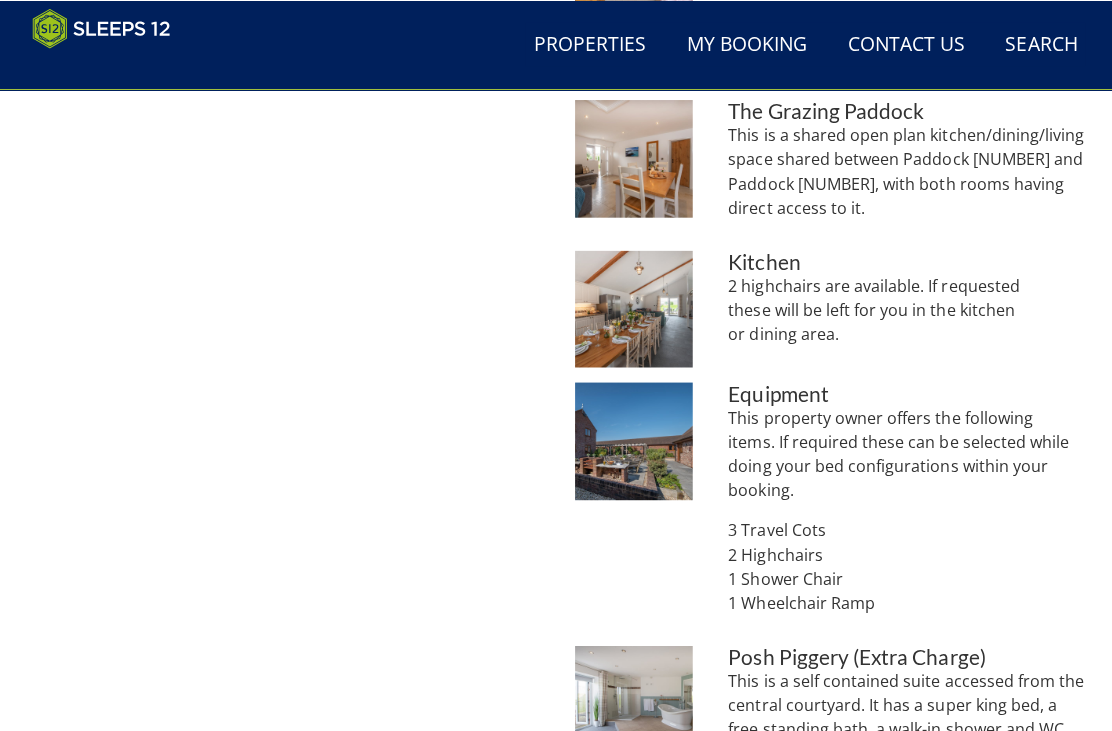 click on "3 Travel Cots
2 Highchairs
1 Shower Chair
1 Wheelchair Ramp" at bounding box center (902, 563) 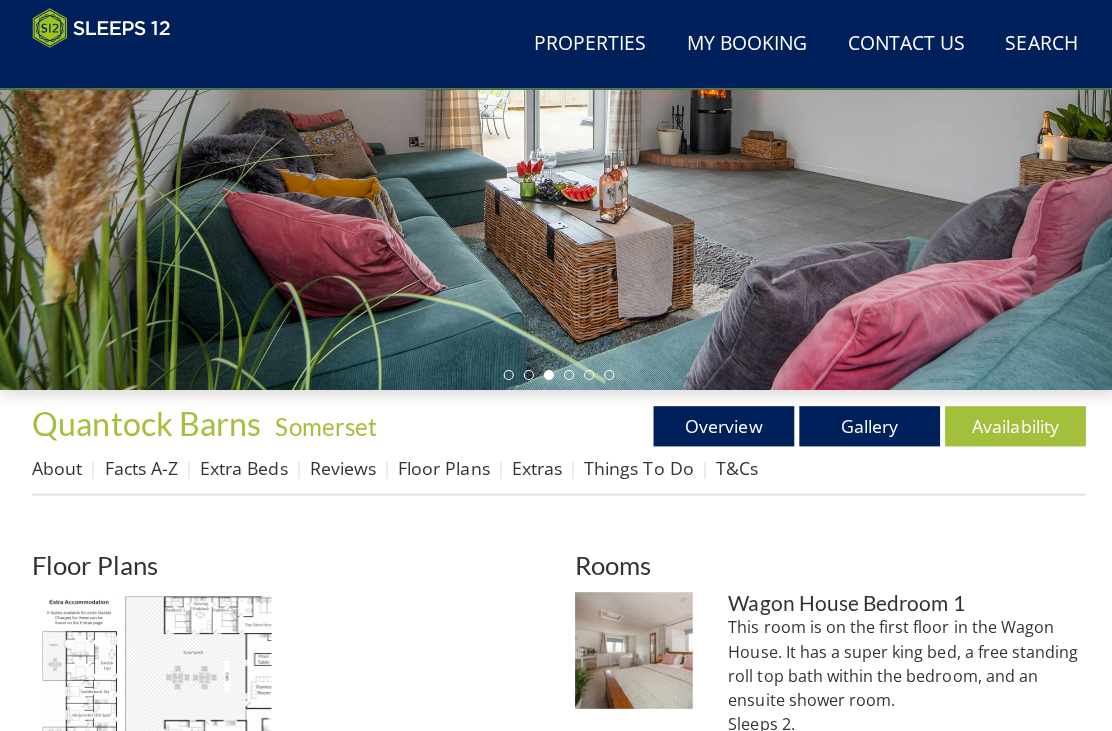scroll, scrollTop: 367, scrollLeft: 0, axis: vertical 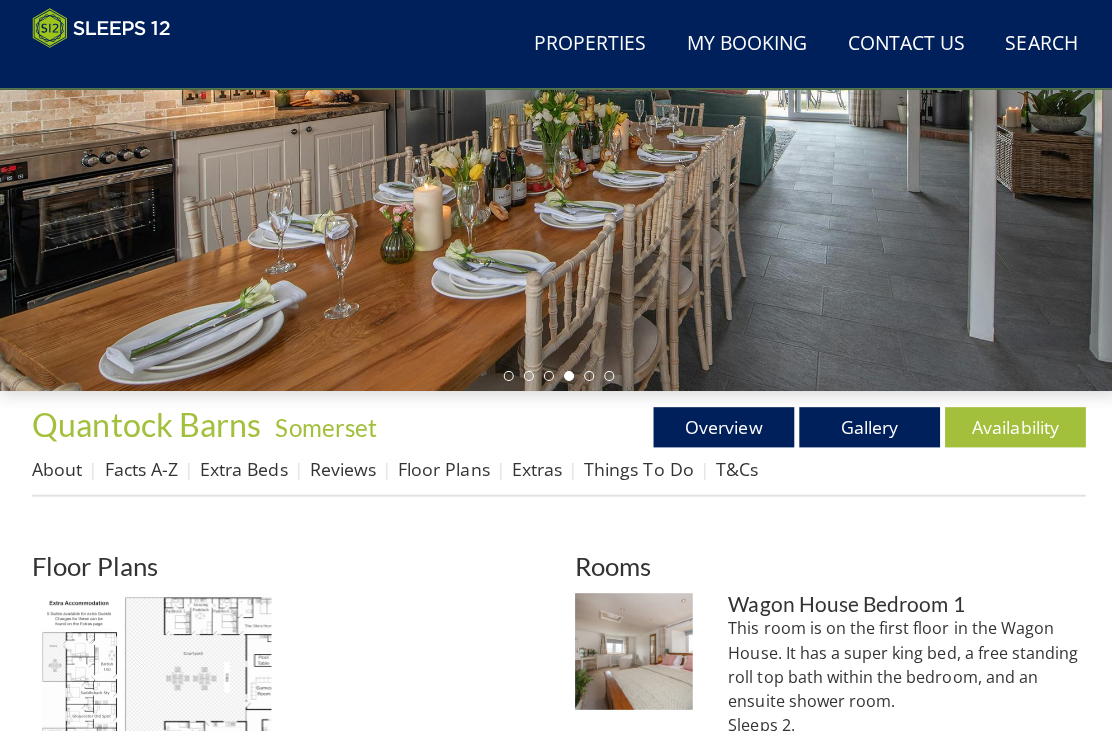 click on "About" at bounding box center [57, 466] 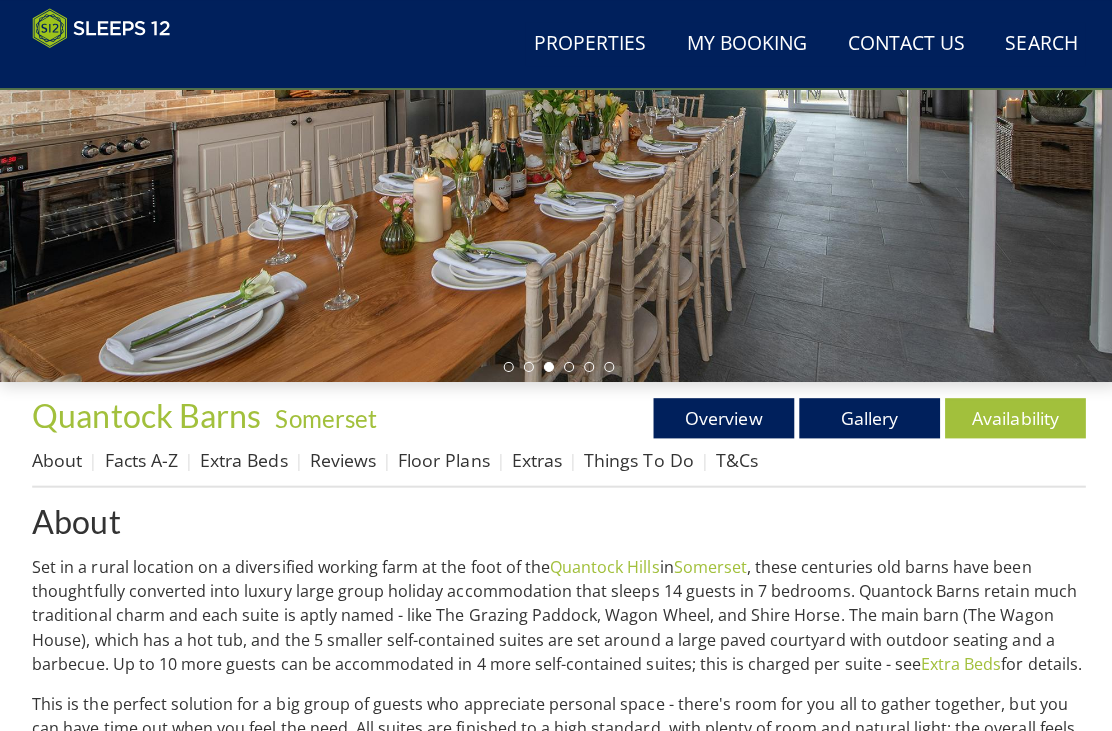 scroll, scrollTop: 376, scrollLeft: 0, axis: vertical 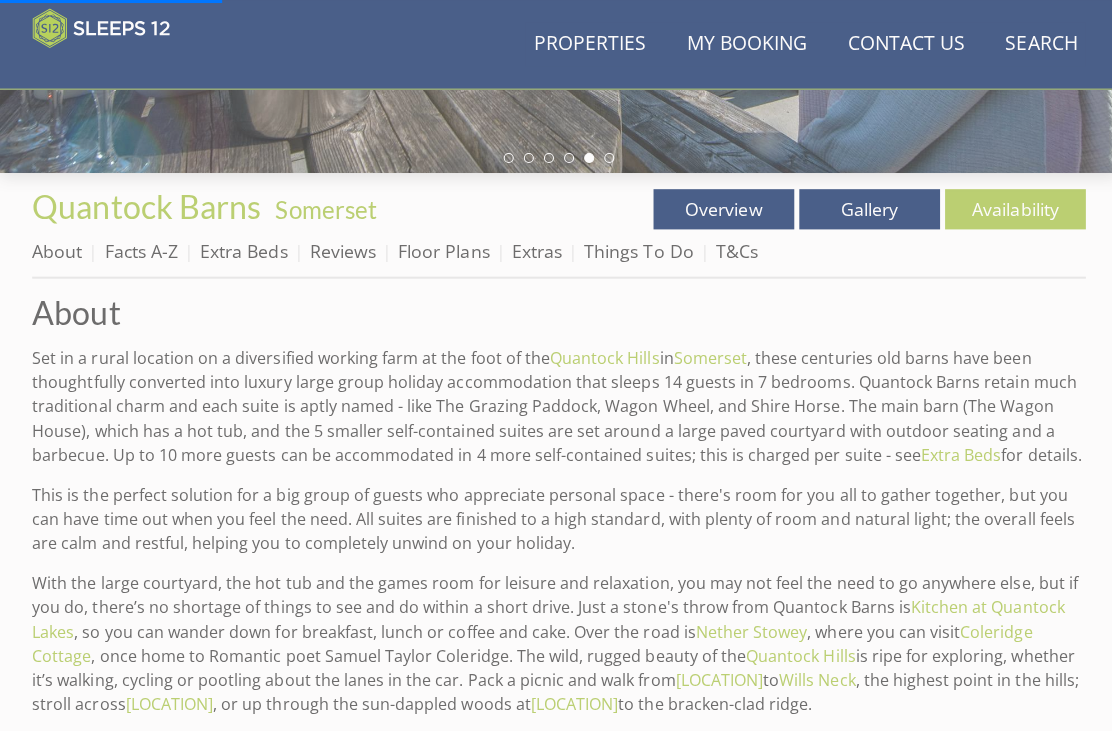 click on "Availability" at bounding box center [1010, 208] 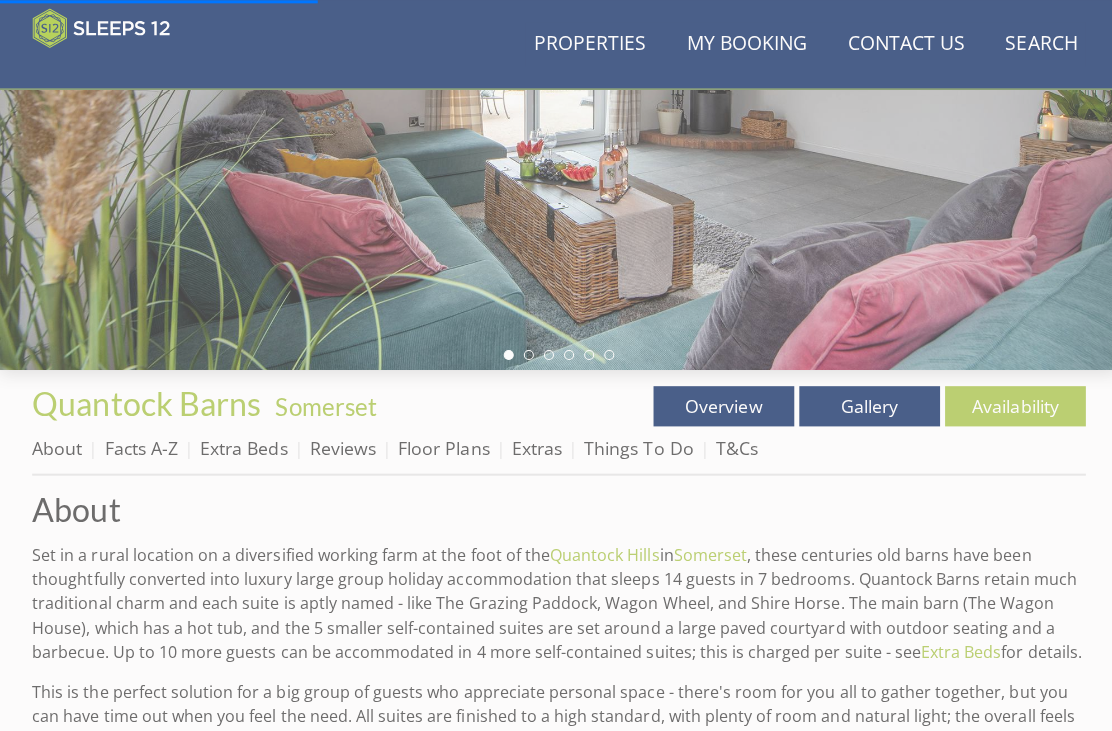 scroll, scrollTop: 386, scrollLeft: 0, axis: vertical 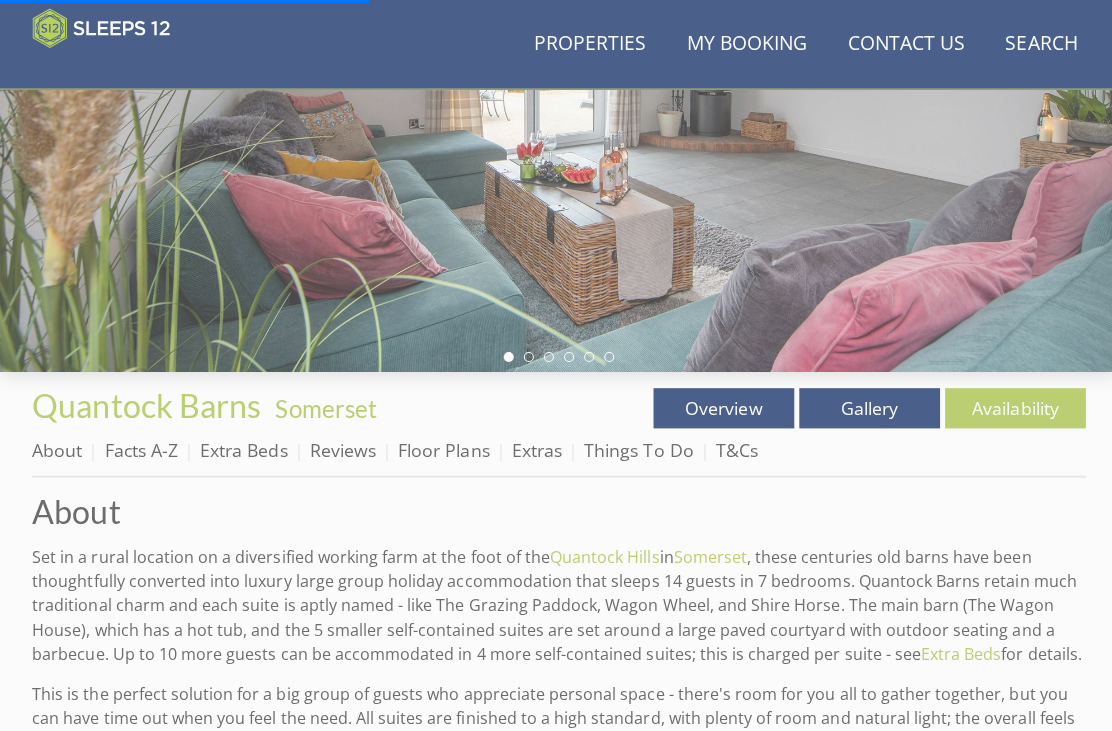 click on "Availability" at bounding box center [1010, 406] 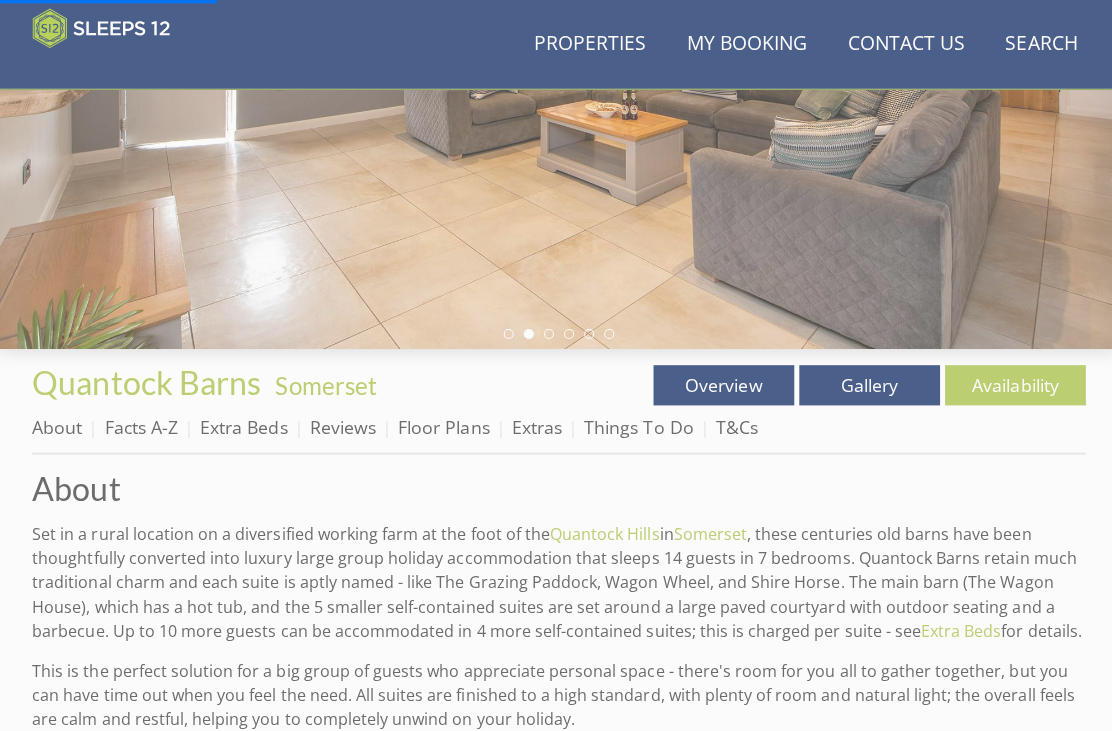 scroll, scrollTop: 409, scrollLeft: 0, axis: vertical 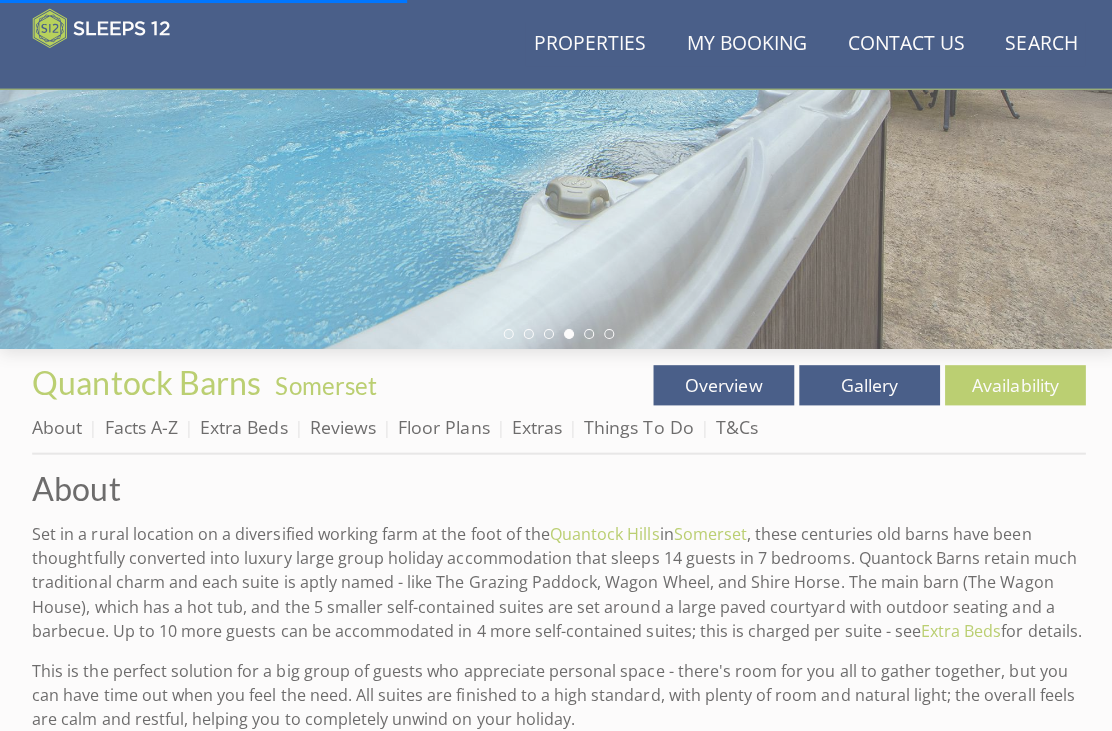click on "Facts A-Z" at bounding box center [140, 424] 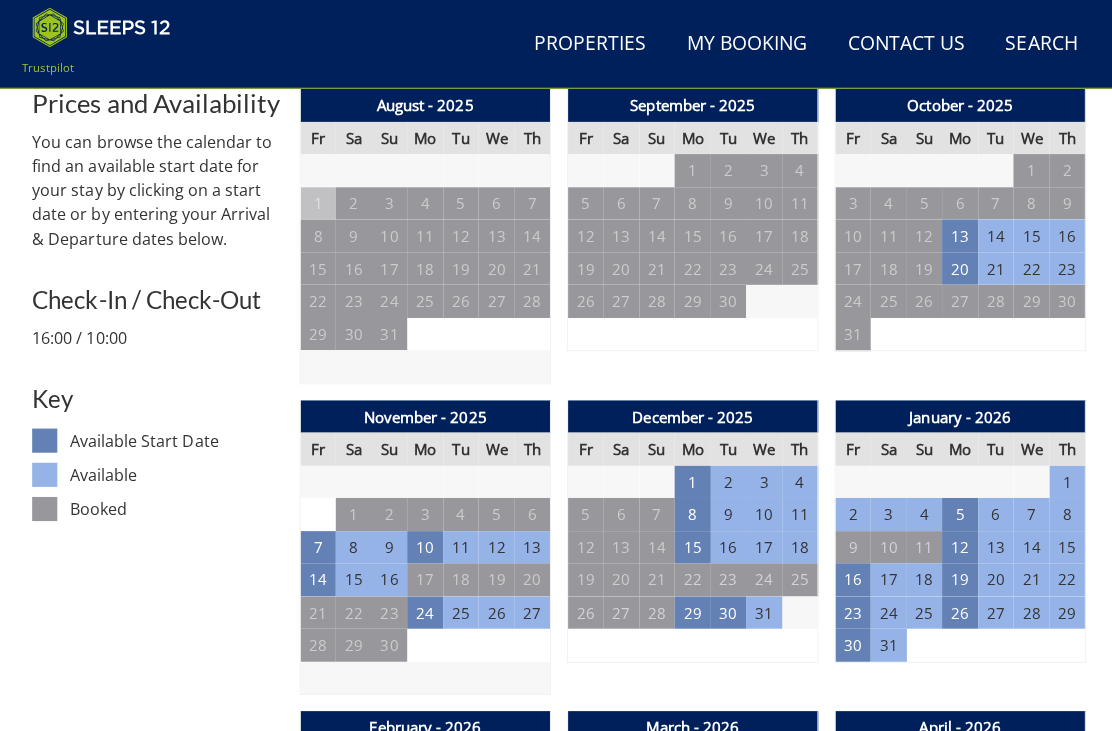 scroll, scrollTop: 789, scrollLeft: 0, axis: vertical 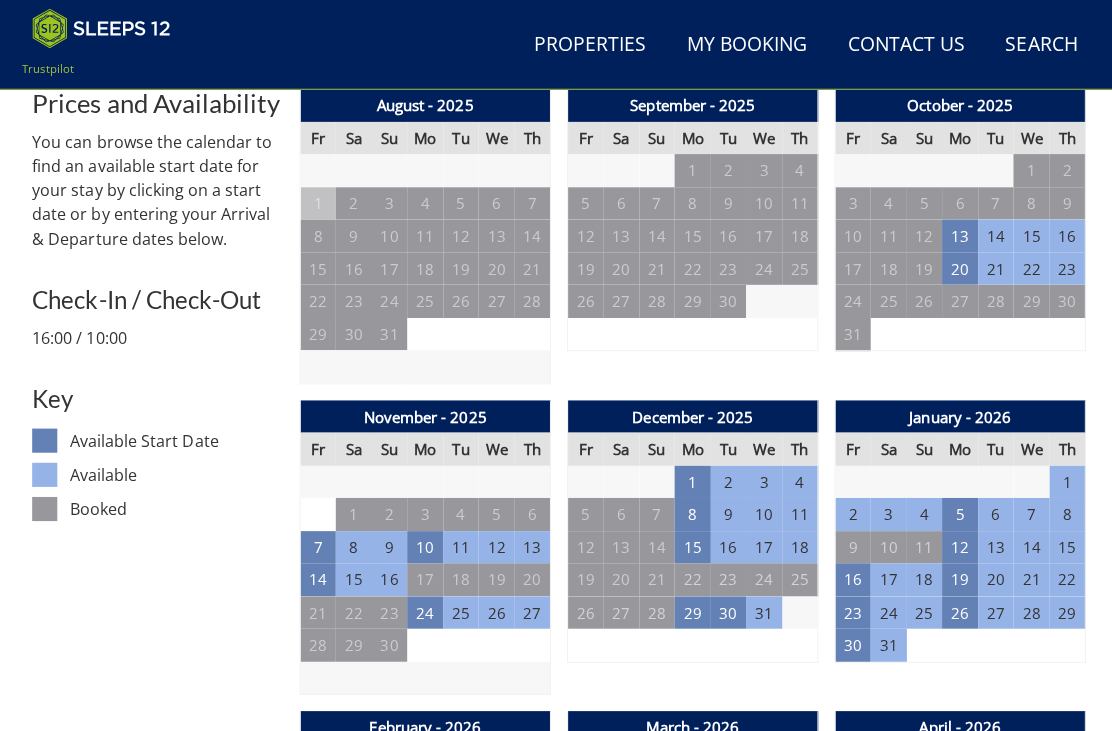 click on "29" at bounding box center (689, 609) 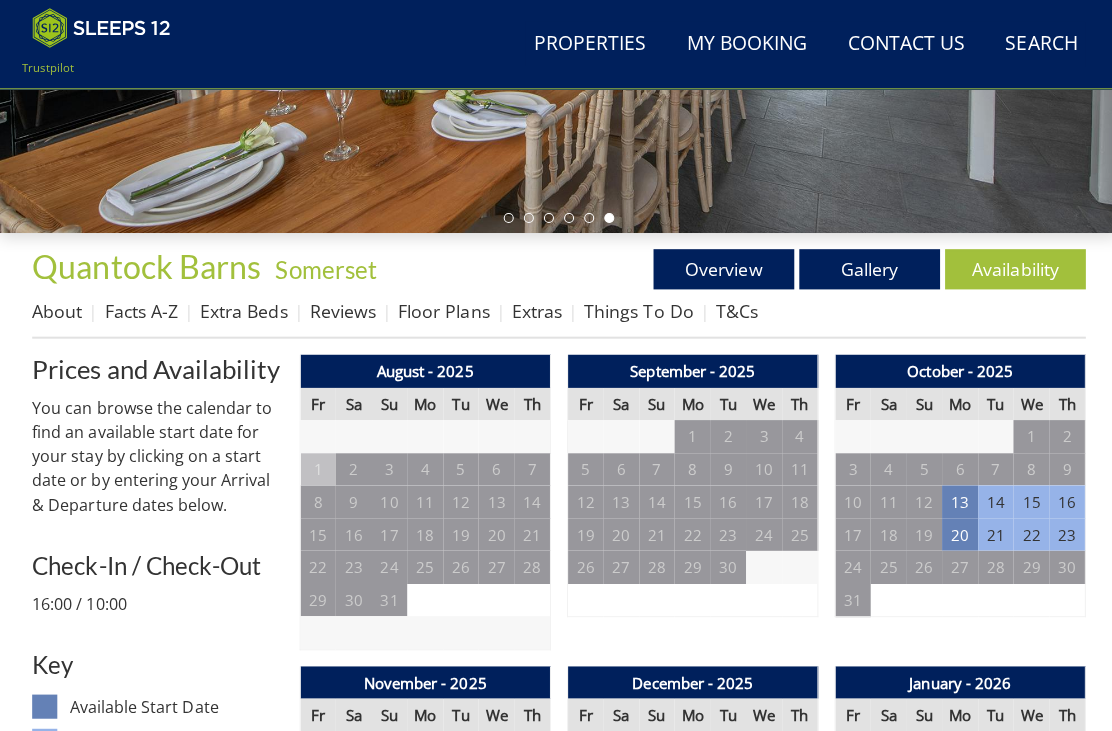 scroll, scrollTop: 522, scrollLeft: 0, axis: vertical 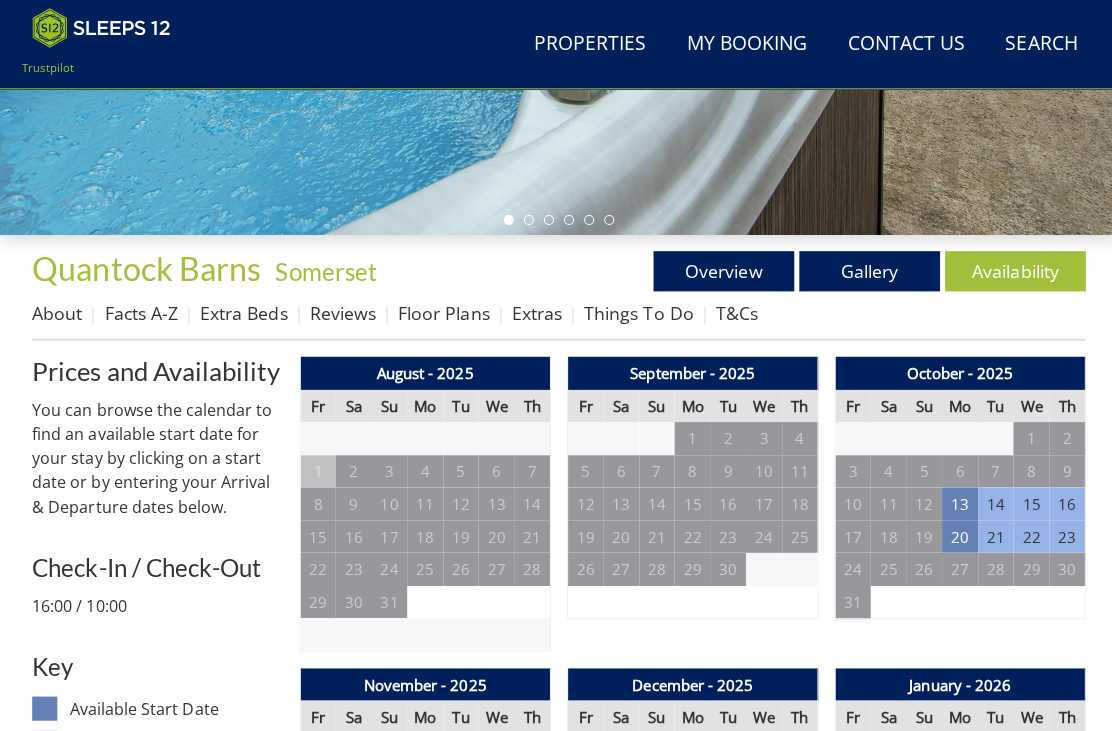 click on "Overview" at bounding box center [720, 270] 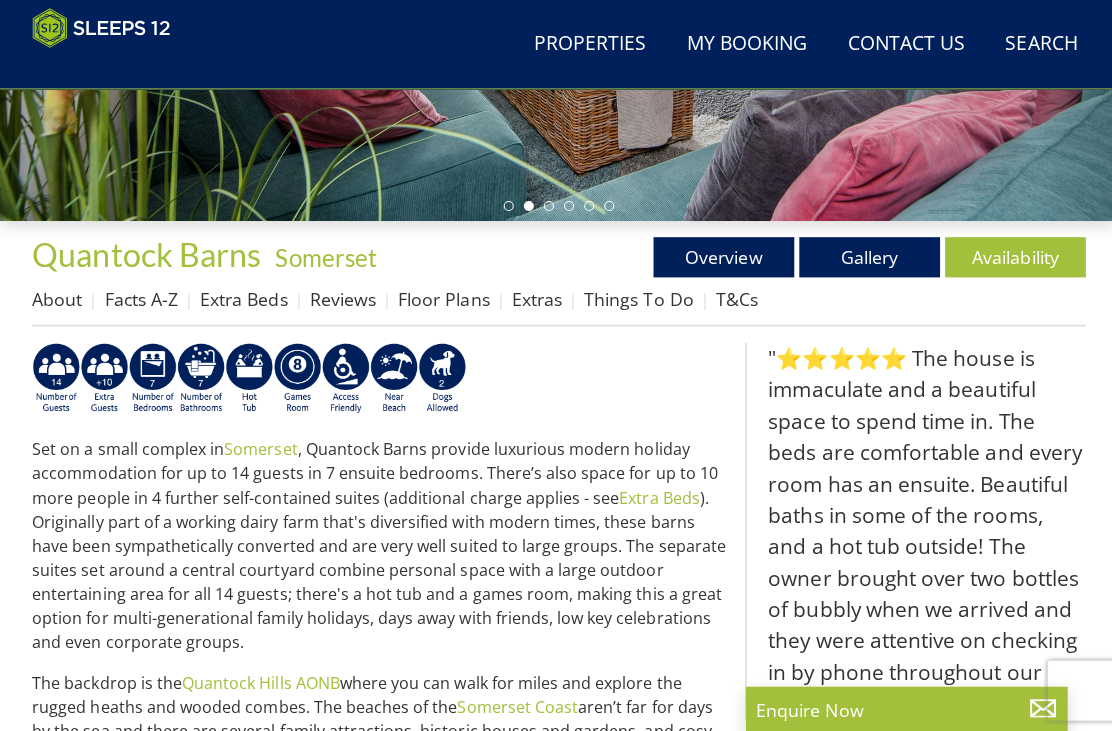 scroll, scrollTop: 537, scrollLeft: 0, axis: vertical 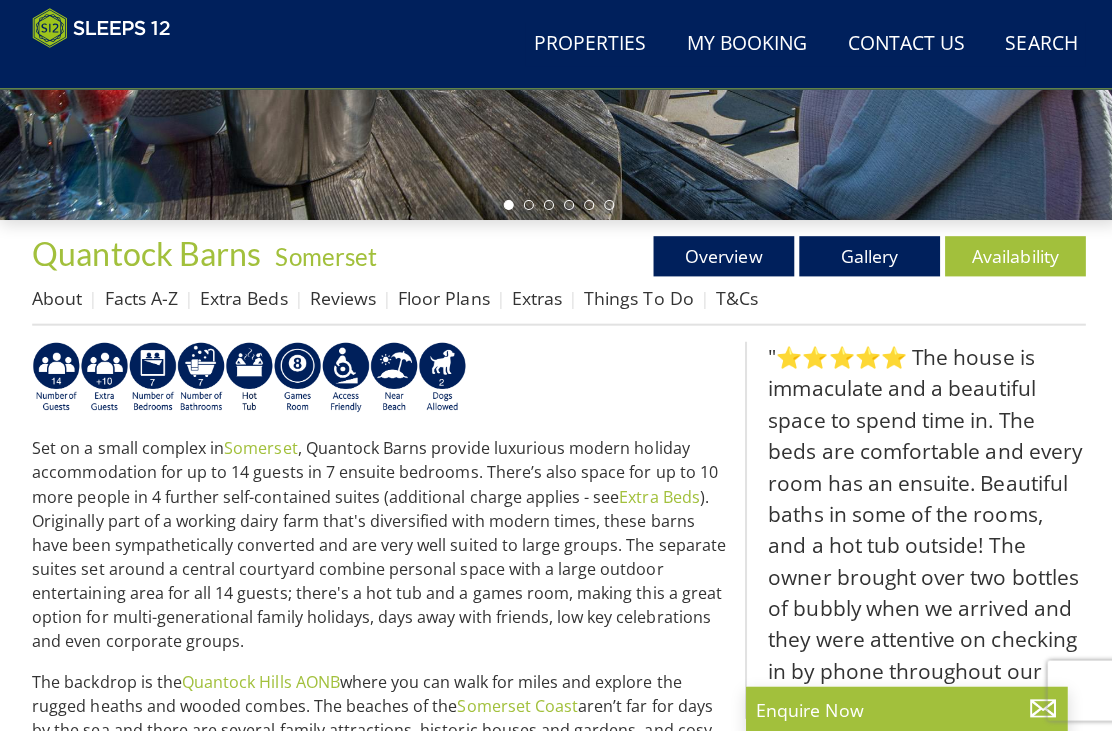 click on "Floor Plans" at bounding box center [441, 296] 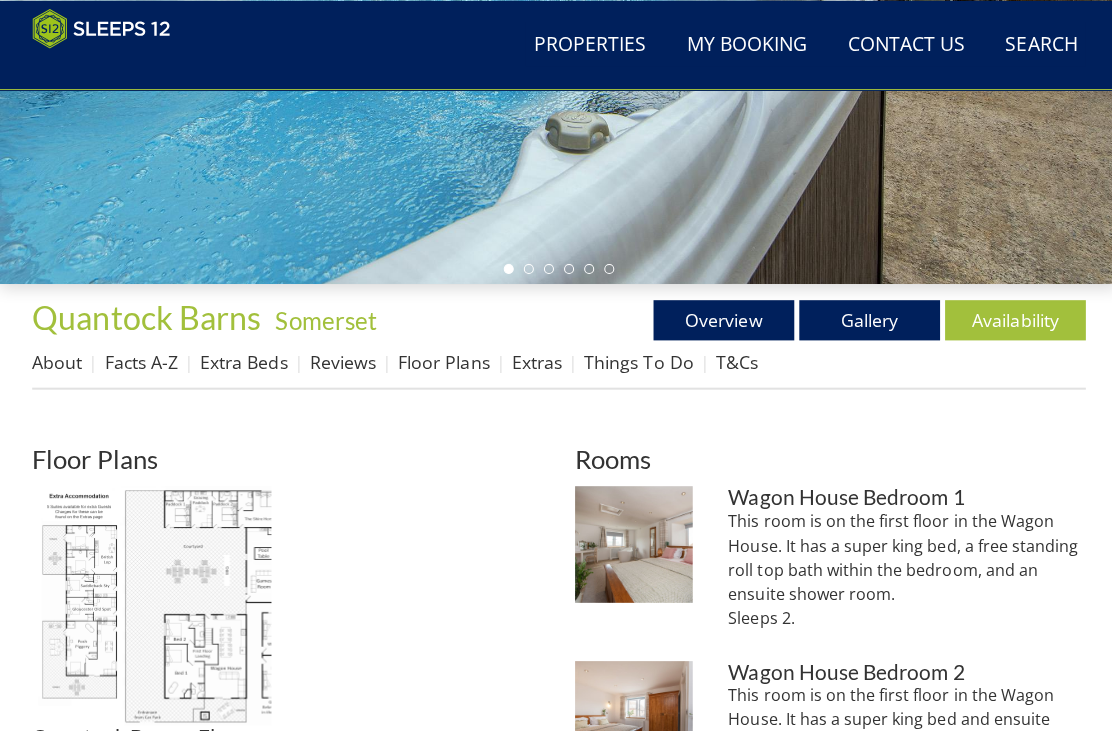 scroll, scrollTop: 474, scrollLeft: 0, axis: vertical 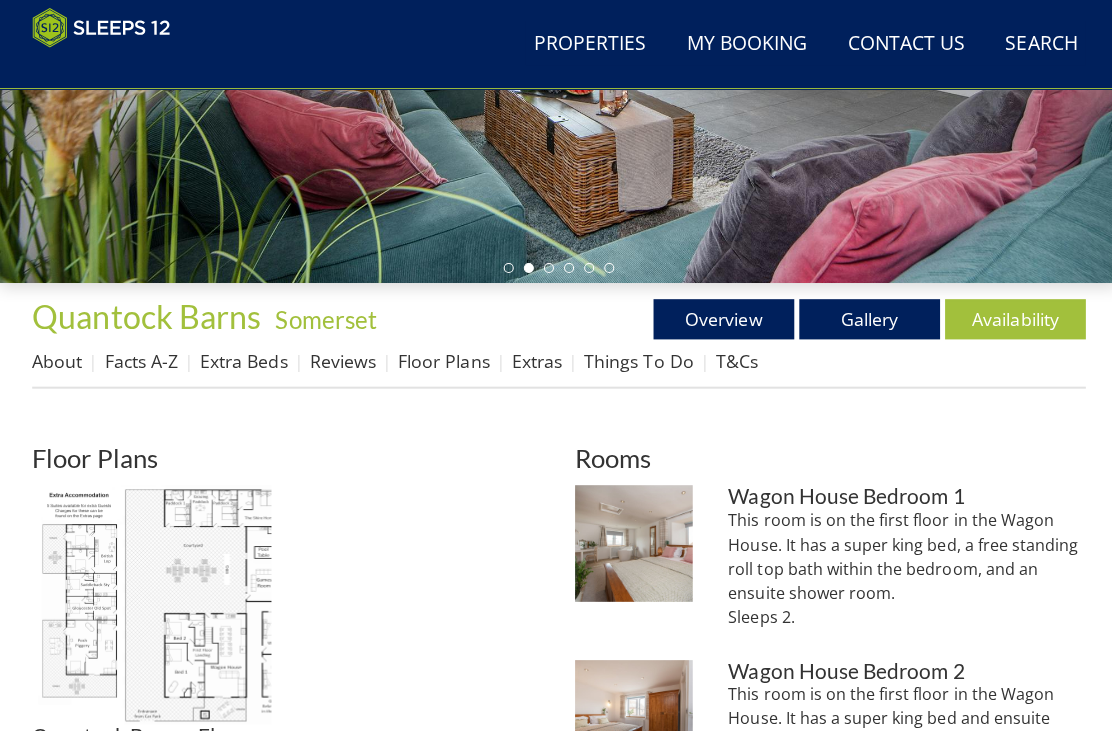 click at bounding box center (630, 541) 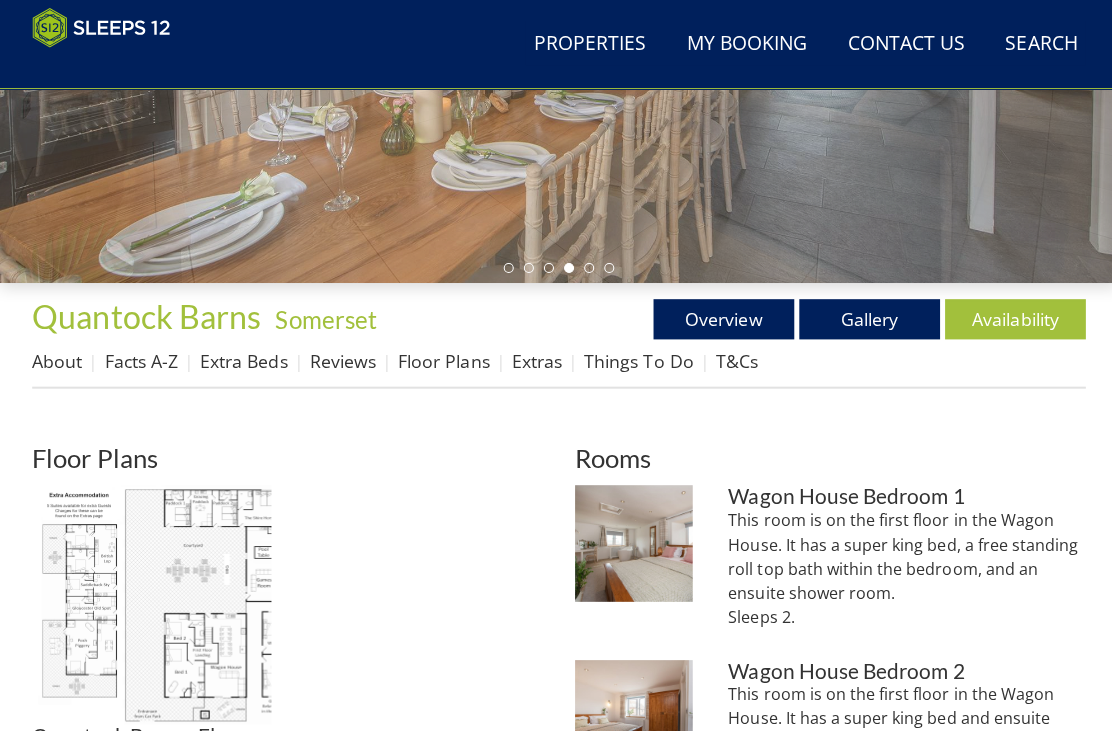 click on "This room is on the first floor in the Wagon House. It has a super king bed, a free standing roll top bath within the bedroom, and an ensuite shower room.
Sleeps 2." at bounding box center (902, 566) 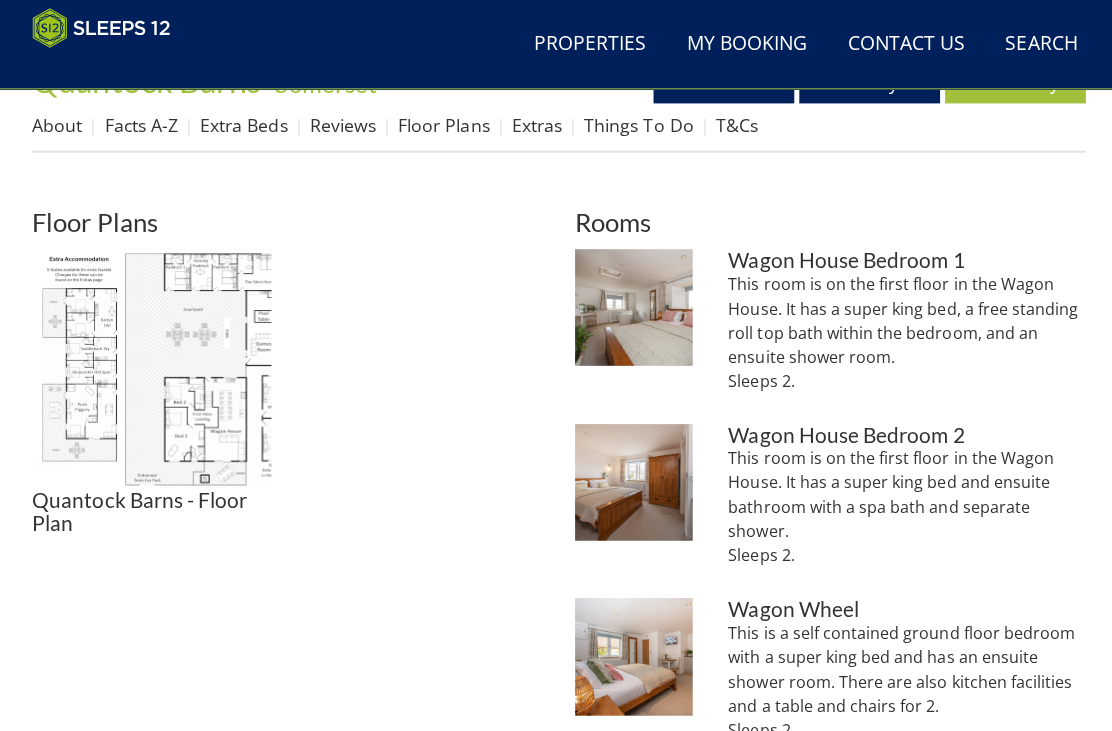 scroll, scrollTop: 710, scrollLeft: 0, axis: vertical 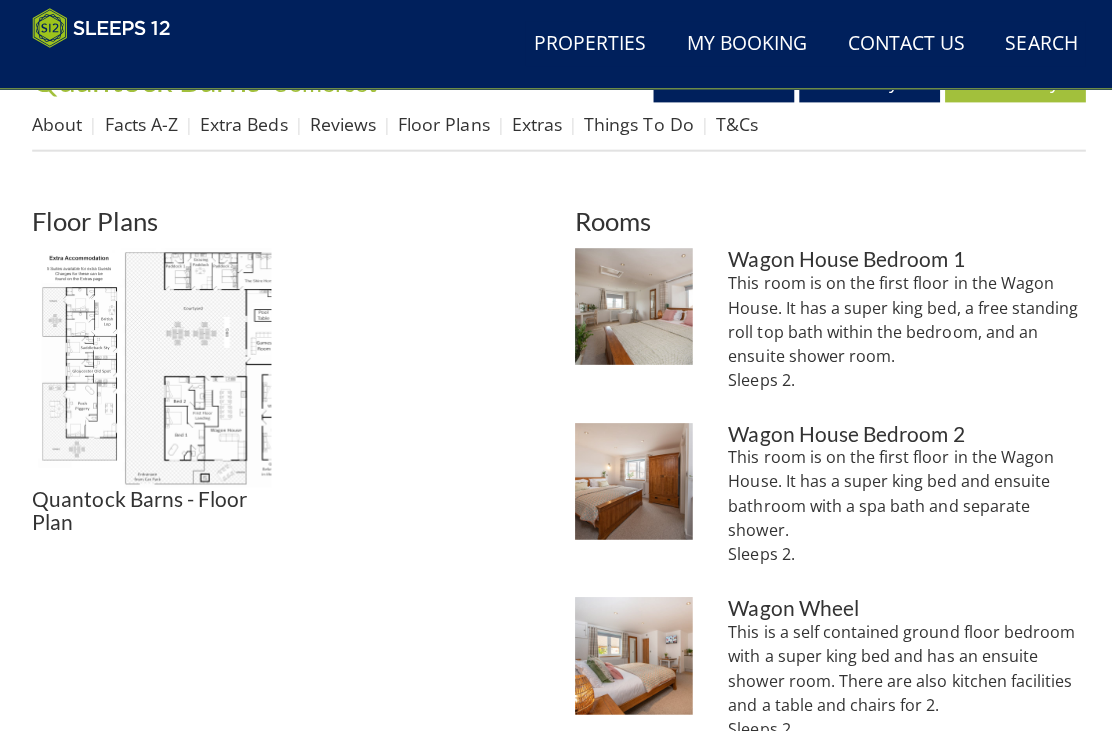 click at bounding box center (630, 479) 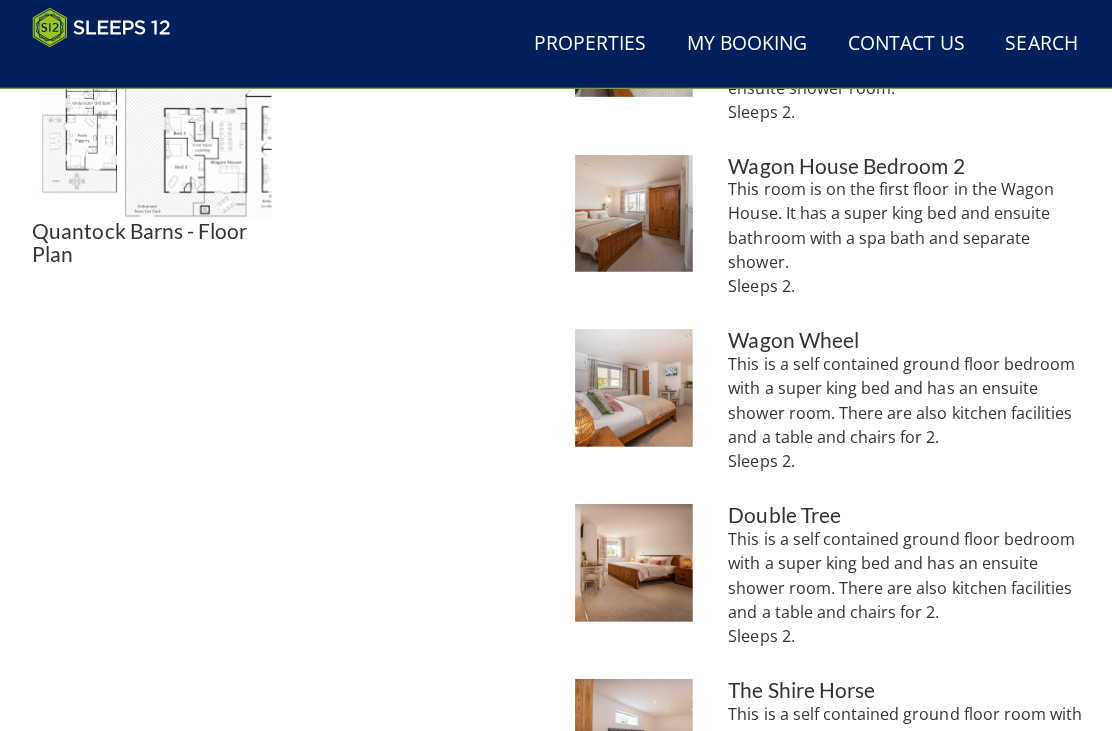 scroll, scrollTop: 977, scrollLeft: 0, axis: vertical 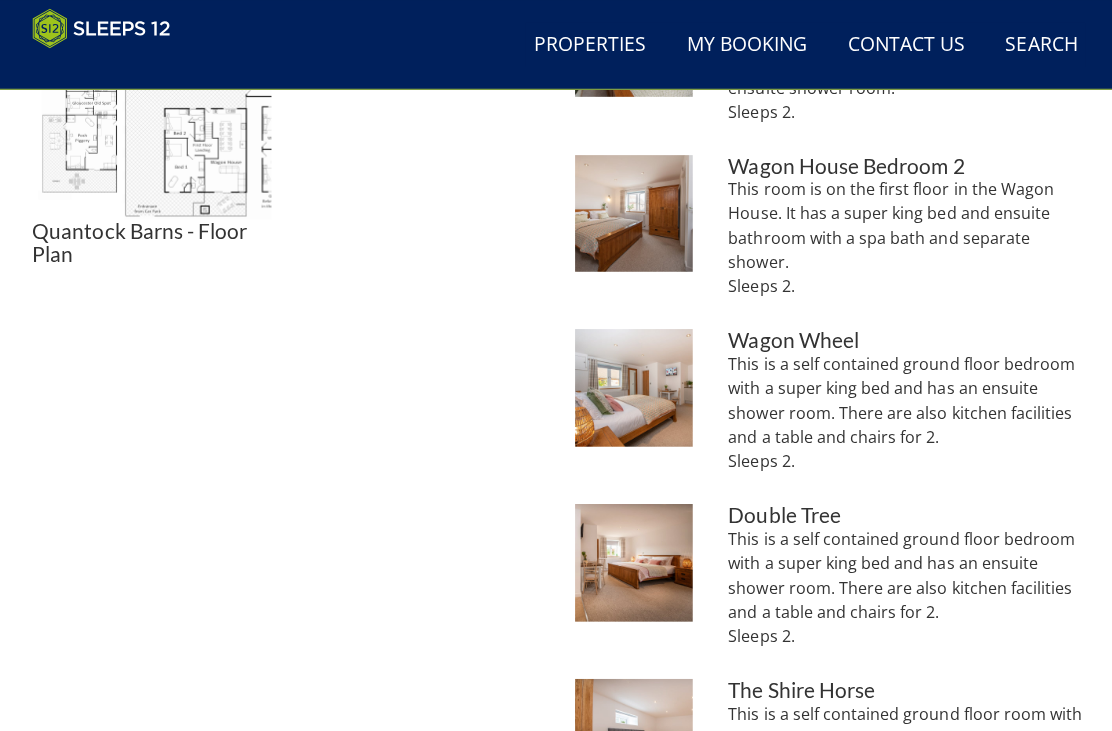 click at bounding box center [630, 559] 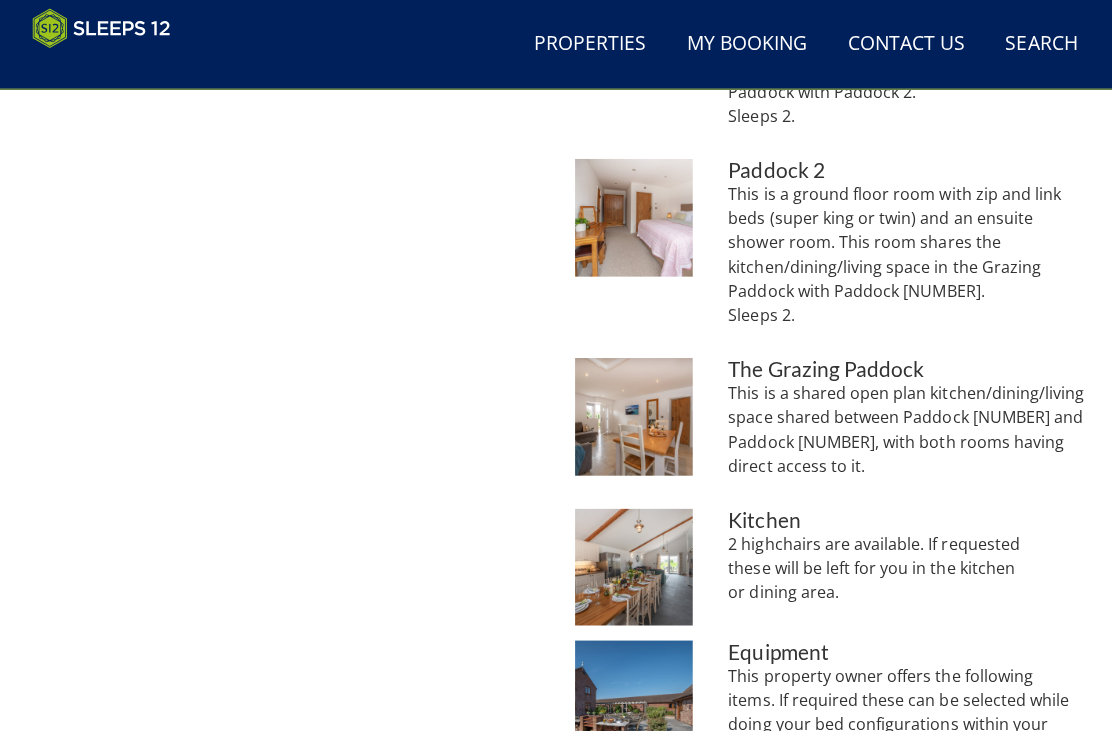 scroll, scrollTop: 1865, scrollLeft: 0, axis: vertical 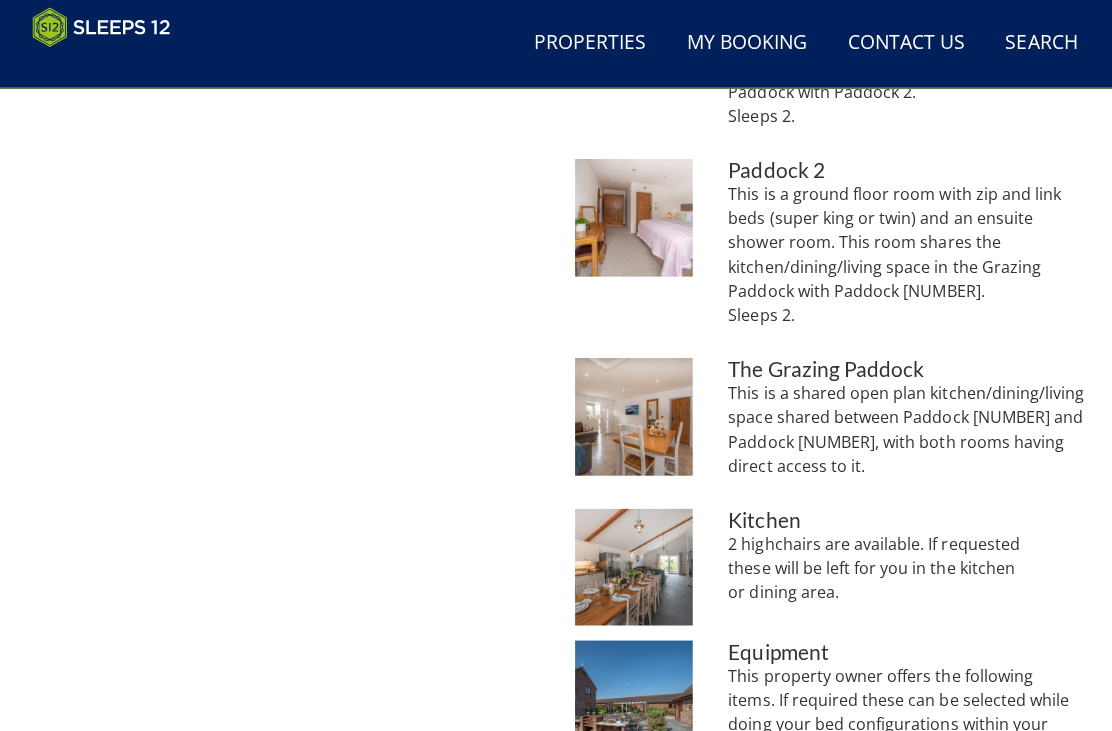 click at bounding box center (630, 415) 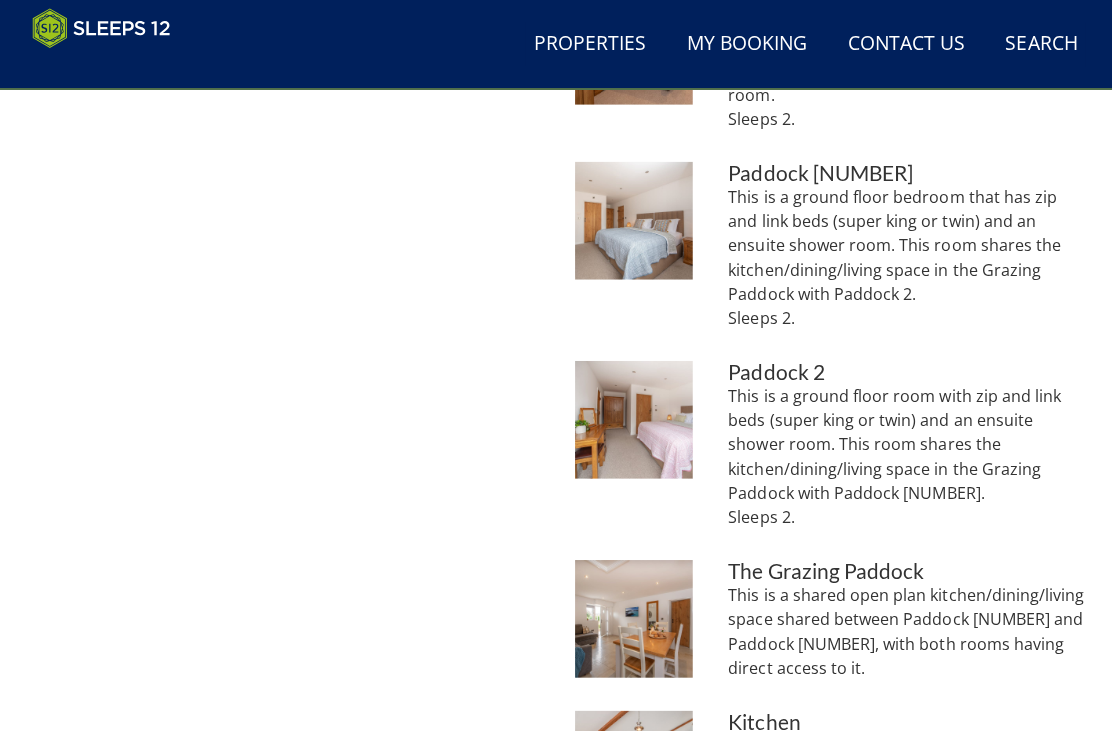 scroll, scrollTop: 1664, scrollLeft: 0, axis: vertical 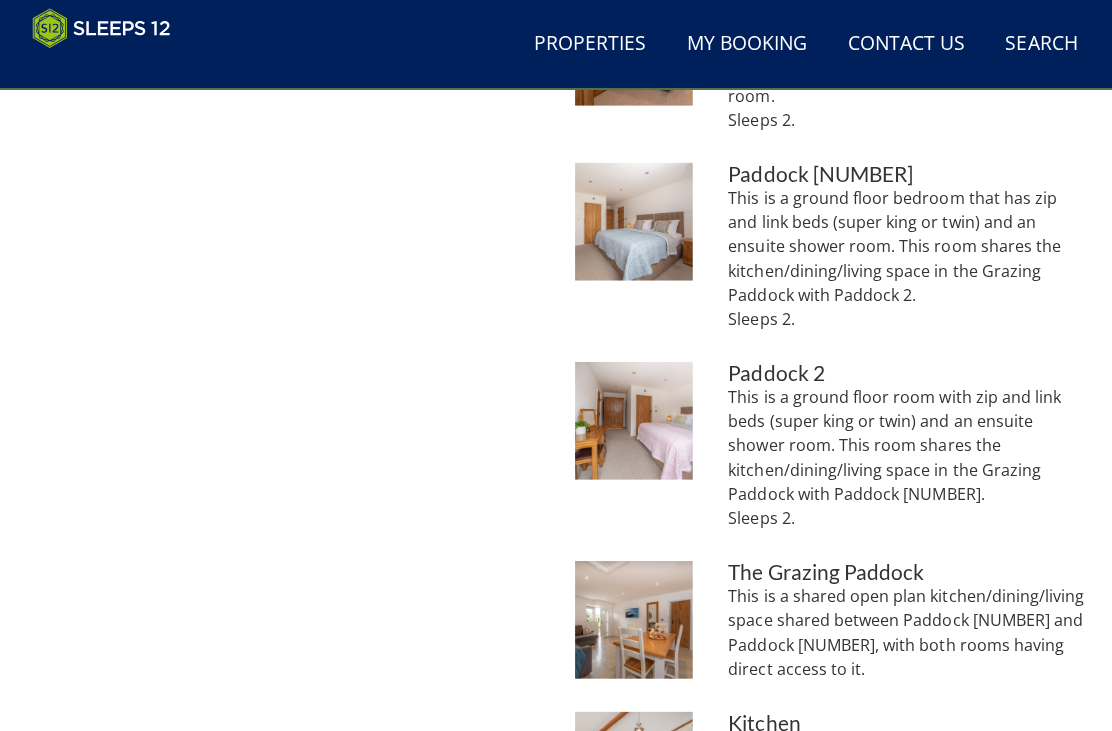 click at bounding box center [630, 418] 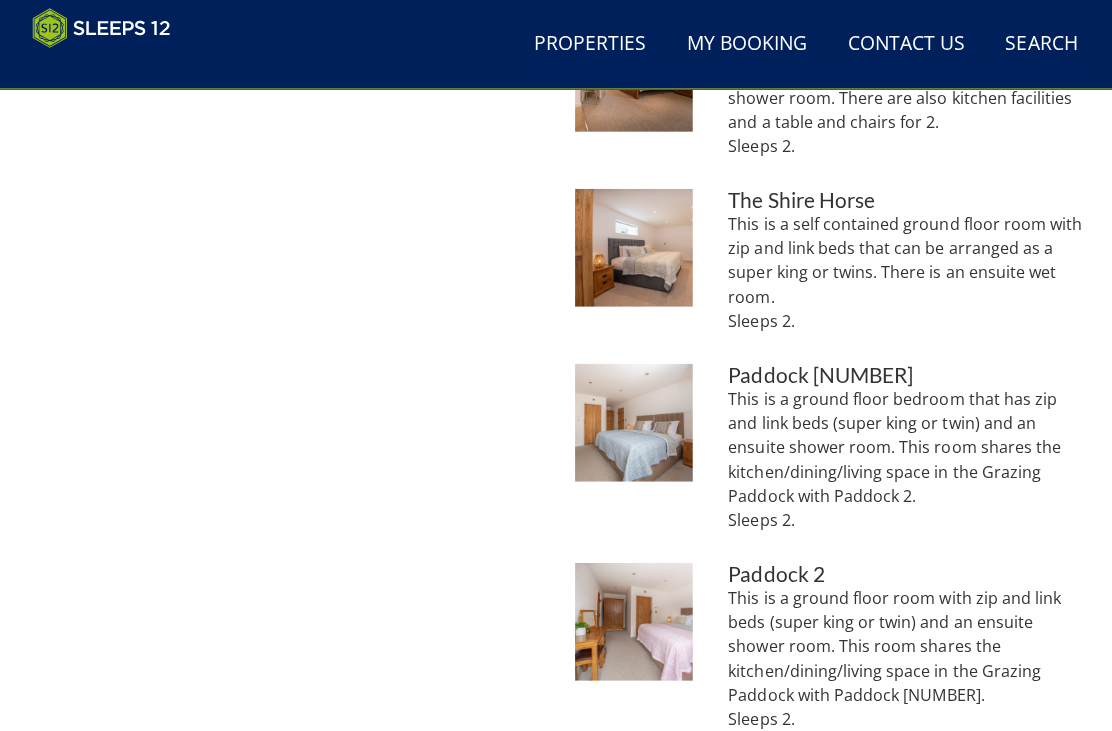 scroll, scrollTop: 1462, scrollLeft: 0, axis: vertical 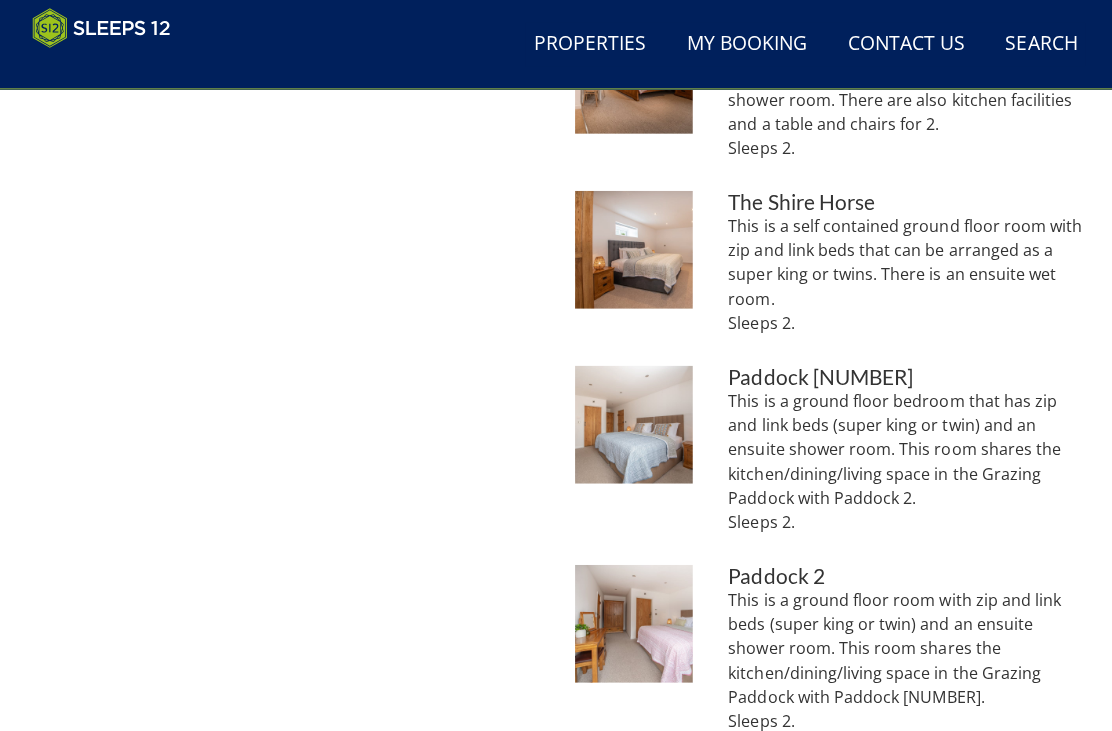 click on "This is a ground floor bedroom that has zip and link beds (super king or twin) and an ensuite shower room. This room shares the kitchen/dining/living space in the Grazing Paddock with Paddock 2.
Sleeps 2." at bounding box center (902, 459) 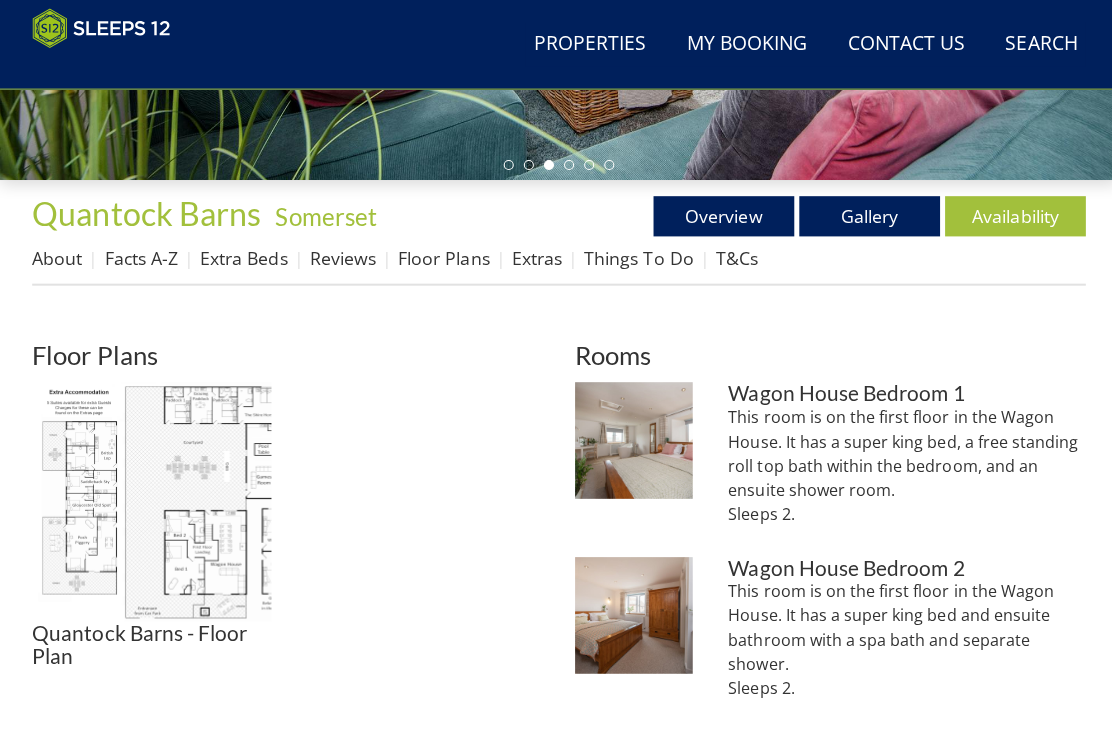 scroll, scrollTop: 577, scrollLeft: 0, axis: vertical 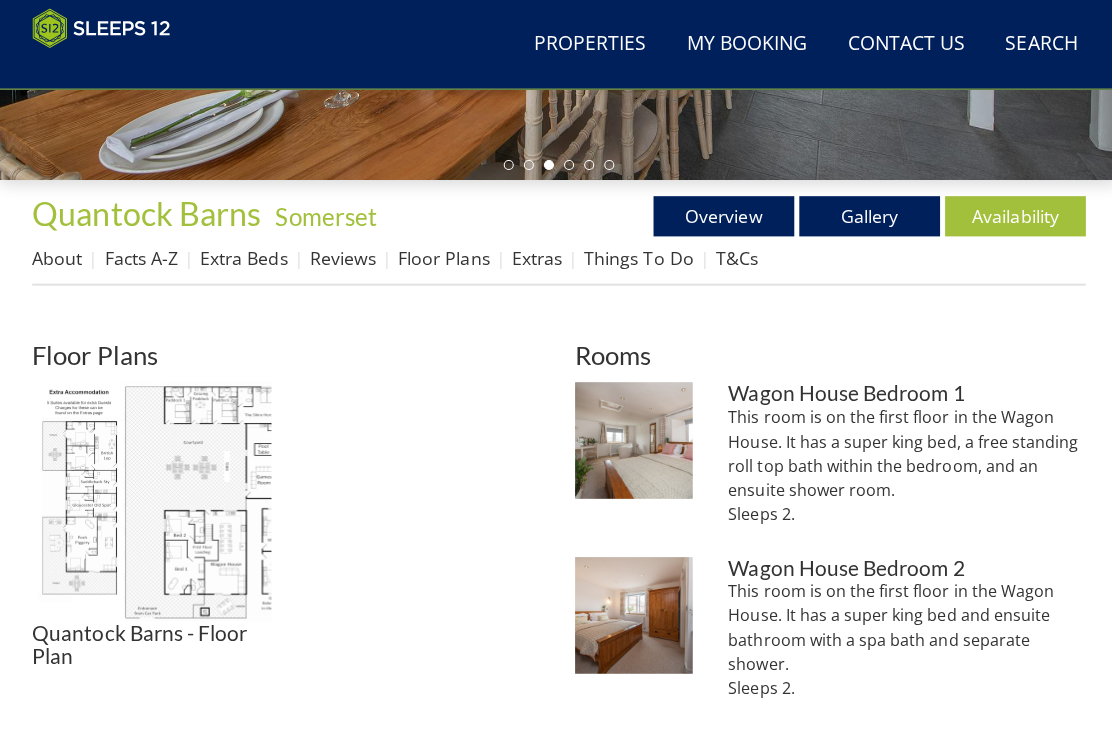 click at bounding box center (151, 499) 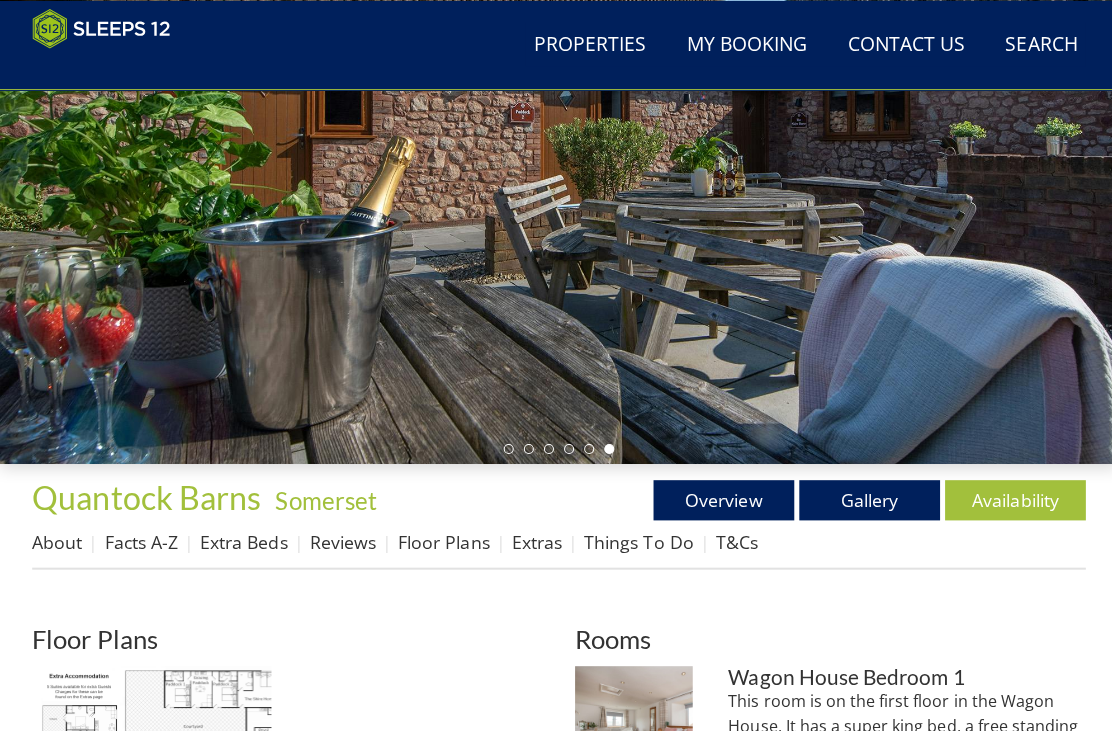 scroll, scrollTop: 294, scrollLeft: 0, axis: vertical 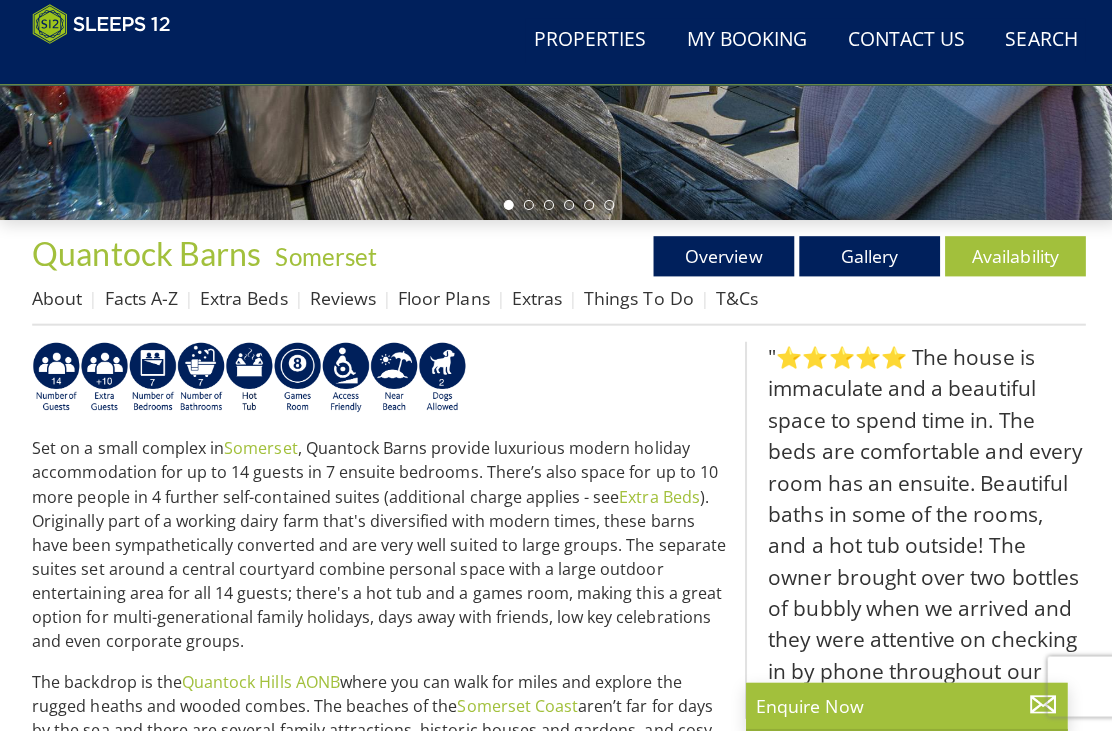select on "10" 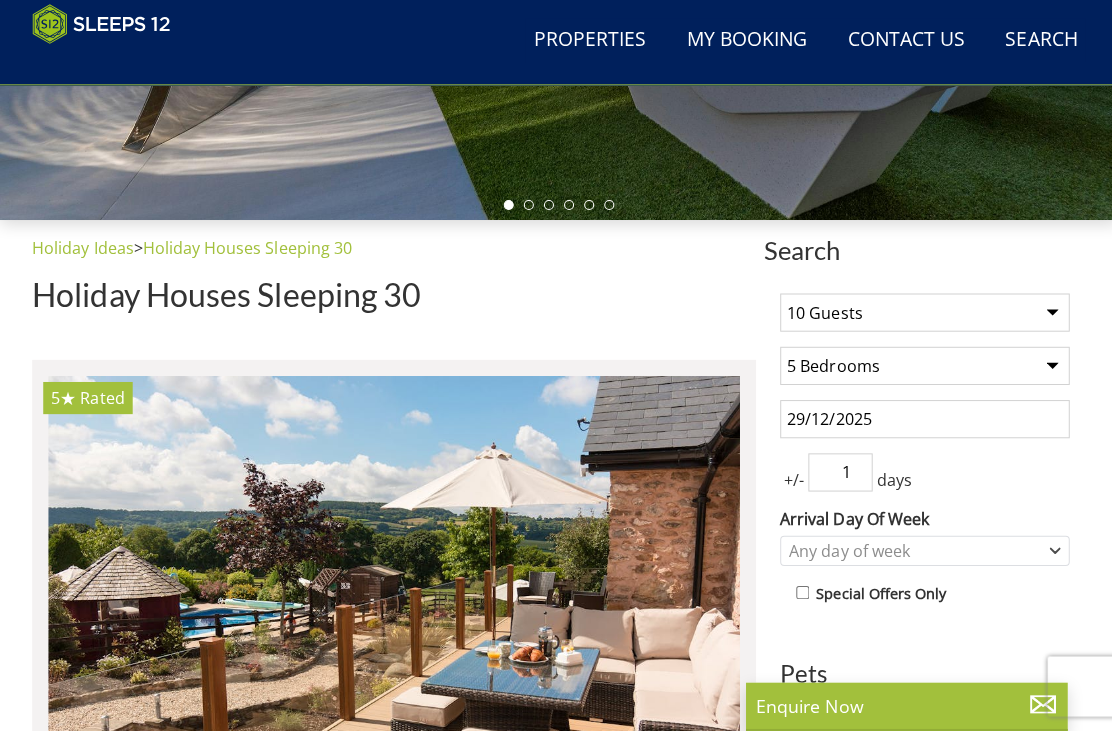 scroll, scrollTop: 11376, scrollLeft: 0, axis: vertical 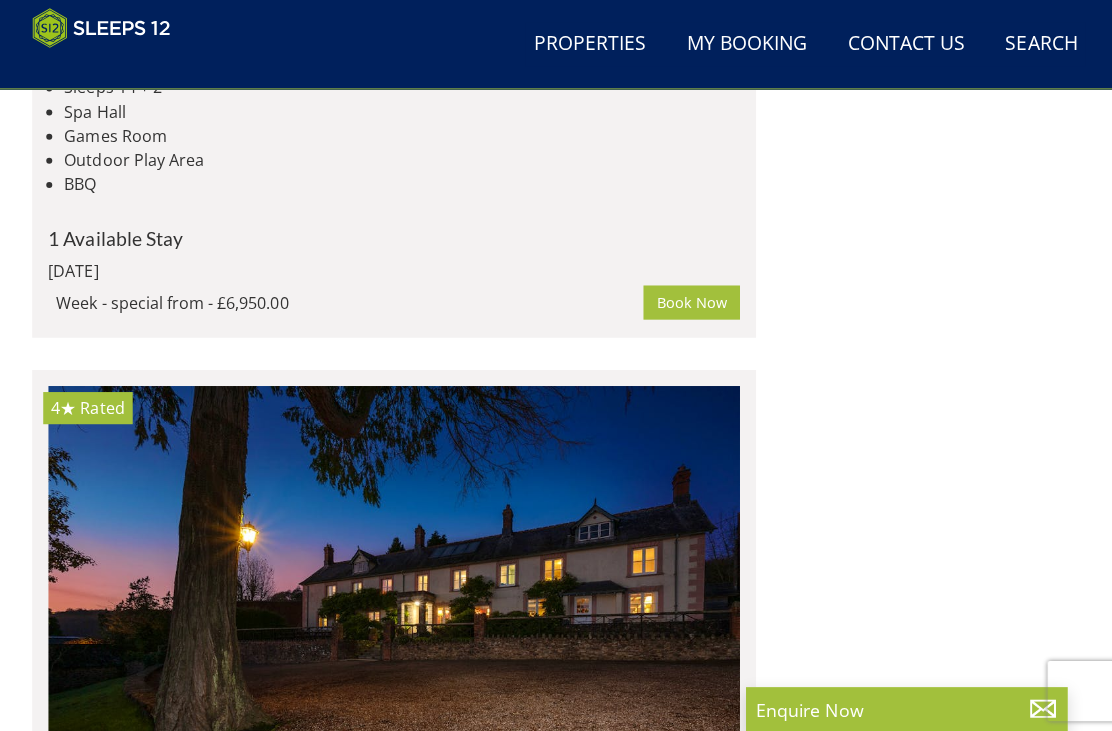 click at bounding box center (392, 3831) 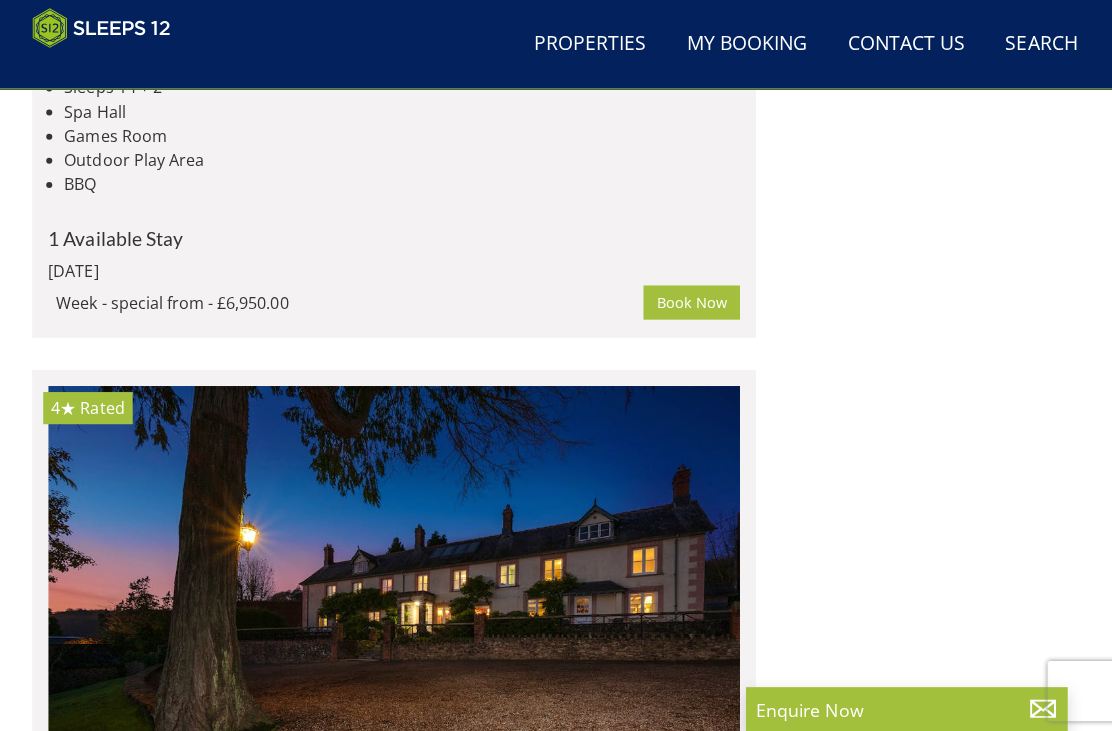 scroll, scrollTop: 11971, scrollLeft: 0, axis: vertical 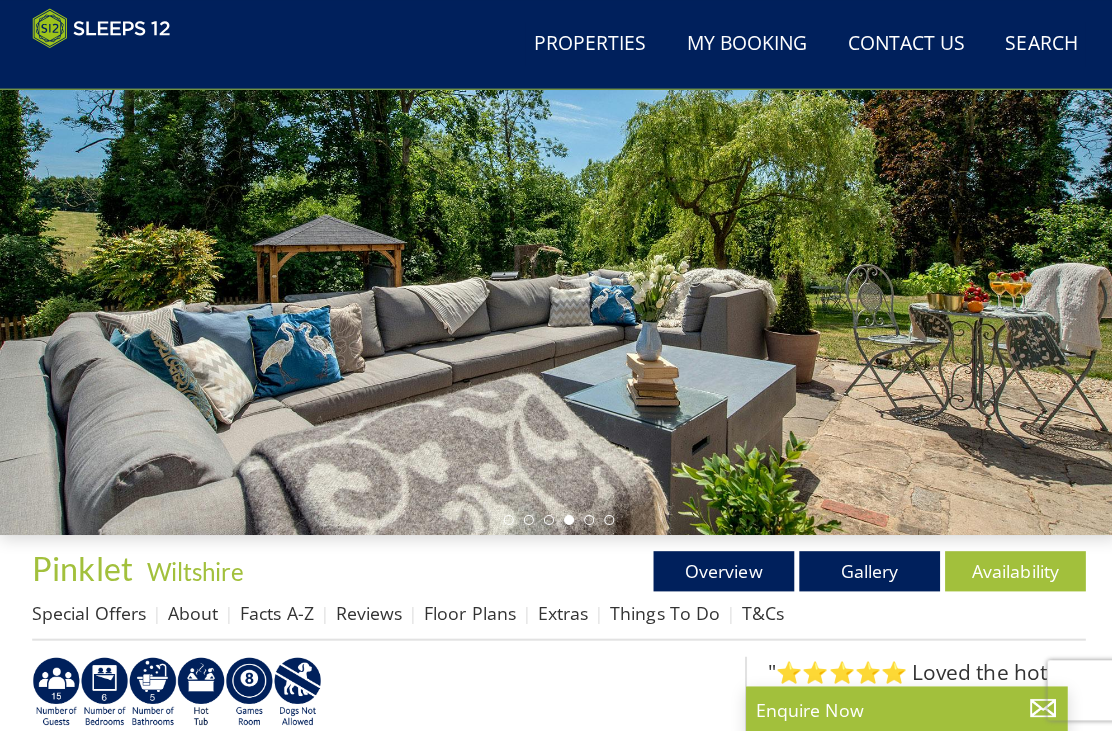 click on "Floor Plans" at bounding box center [467, 609] 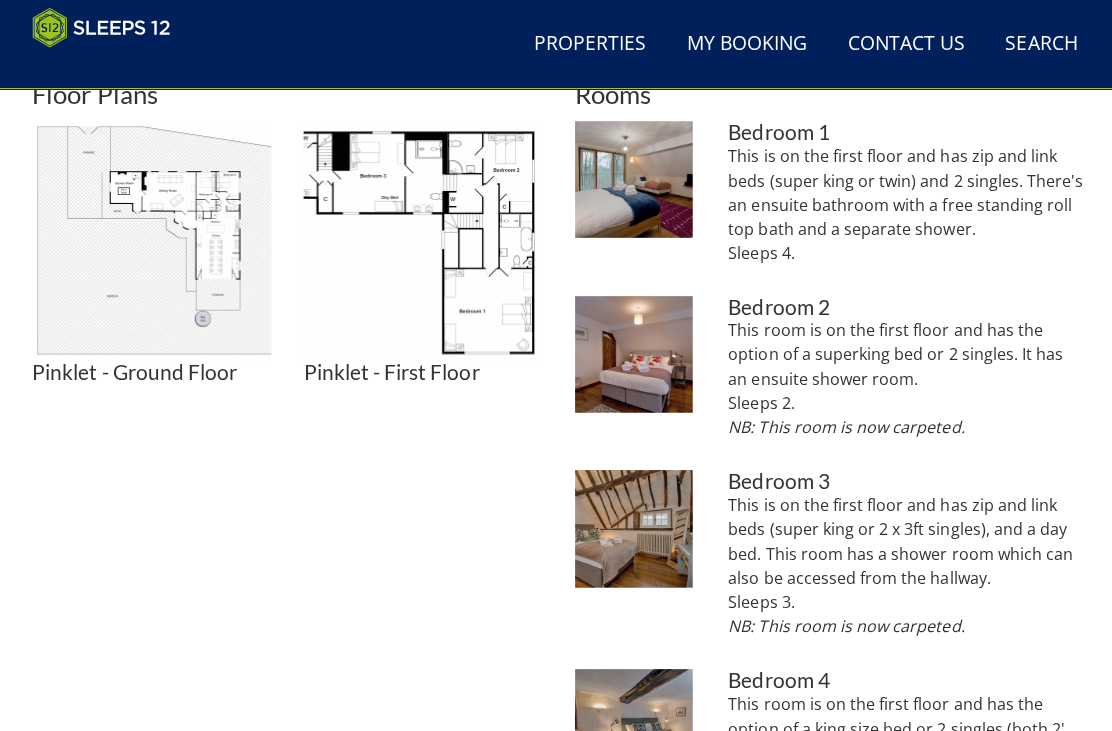 scroll, scrollTop: 838, scrollLeft: 0, axis: vertical 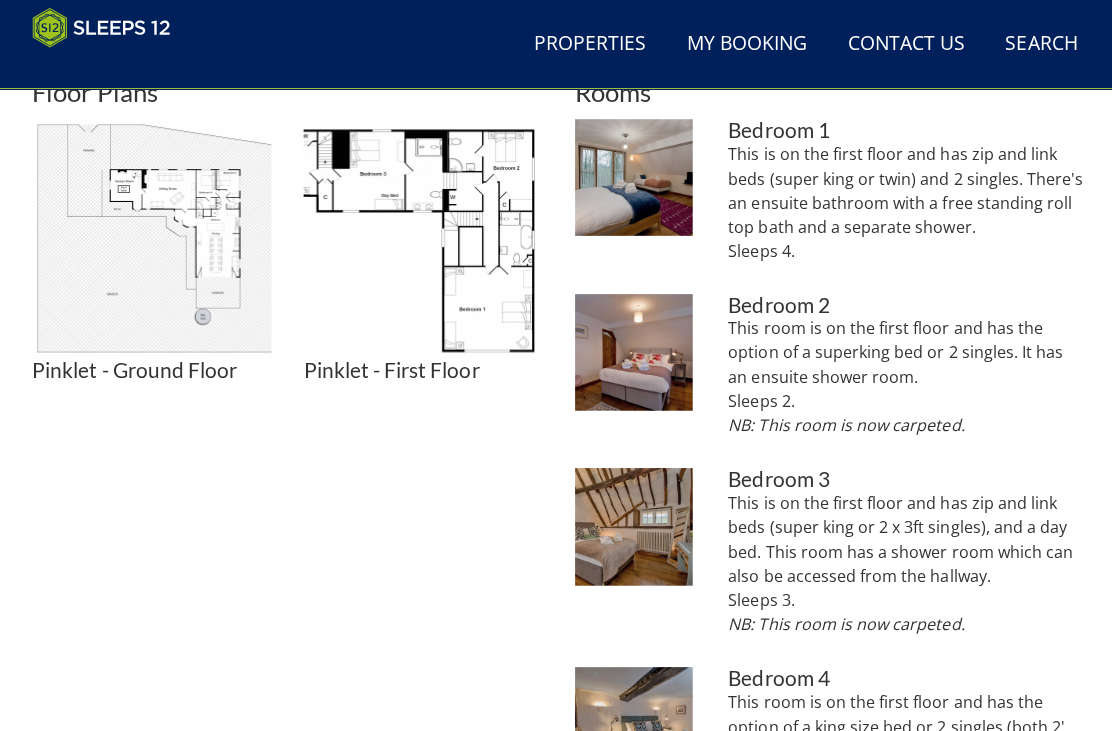 click at bounding box center (630, 524) 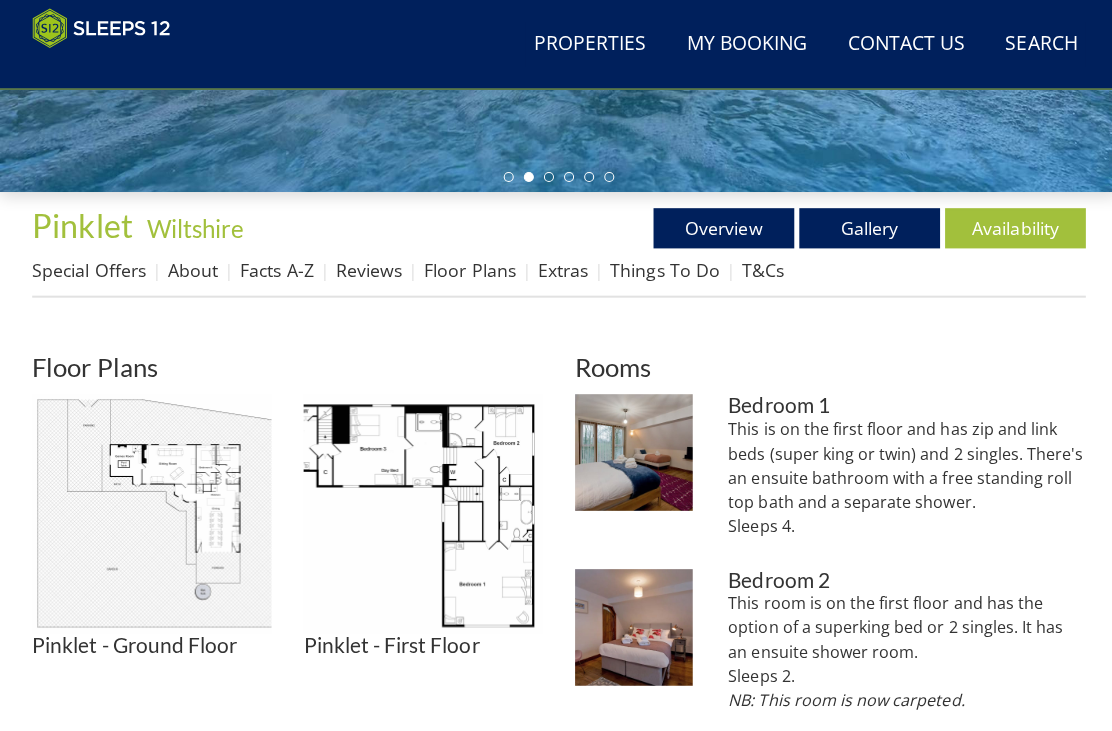 scroll, scrollTop: 565, scrollLeft: 0, axis: vertical 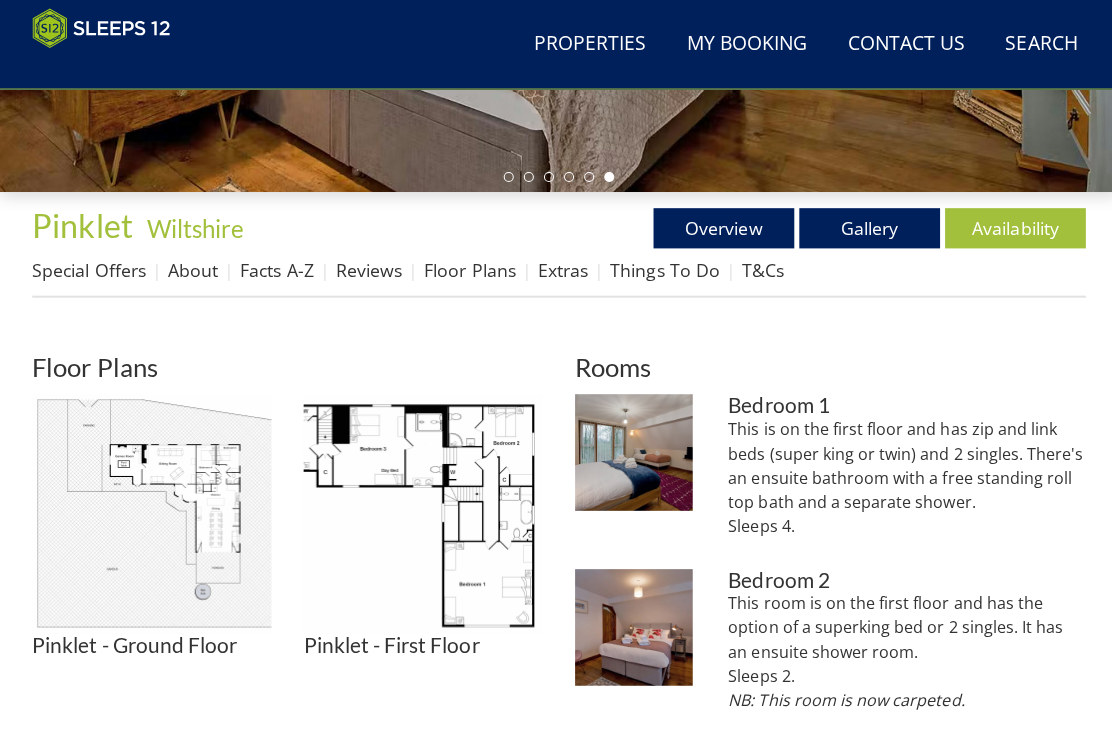 click at bounding box center [151, 511] 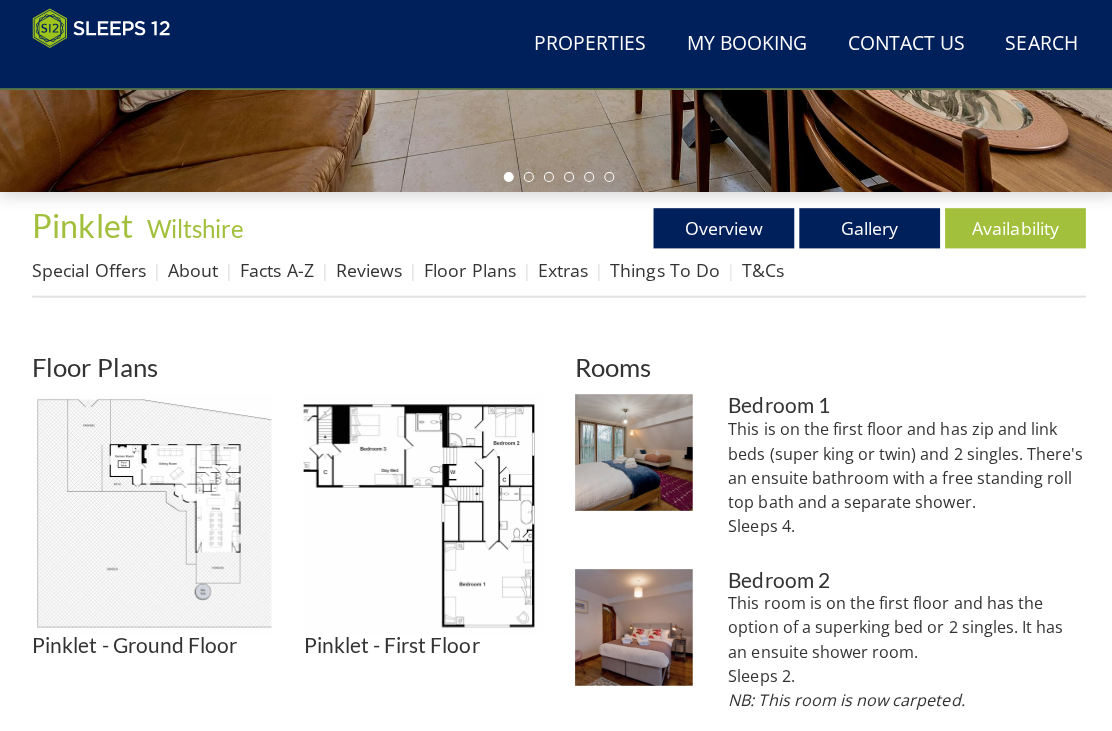 click on "Special Offers" at bounding box center [88, 268] 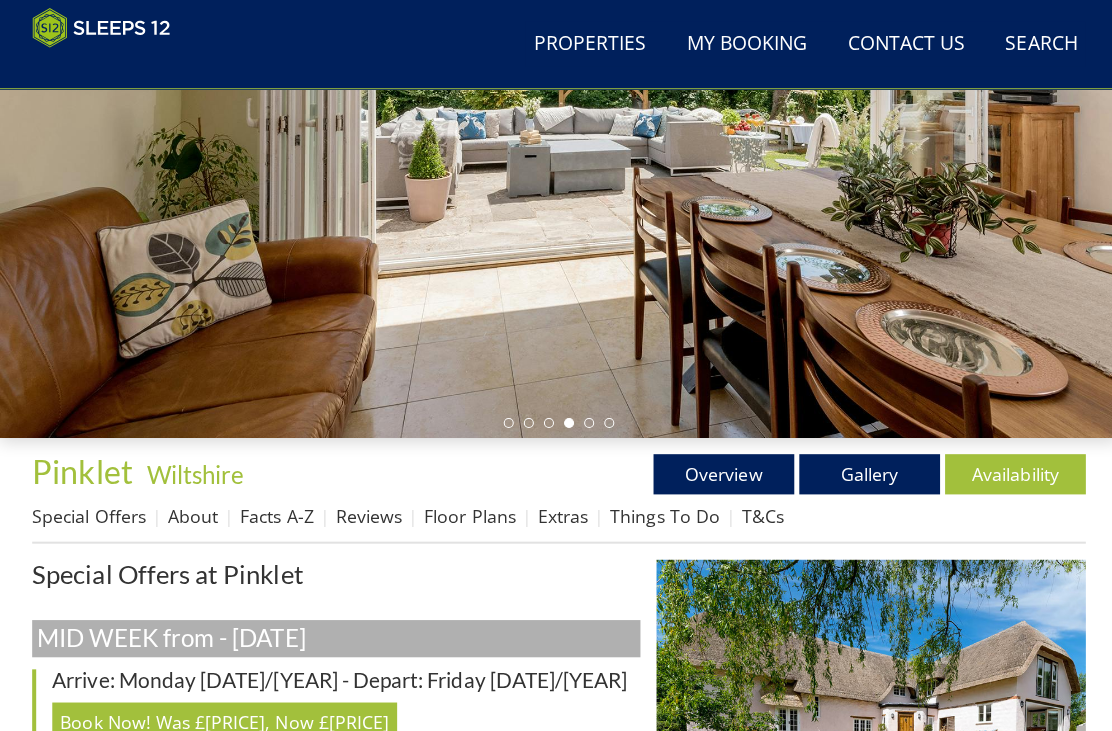 scroll, scrollTop: 321, scrollLeft: 0, axis: vertical 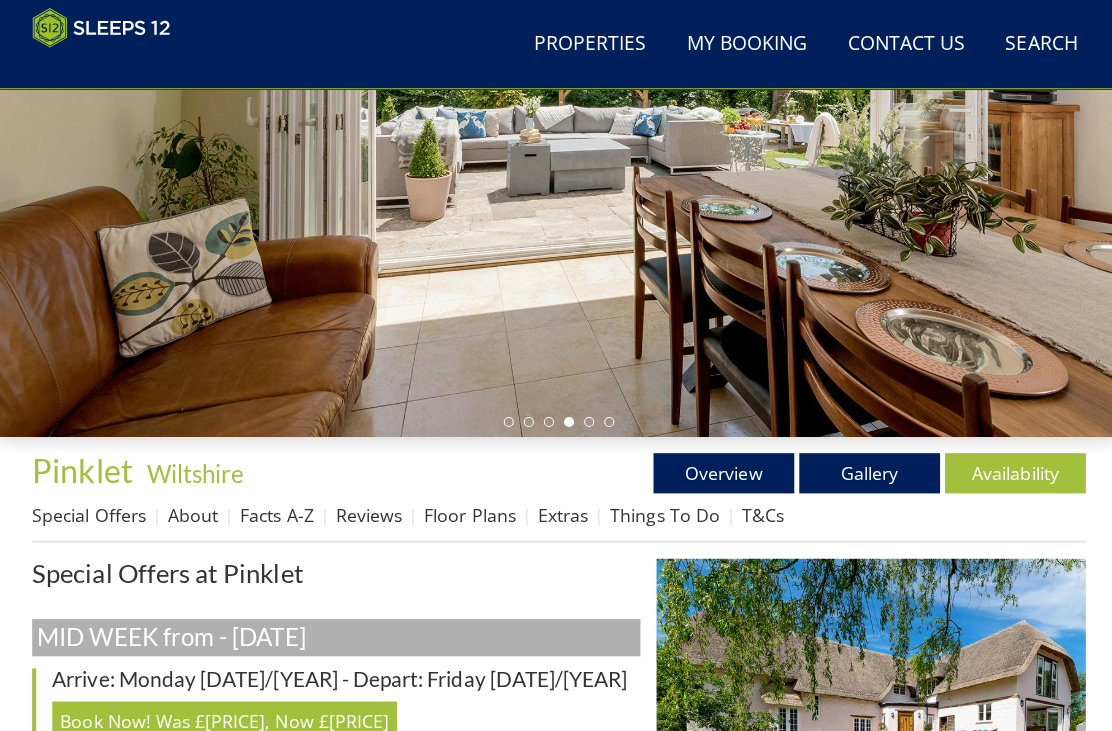 click on "Gallery" at bounding box center (865, 471) 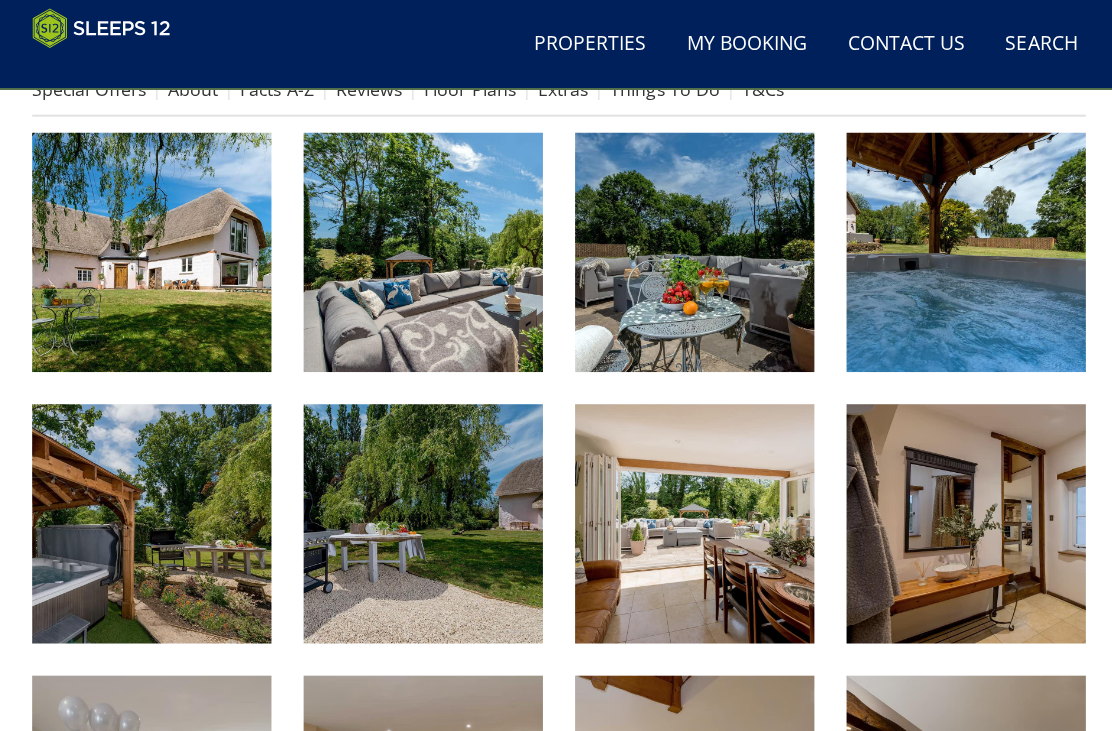 scroll, scrollTop: 746, scrollLeft: 0, axis: vertical 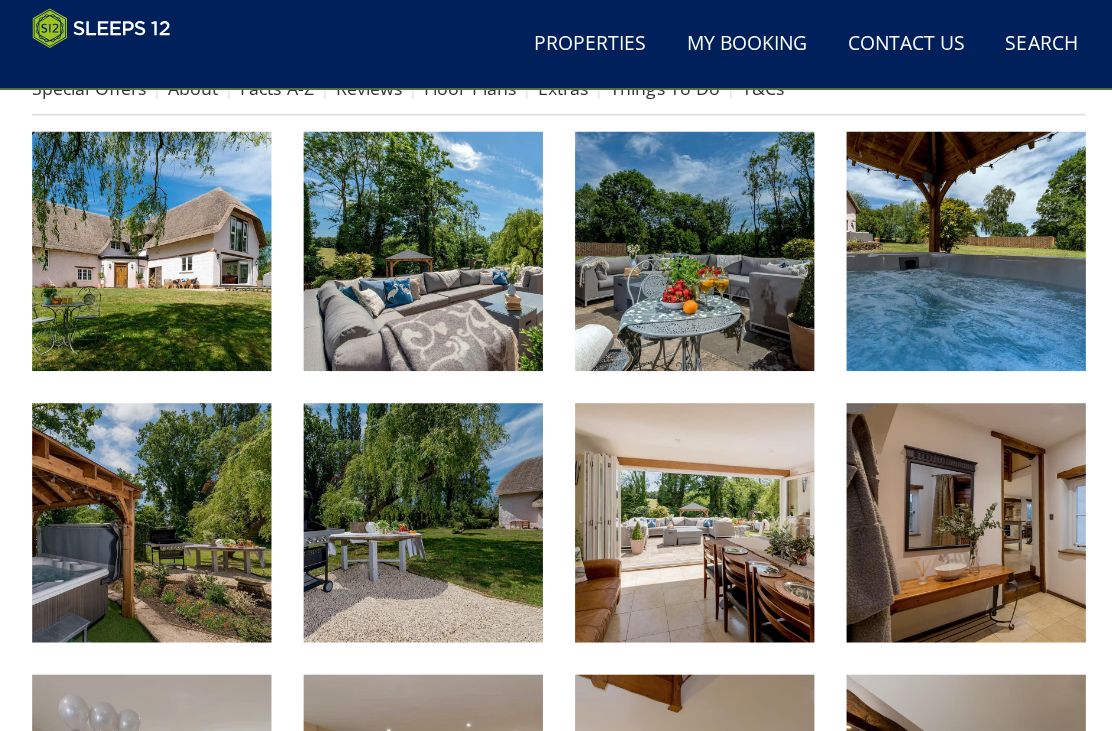 click at bounding box center (151, 520) 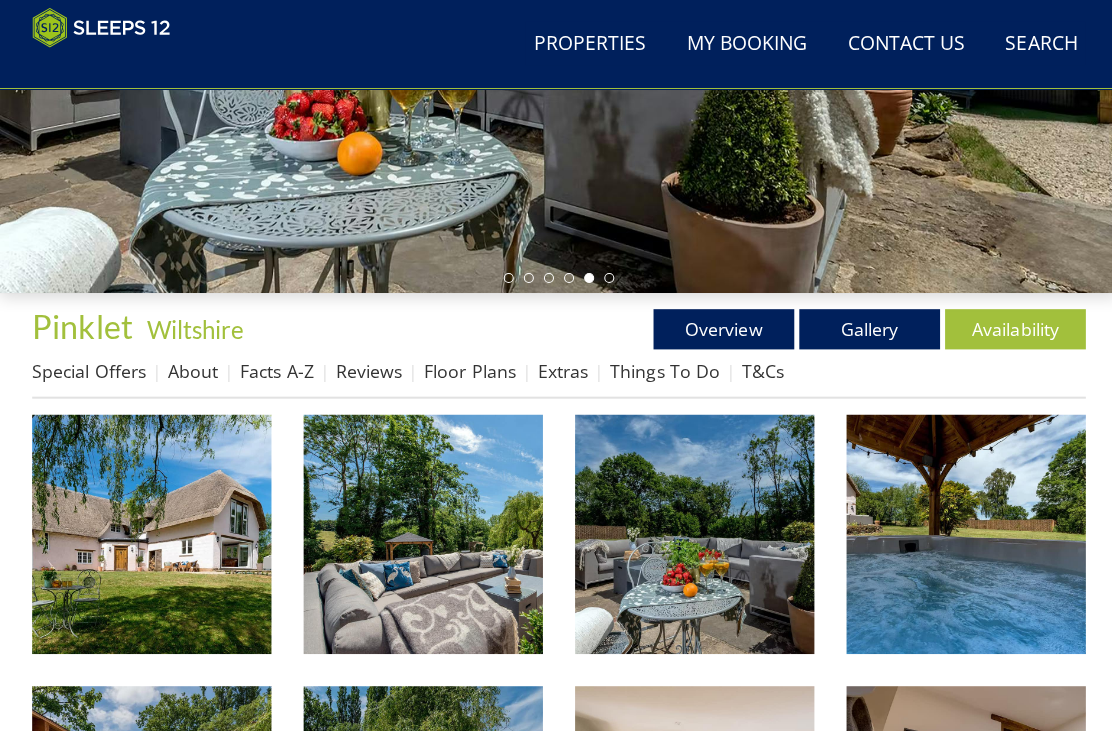 scroll, scrollTop: 446, scrollLeft: 0, axis: vertical 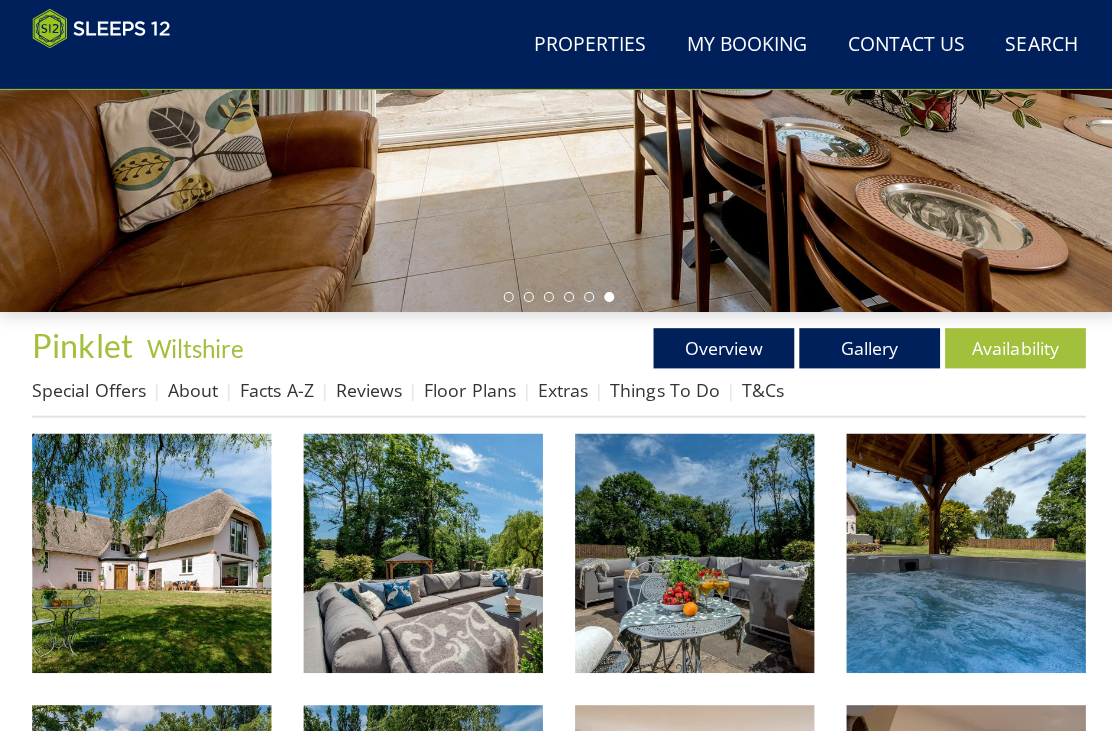 click on "Availability" at bounding box center [1010, 346] 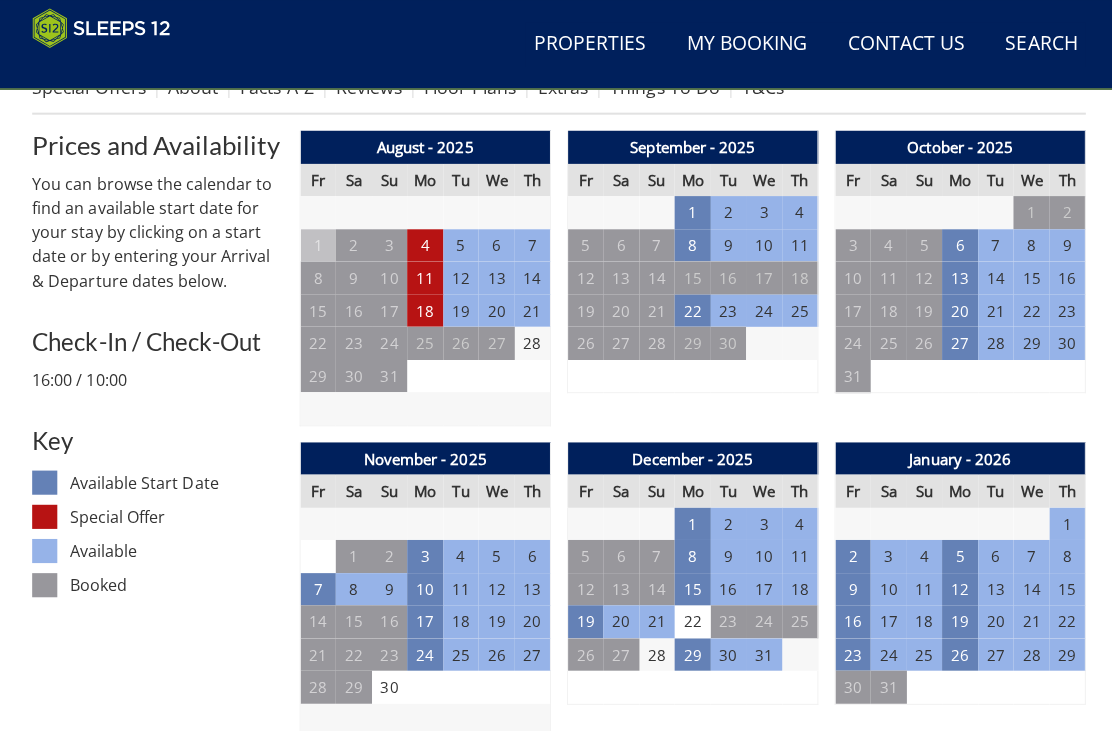 scroll, scrollTop: 748, scrollLeft: 0, axis: vertical 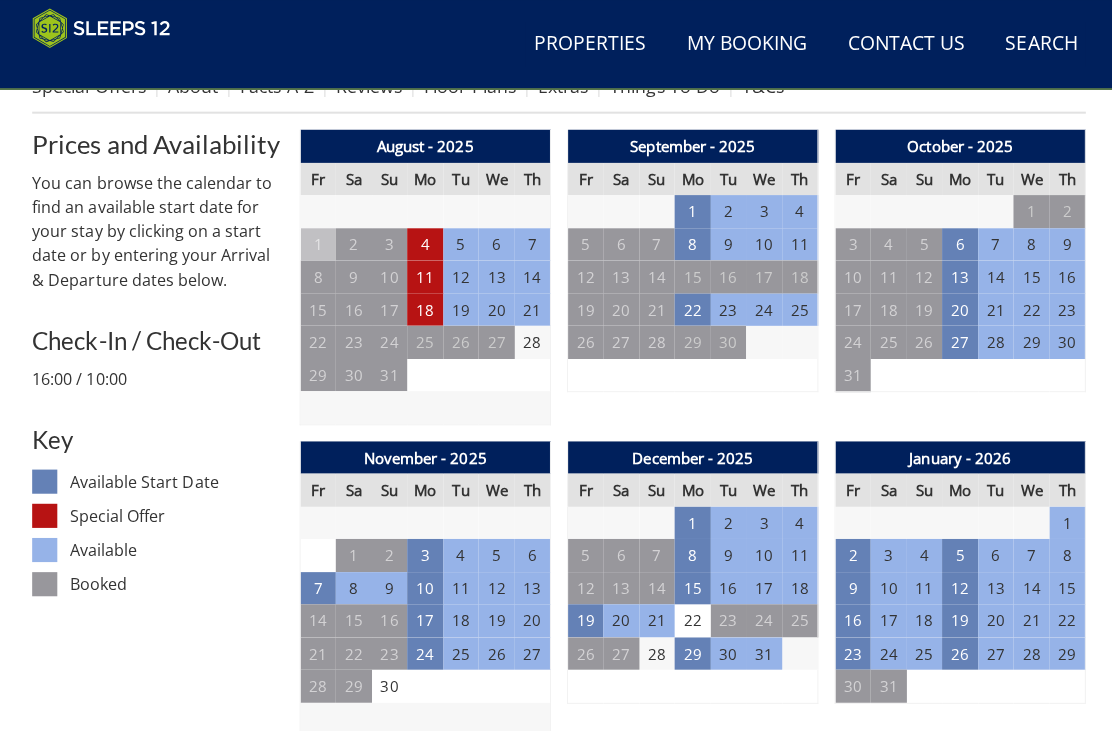 click on "29" at bounding box center [689, 650] 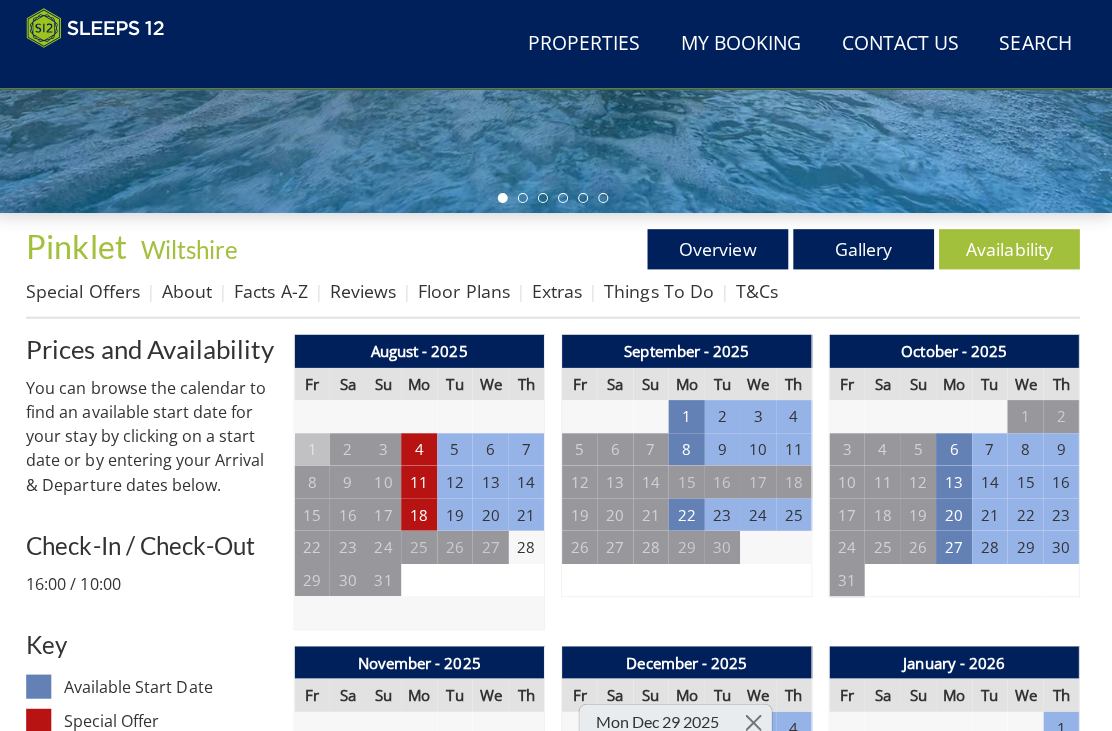 scroll, scrollTop: 544, scrollLeft: 0, axis: vertical 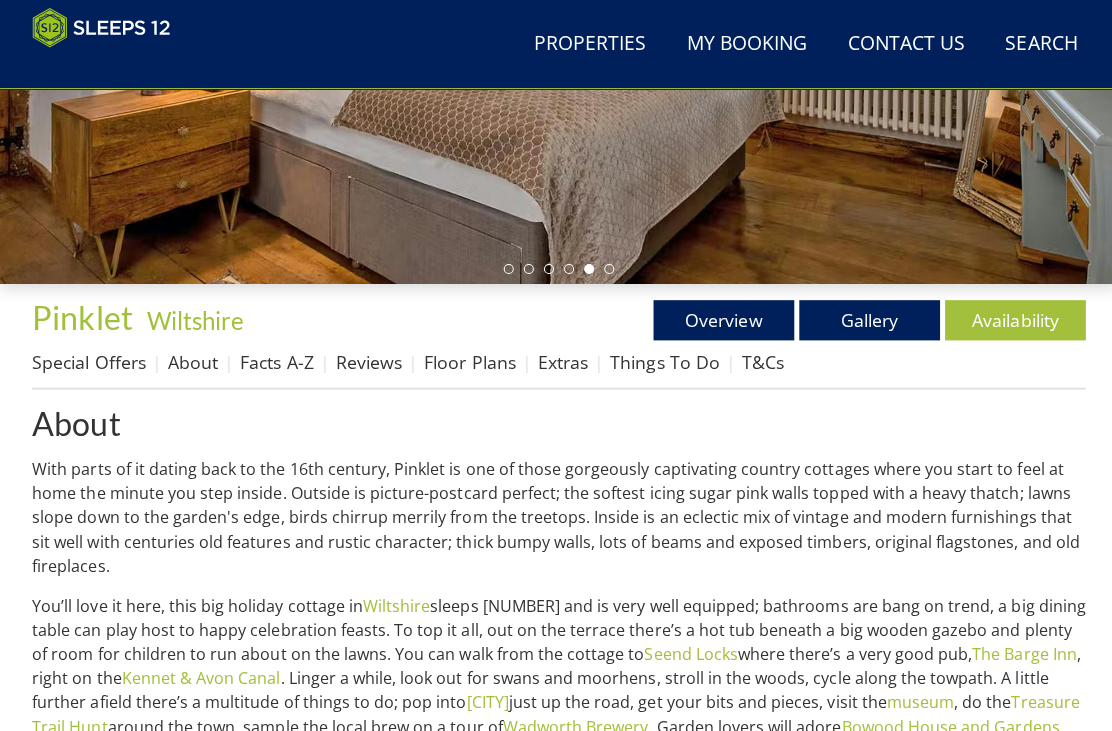 click on "Facts A-Z" at bounding box center (275, 360) 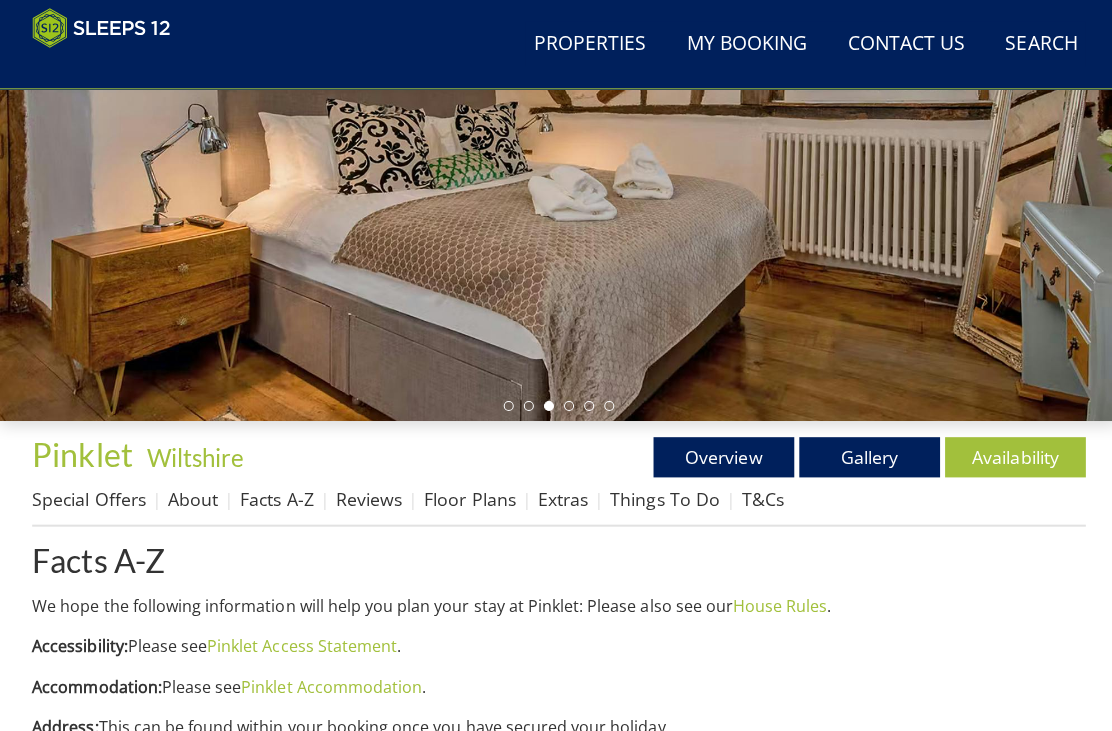 scroll, scrollTop: 336, scrollLeft: 0, axis: vertical 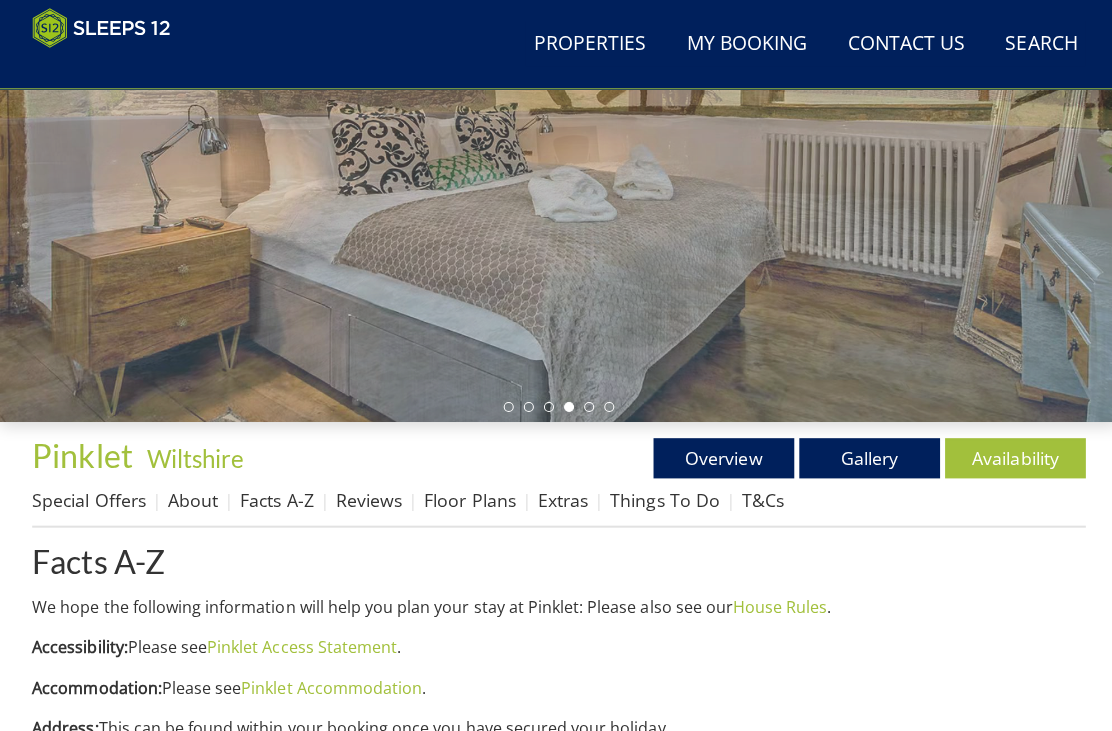 click on "Overview" at bounding box center (720, 456) 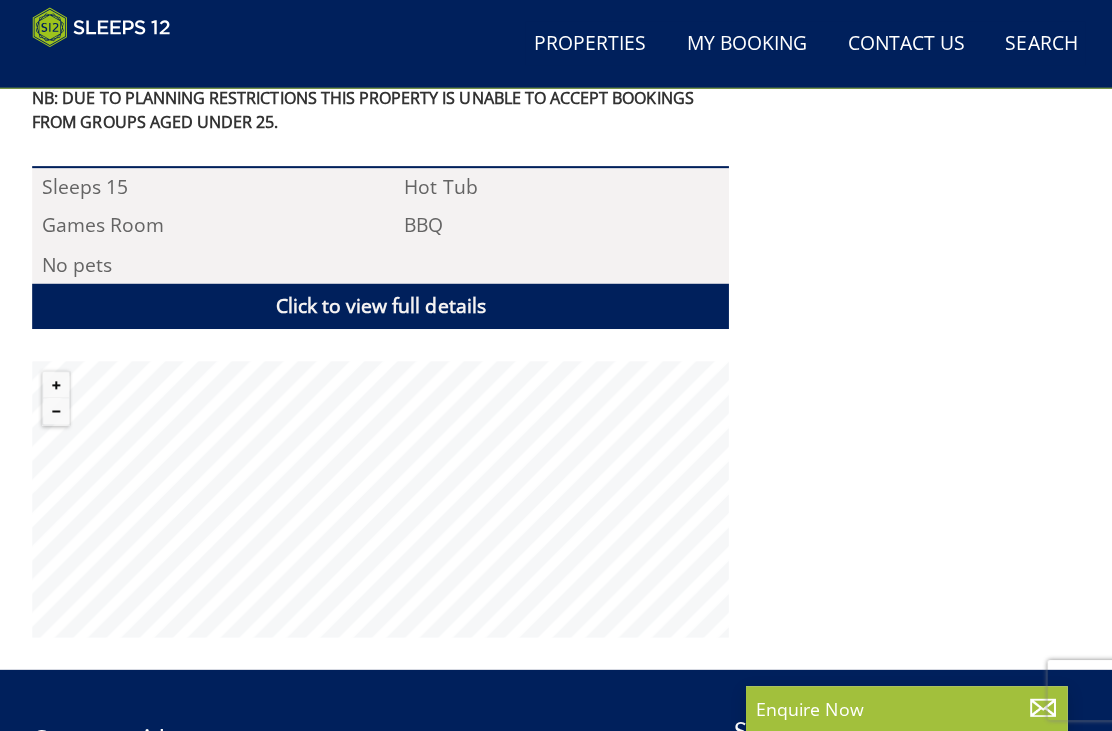 scroll, scrollTop: 1335, scrollLeft: 0, axis: vertical 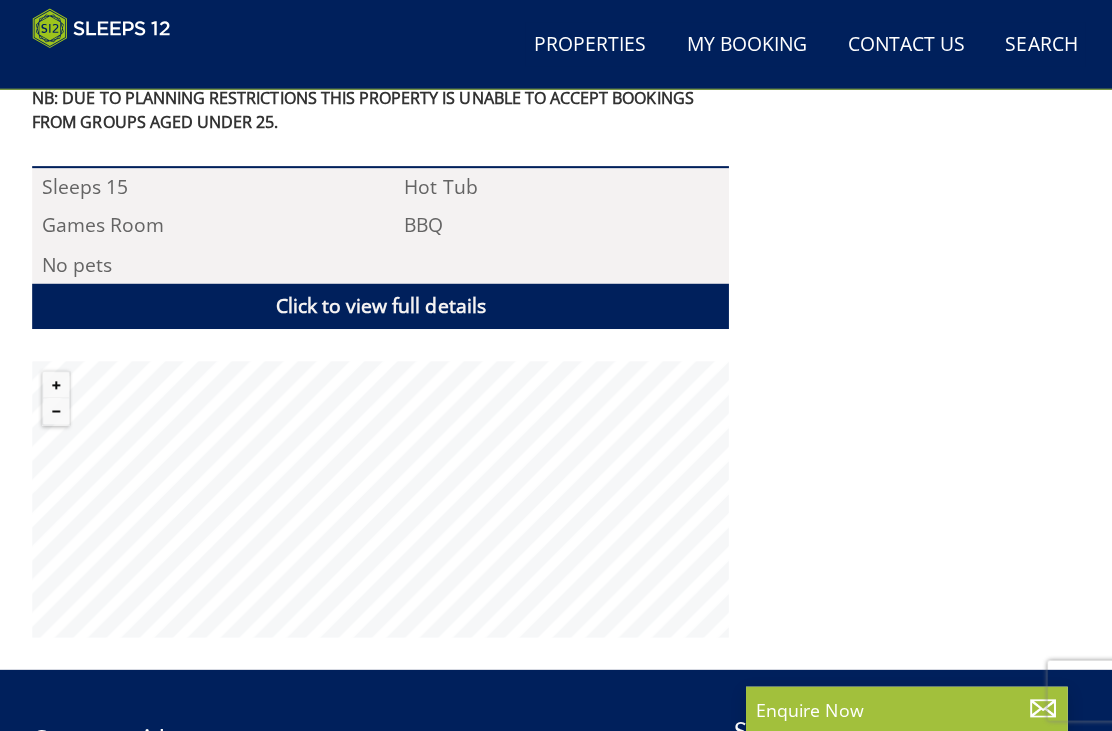 click at bounding box center (56, 383) 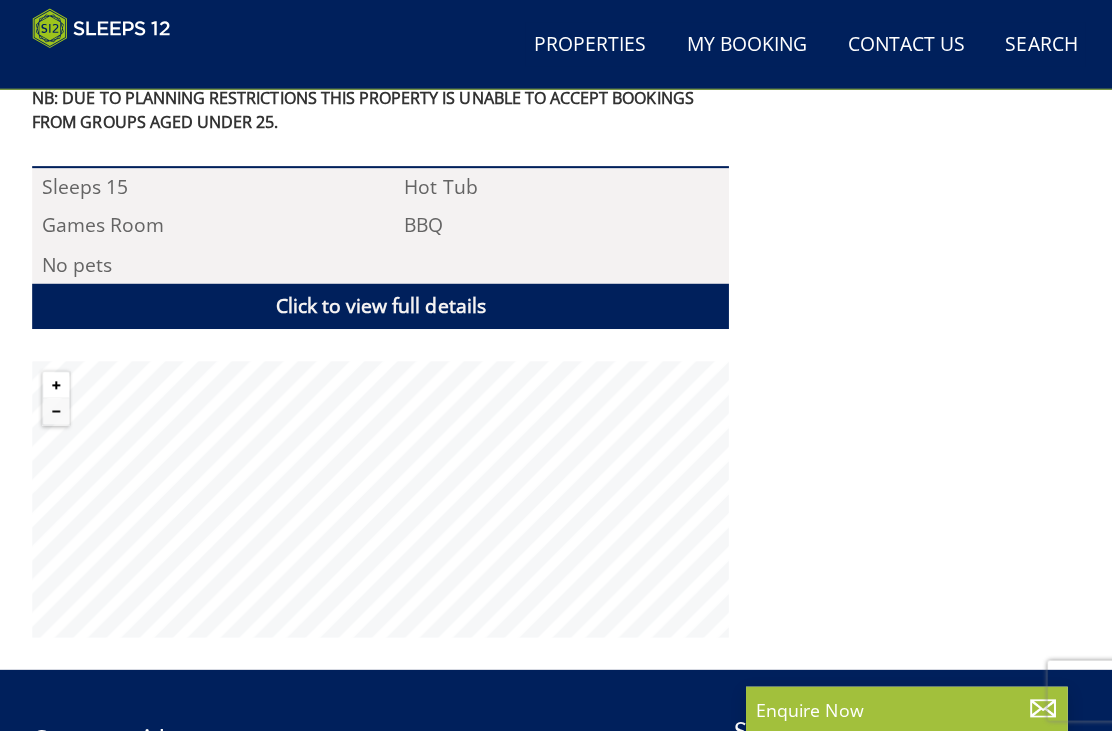 click at bounding box center [56, 409] 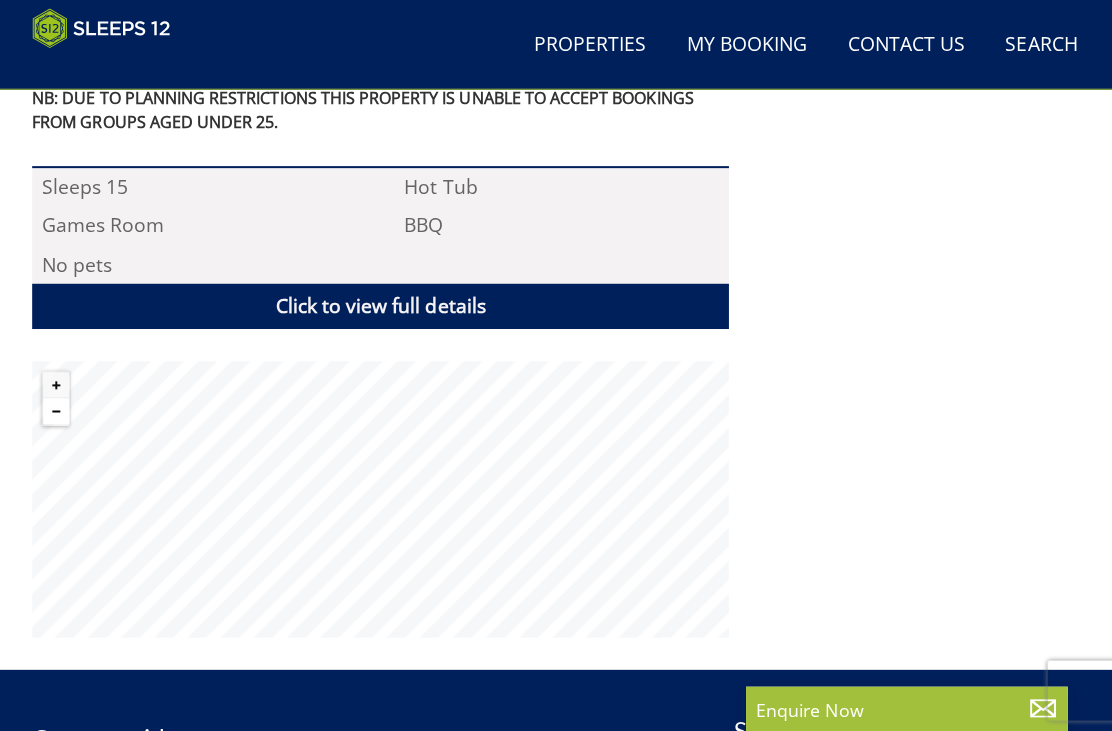 click at bounding box center [56, 409] 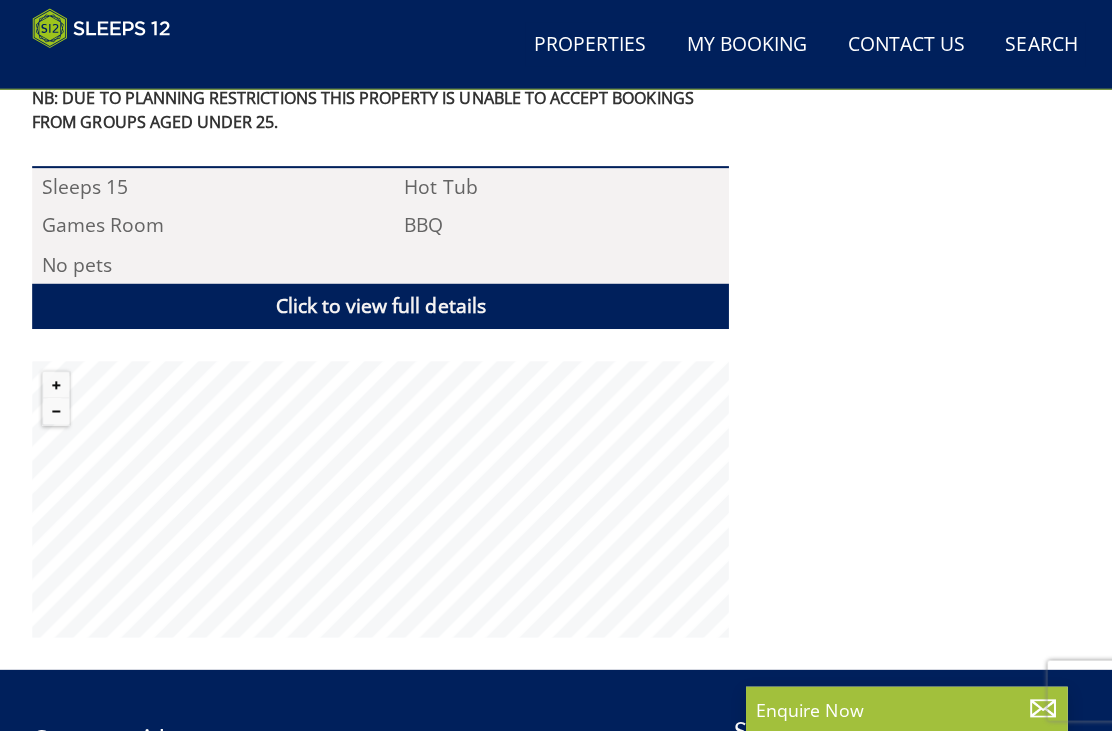 click at bounding box center [56, 409] 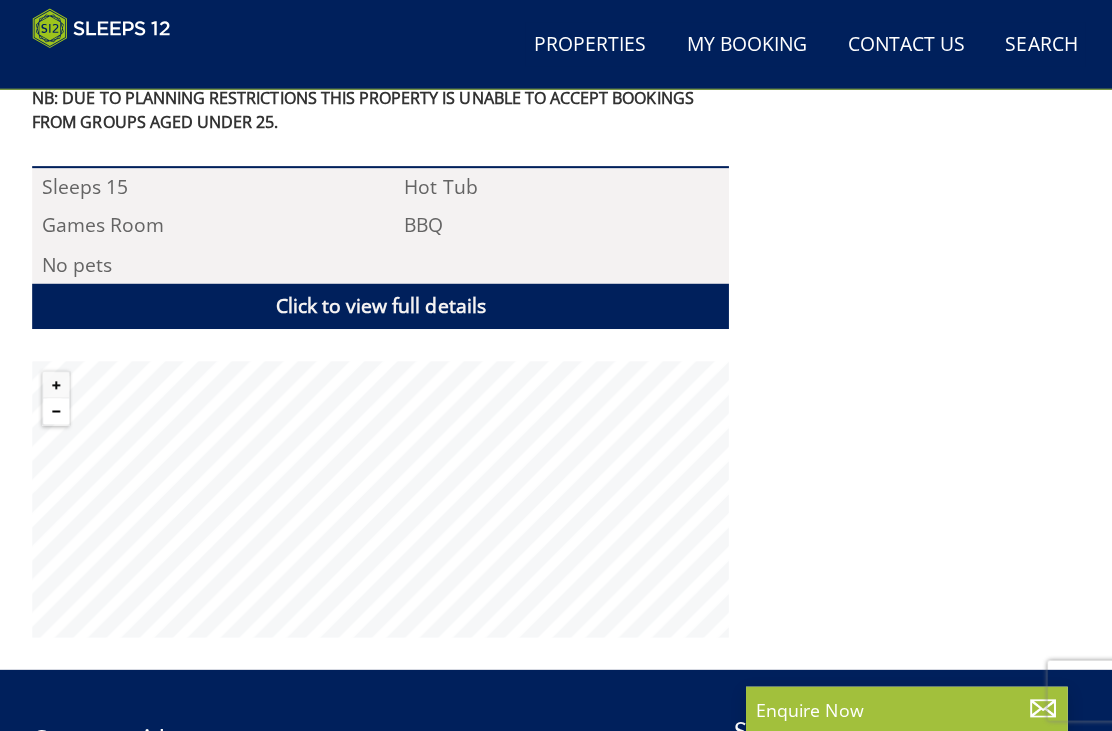 click at bounding box center [56, 409] 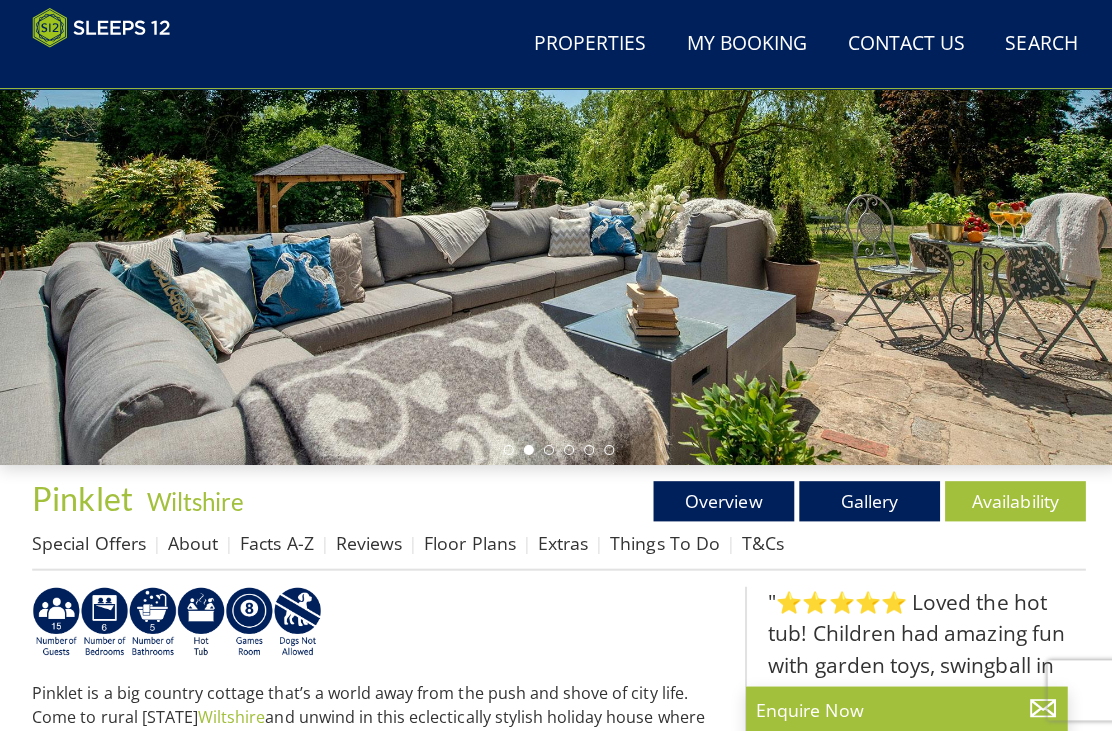 scroll, scrollTop: 294, scrollLeft: 0, axis: vertical 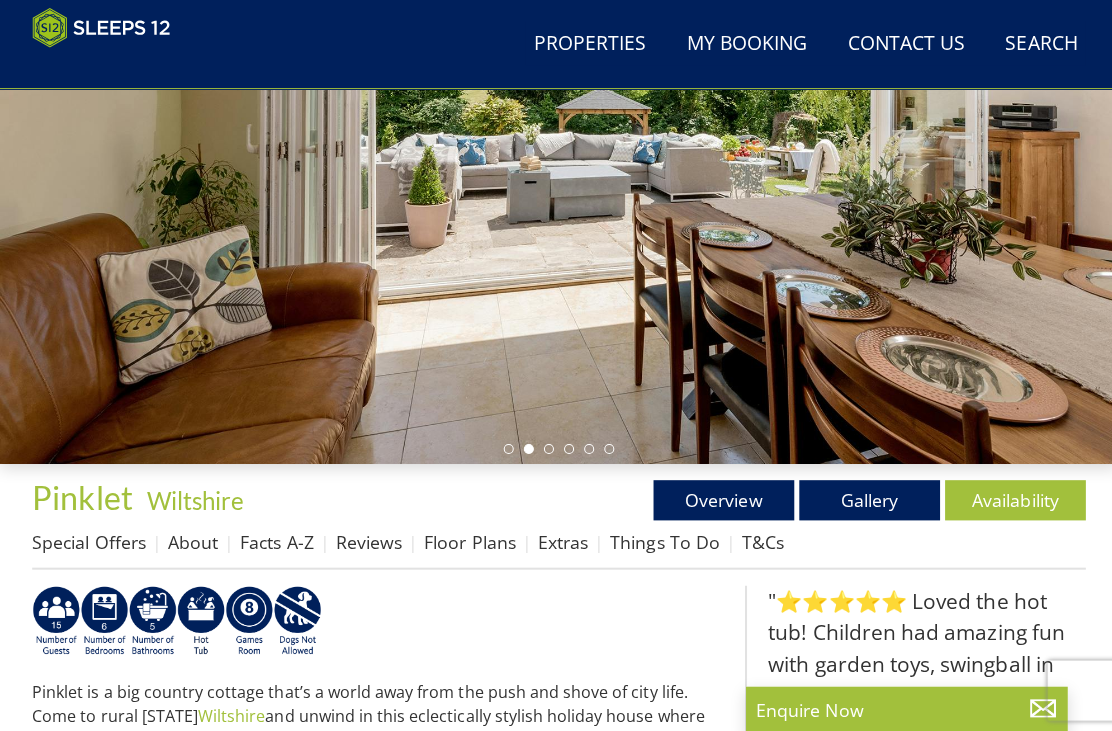 click on "Floor Plans" at bounding box center (467, 539) 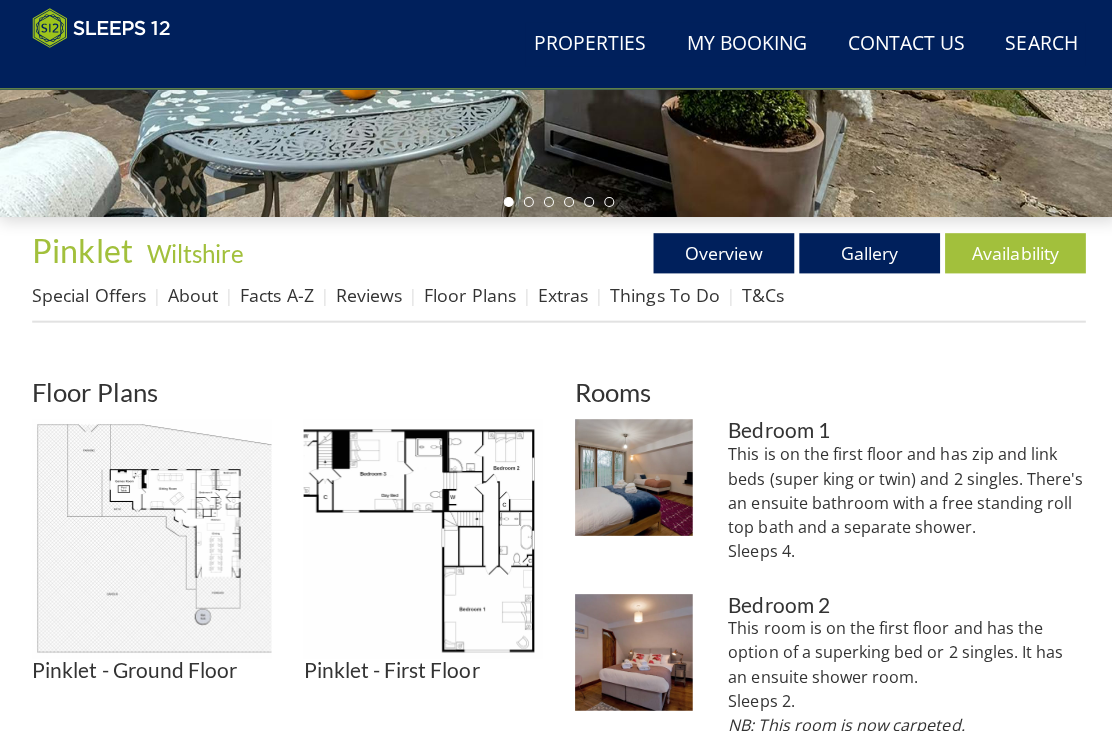 scroll, scrollTop: 580, scrollLeft: 0, axis: vertical 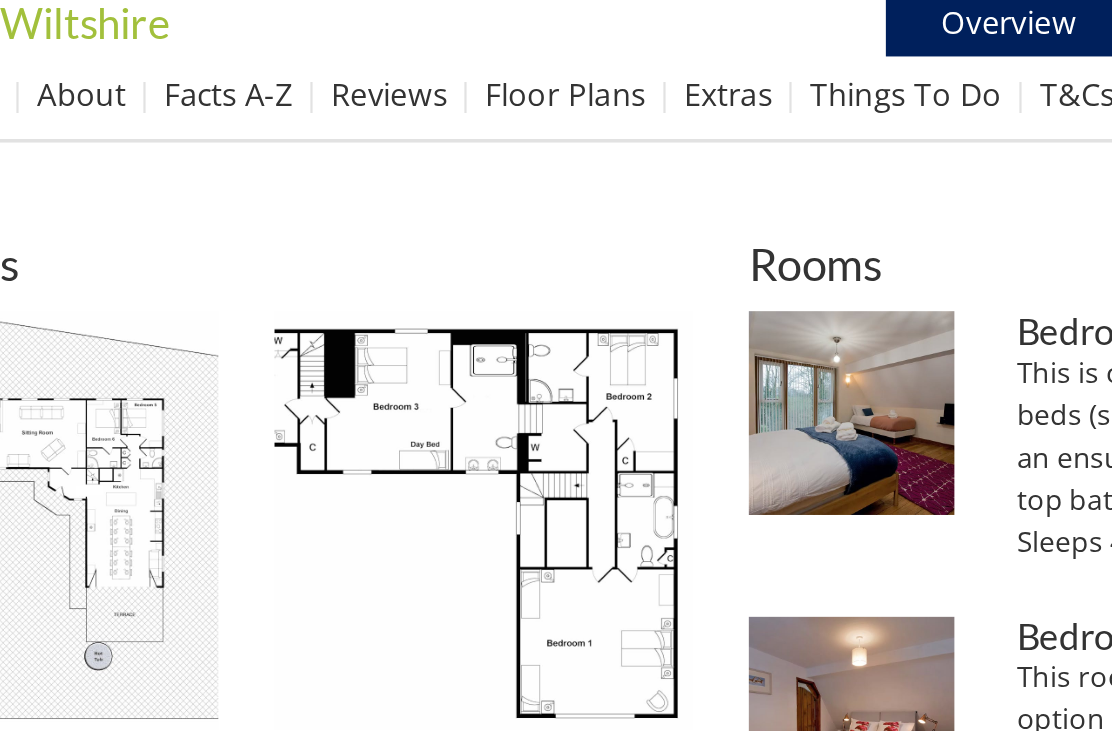 click at bounding box center (421, 496) 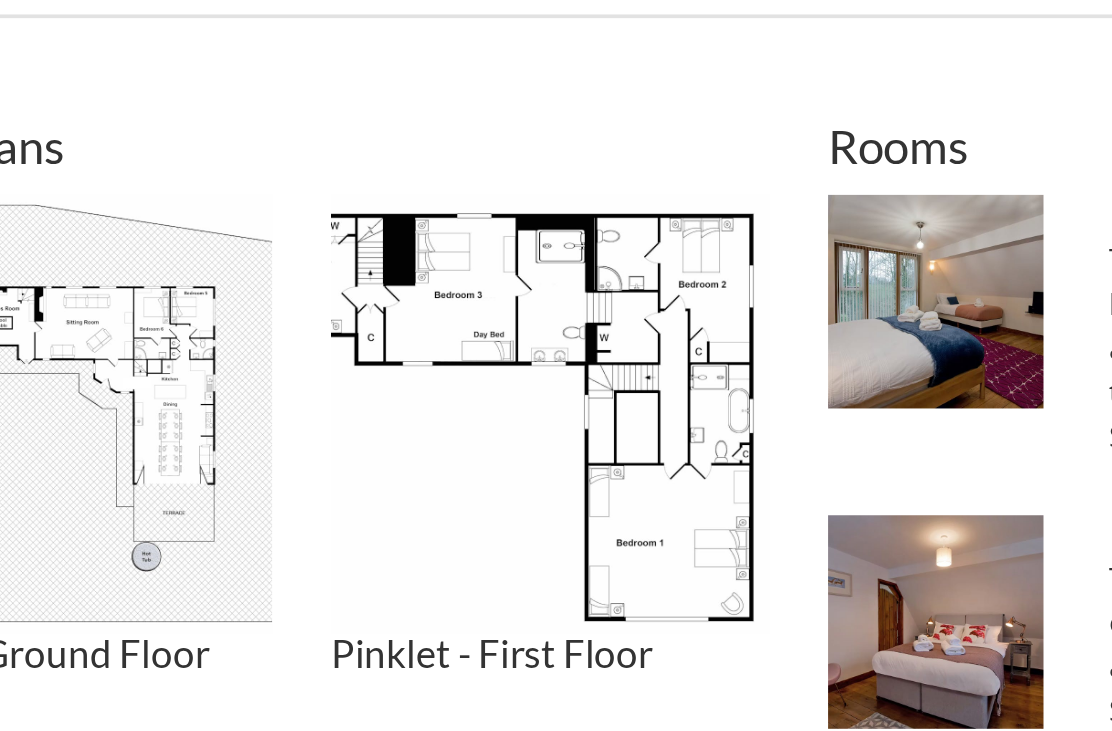 click at bounding box center [421, 496] 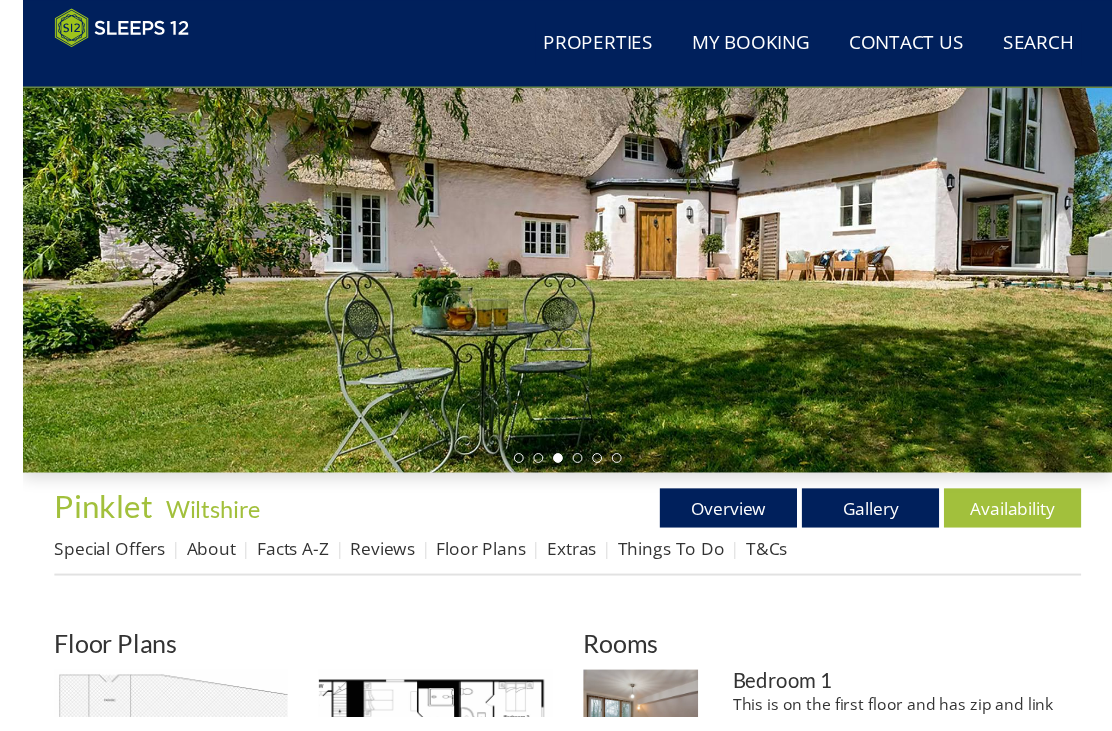 scroll, scrollTop: 370, scrollLeft: 0, axis: vertical 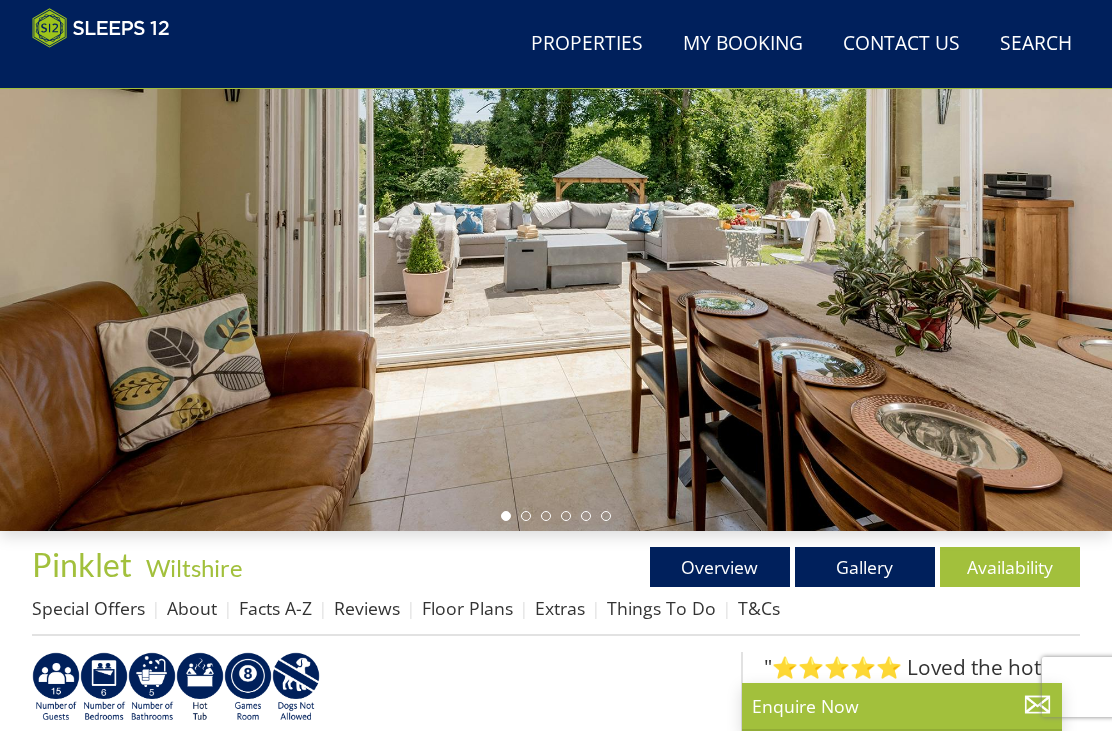 select on "10" 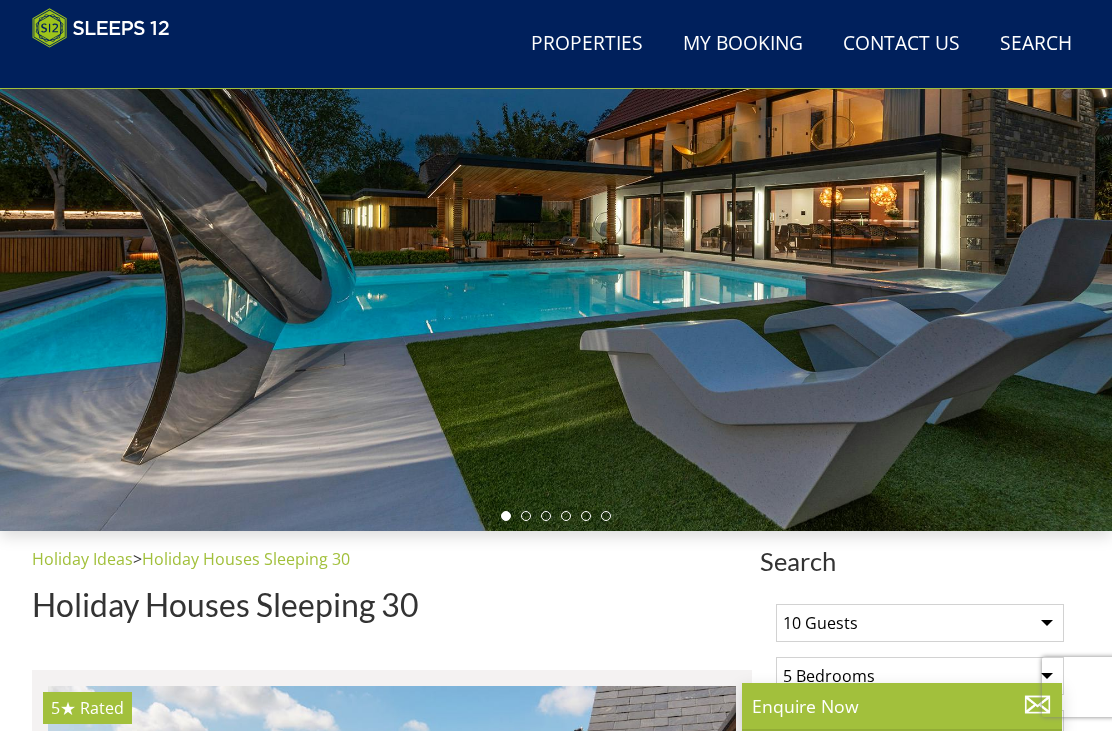 scroll, scrollTop: 11376, scrollLeft: 0, axis: vertical 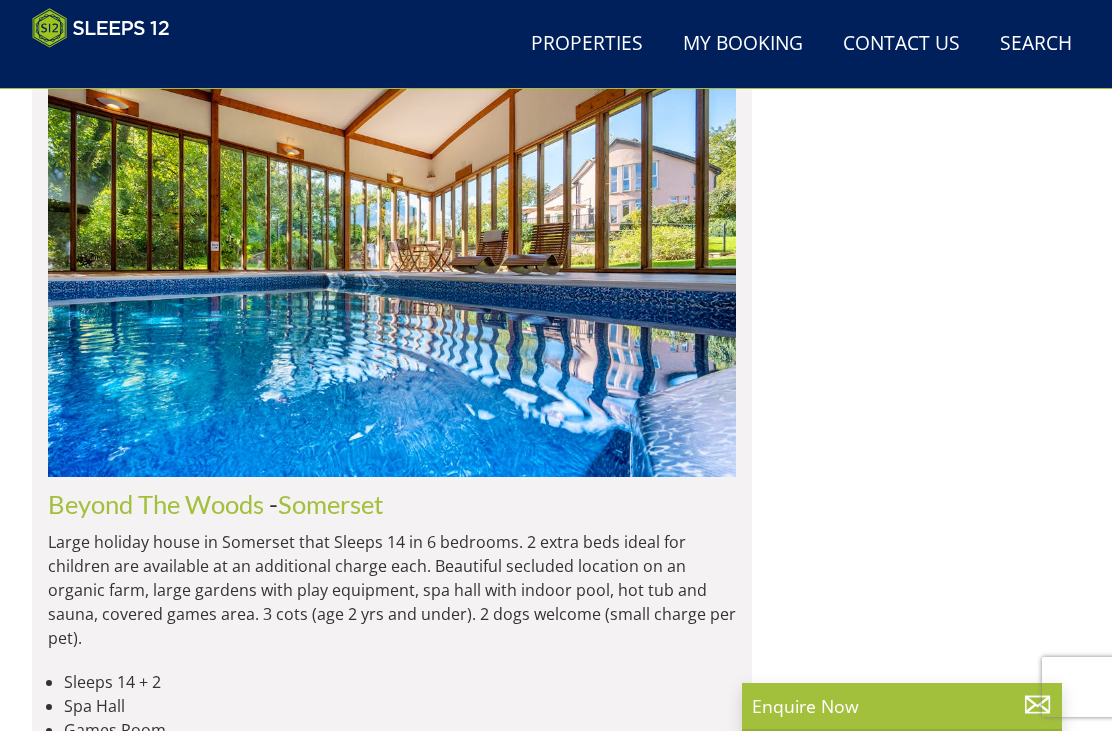 click on "Load More" at bounding box center (392, 5191) 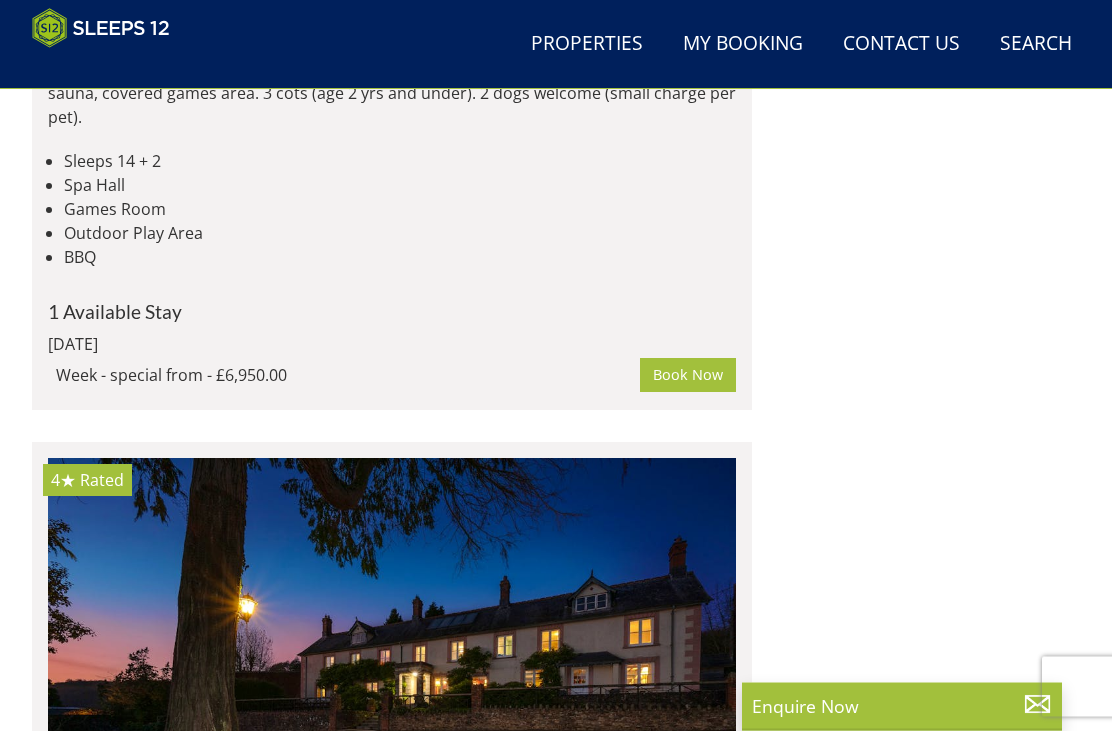 scroll, scrollTop: 11891, scrollLeft: 0, axis: vertical 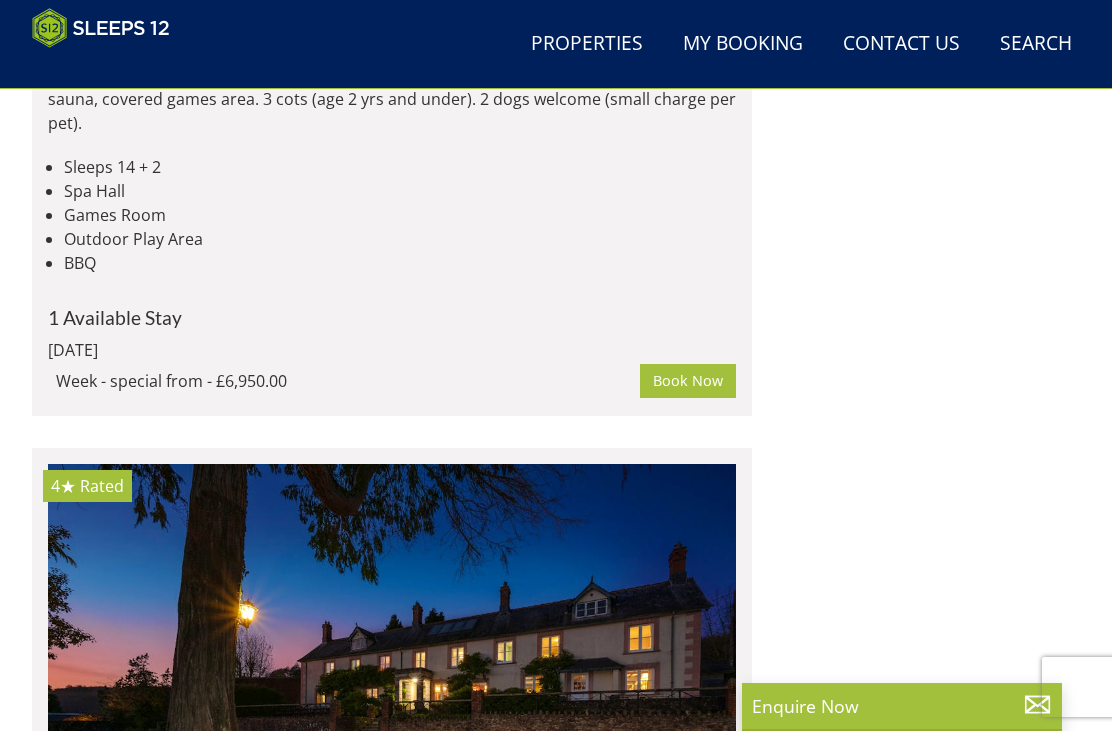 click at bounding box center [392, 4673] 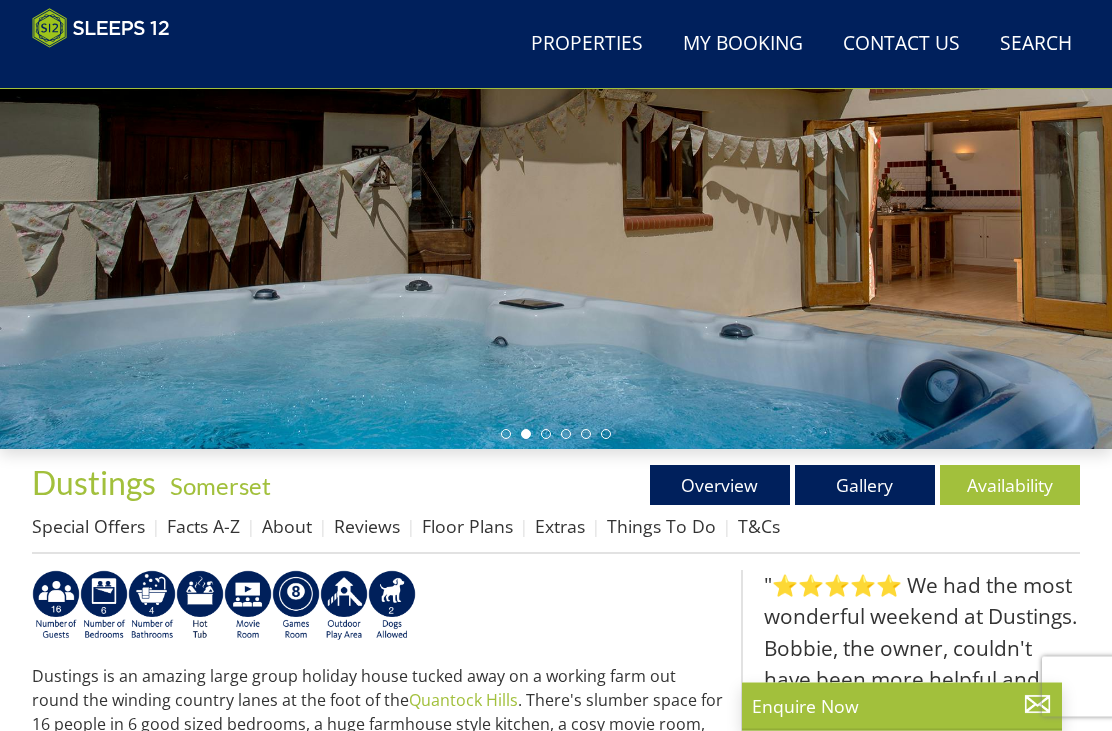 scroll, scrollTop: 308, scrollLeft: 0, axis: vertical 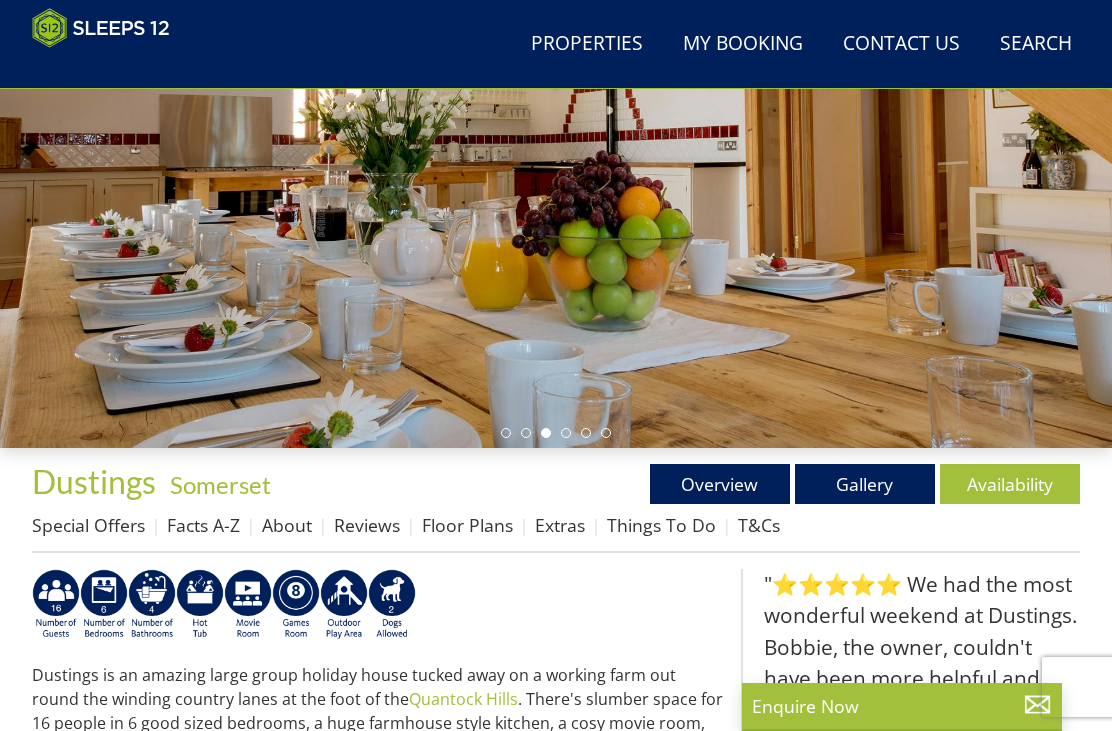 click on "Floor Plans" at bounding box center [467, 525] 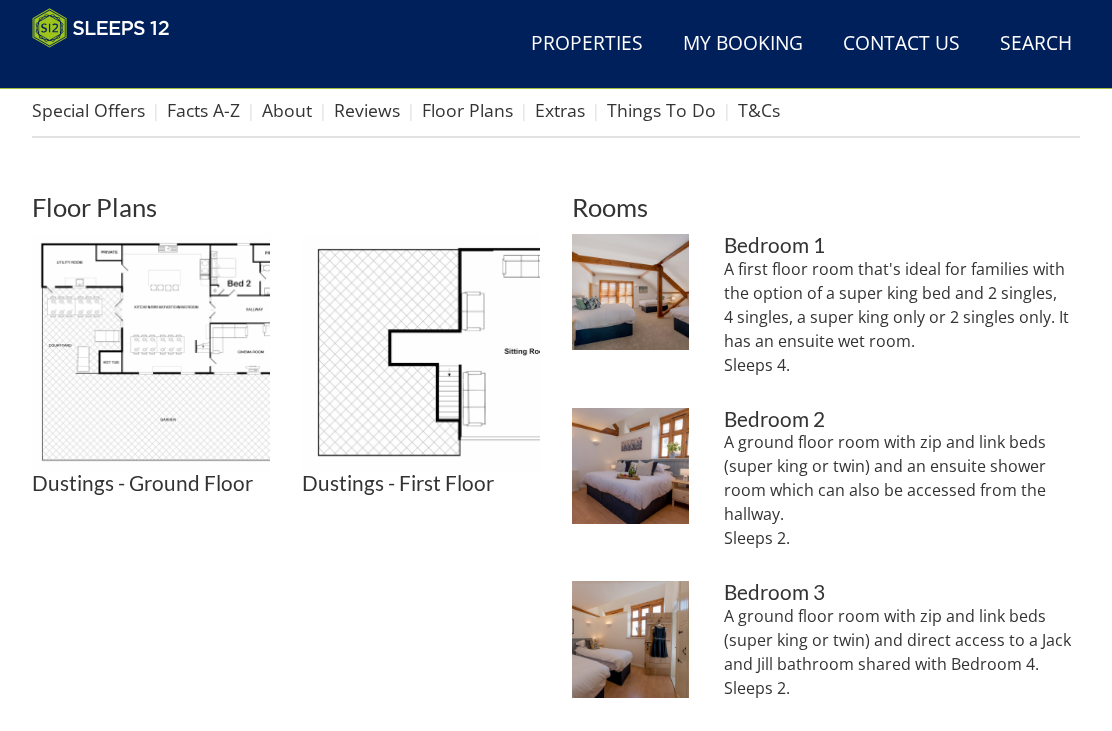 scroll, scrollTop: 724, scrollLeft: 0, axis: vertical 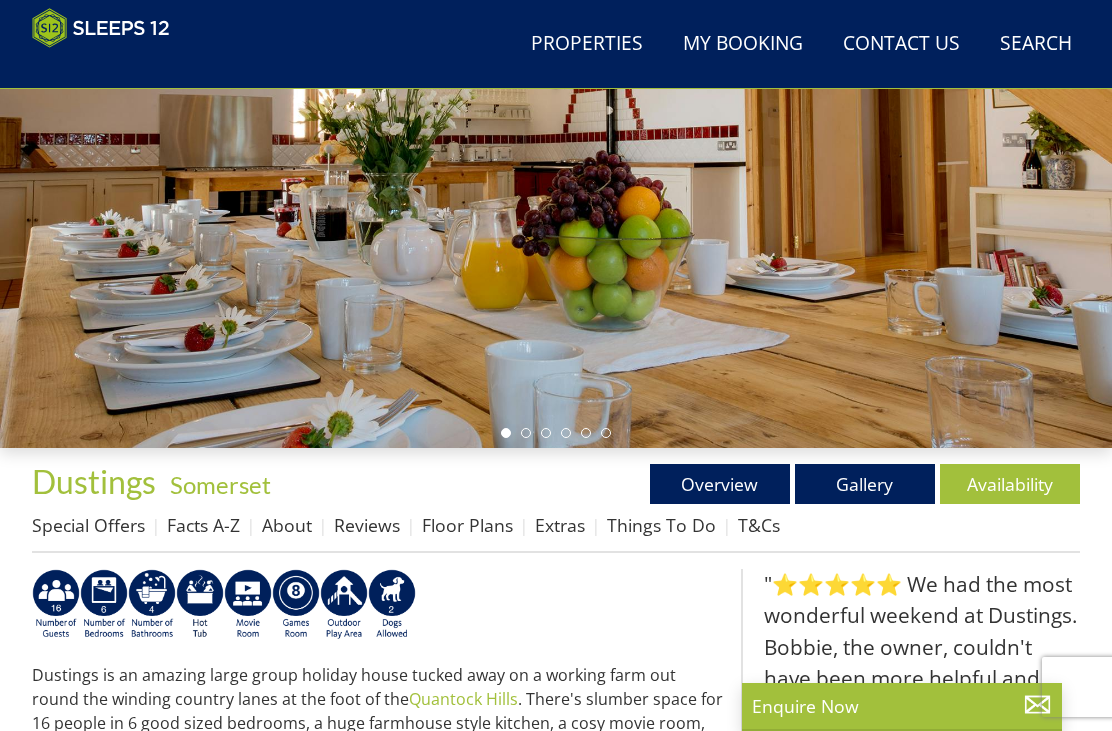 select on "10" 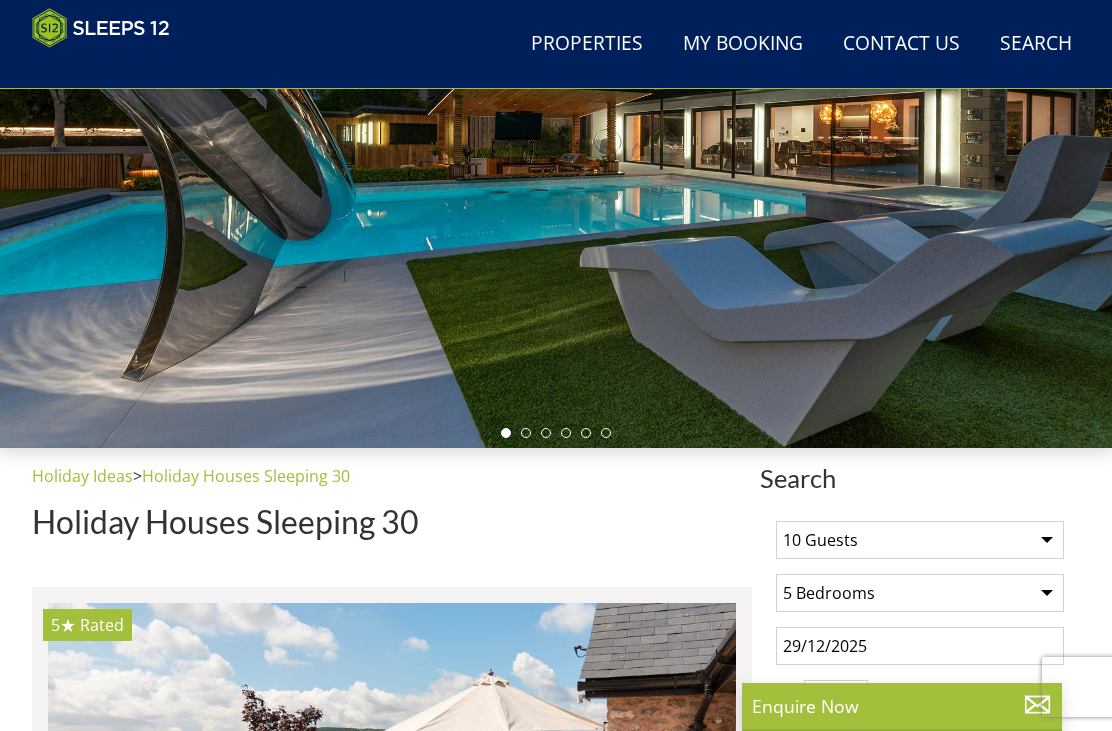 scroll, scrollTop: 11891, scrollLeft: 0, axis: vertical 